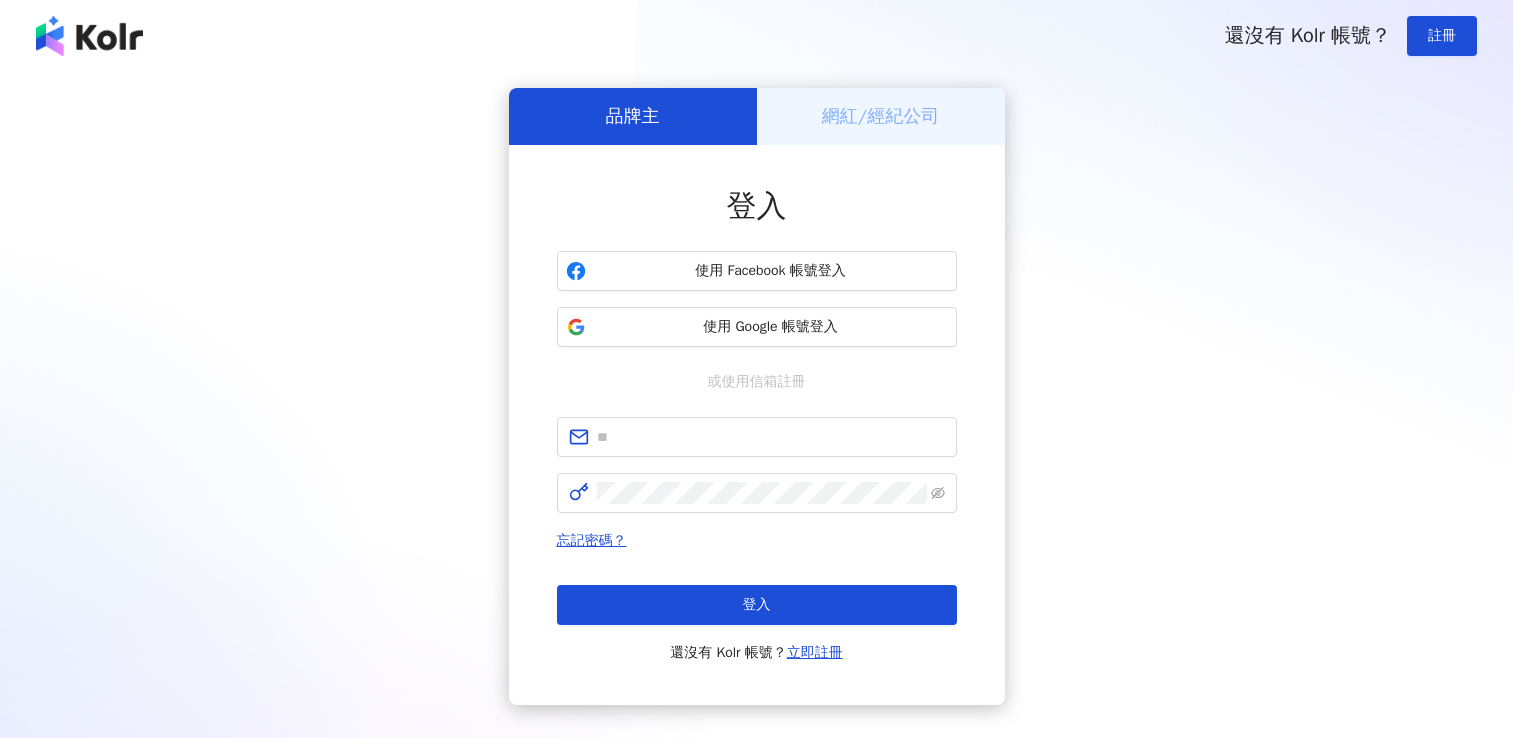 click on "使用 Google 帳號登入" at bounding box center (757, 327) 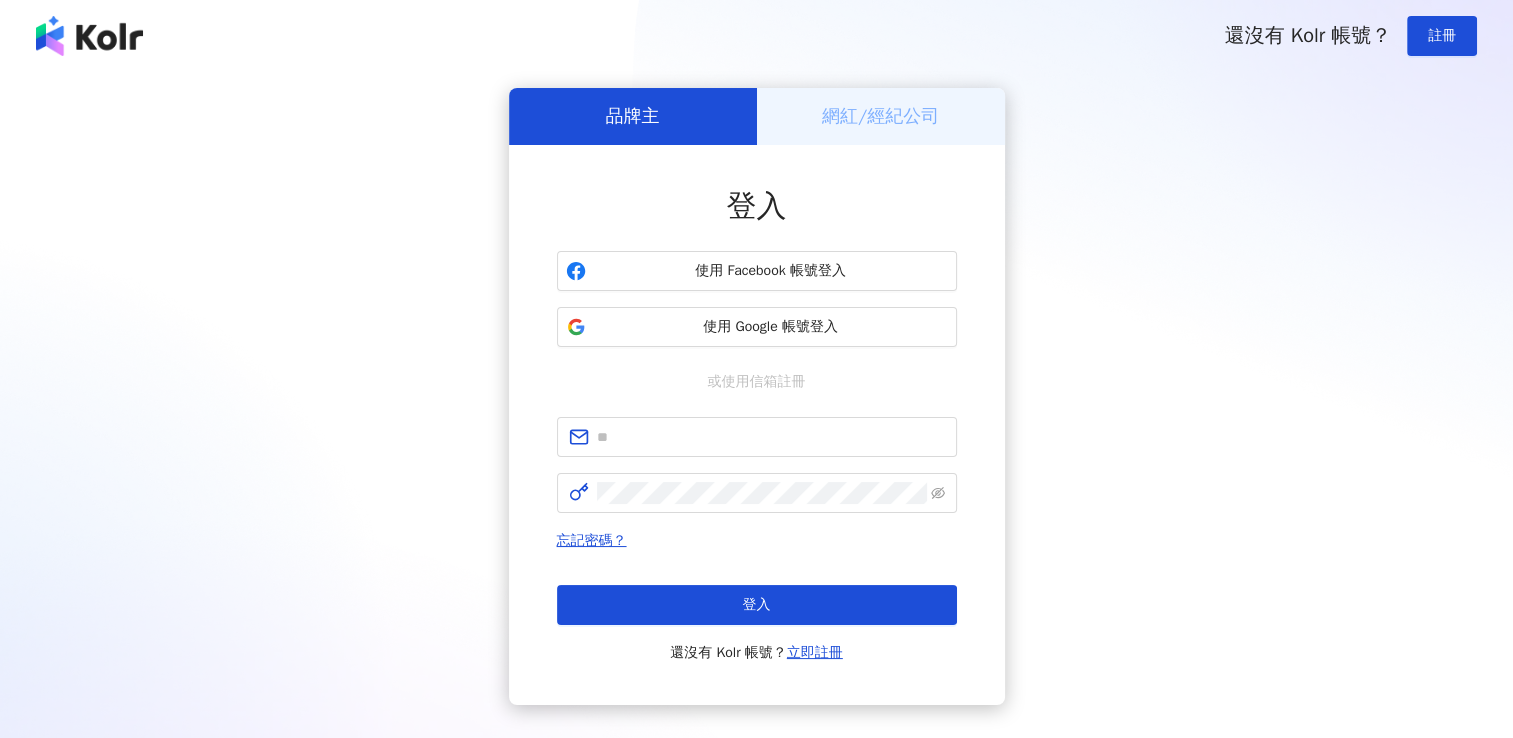 scroll, scrollTop: 0, scrollLeft: 0, axis: both 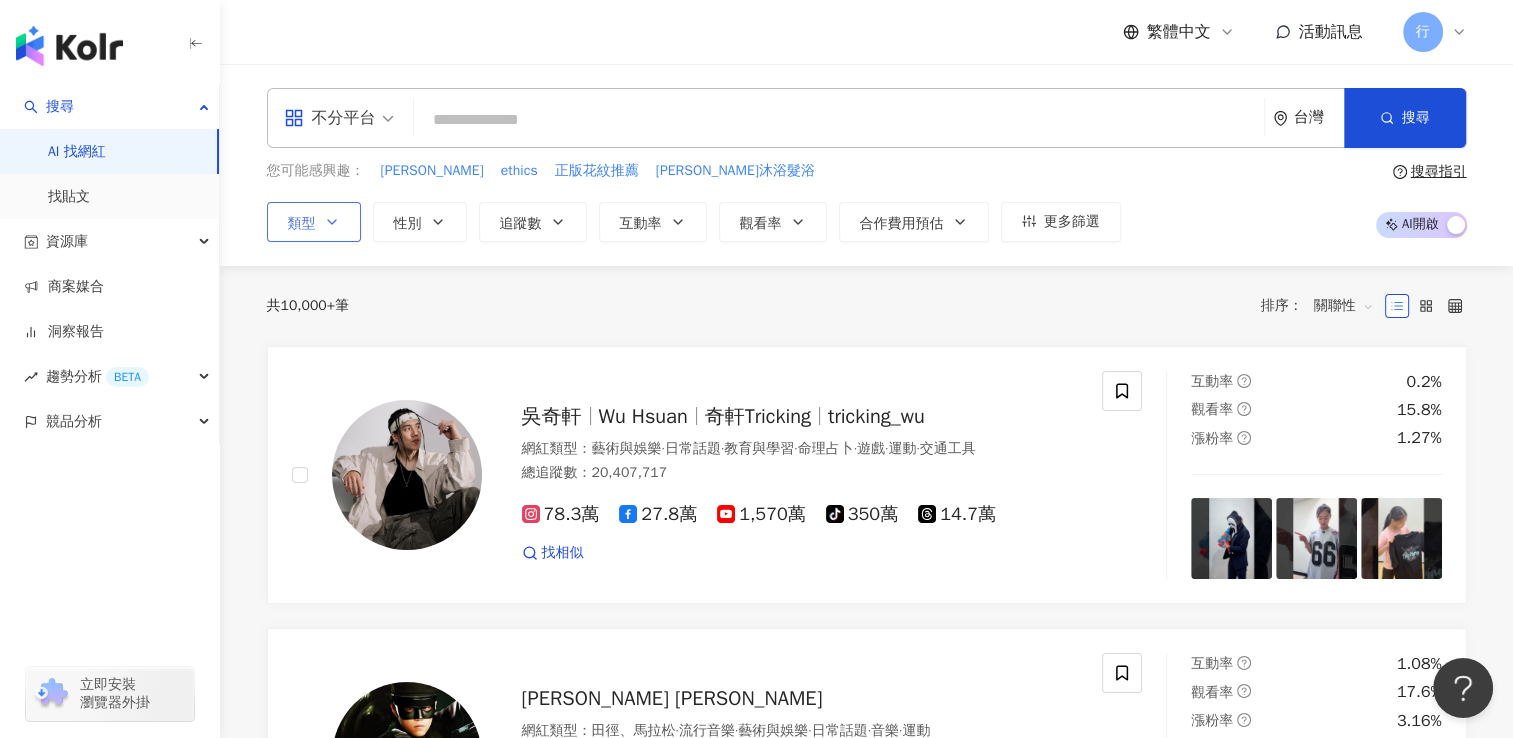click on "類型" at bounding box center (314, 222) 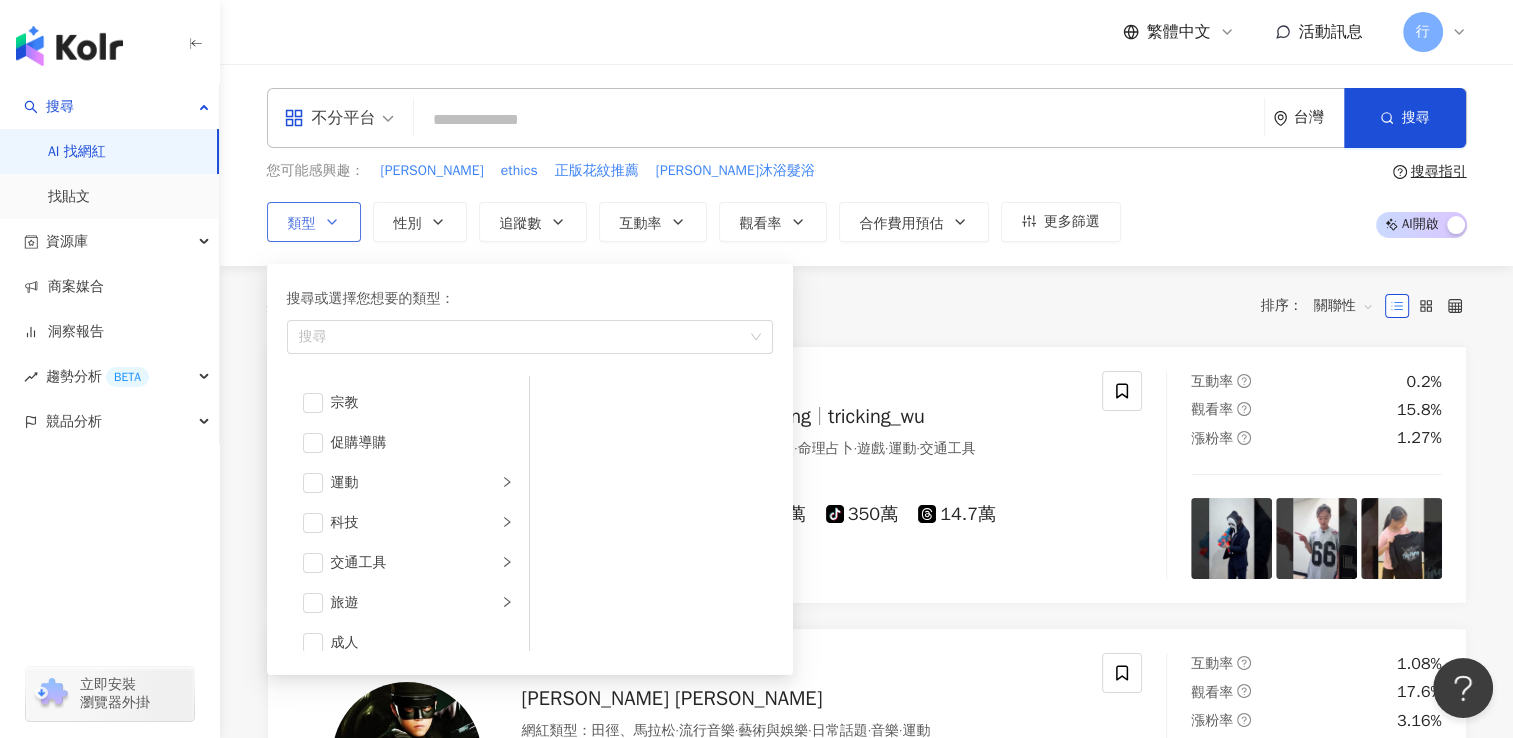 scroll, scrollTop: 692, scrollLeft: 0, axis: vertical 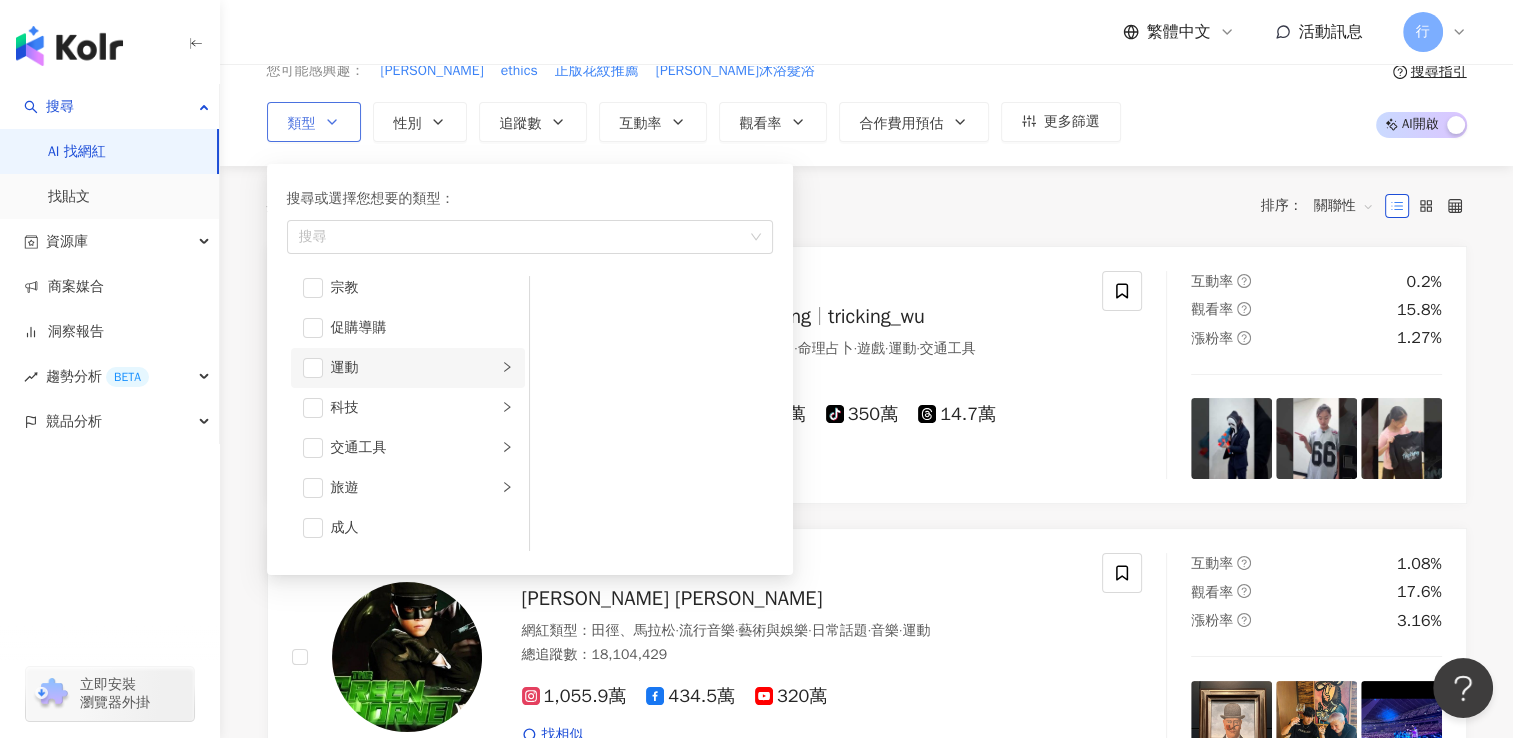 click 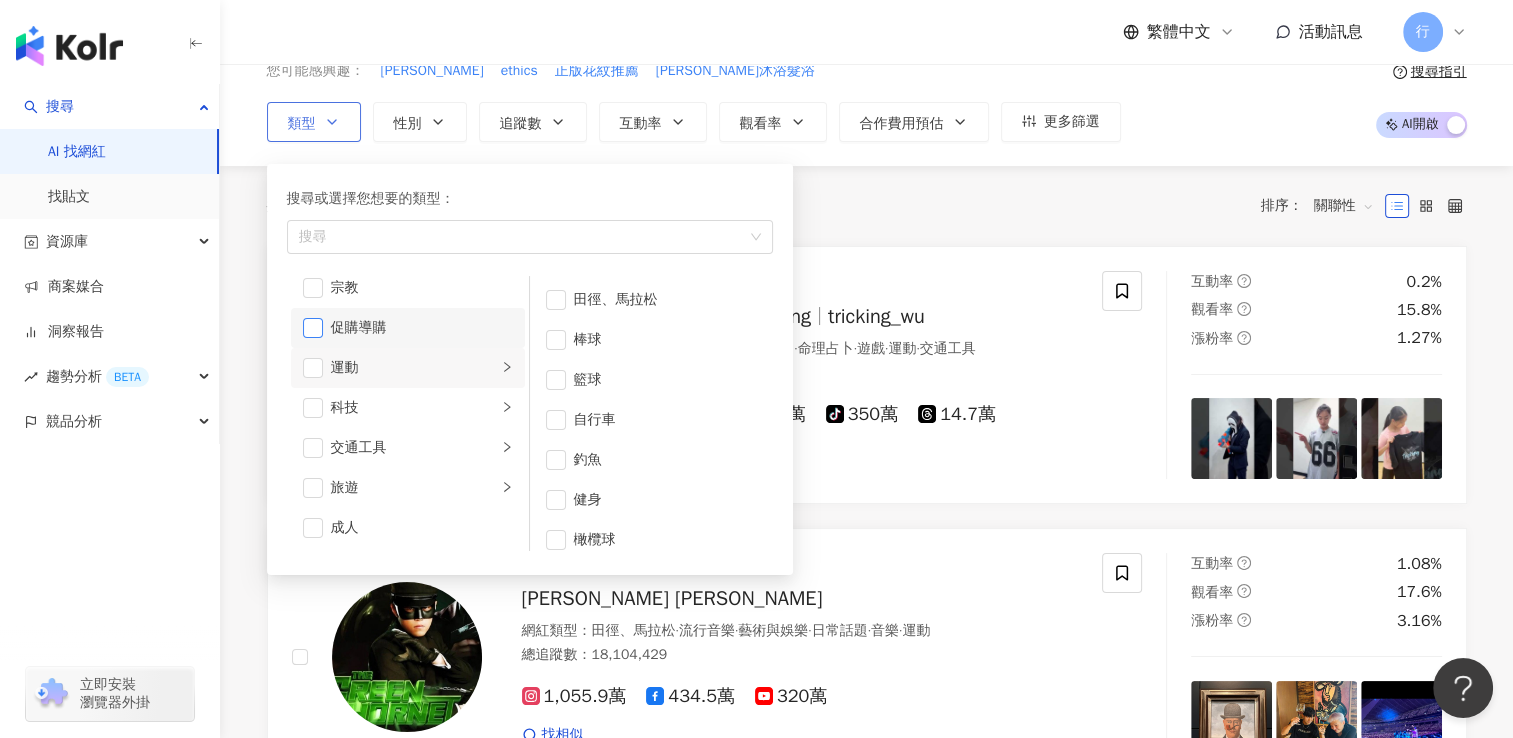 click at bounding box center (313, 328) 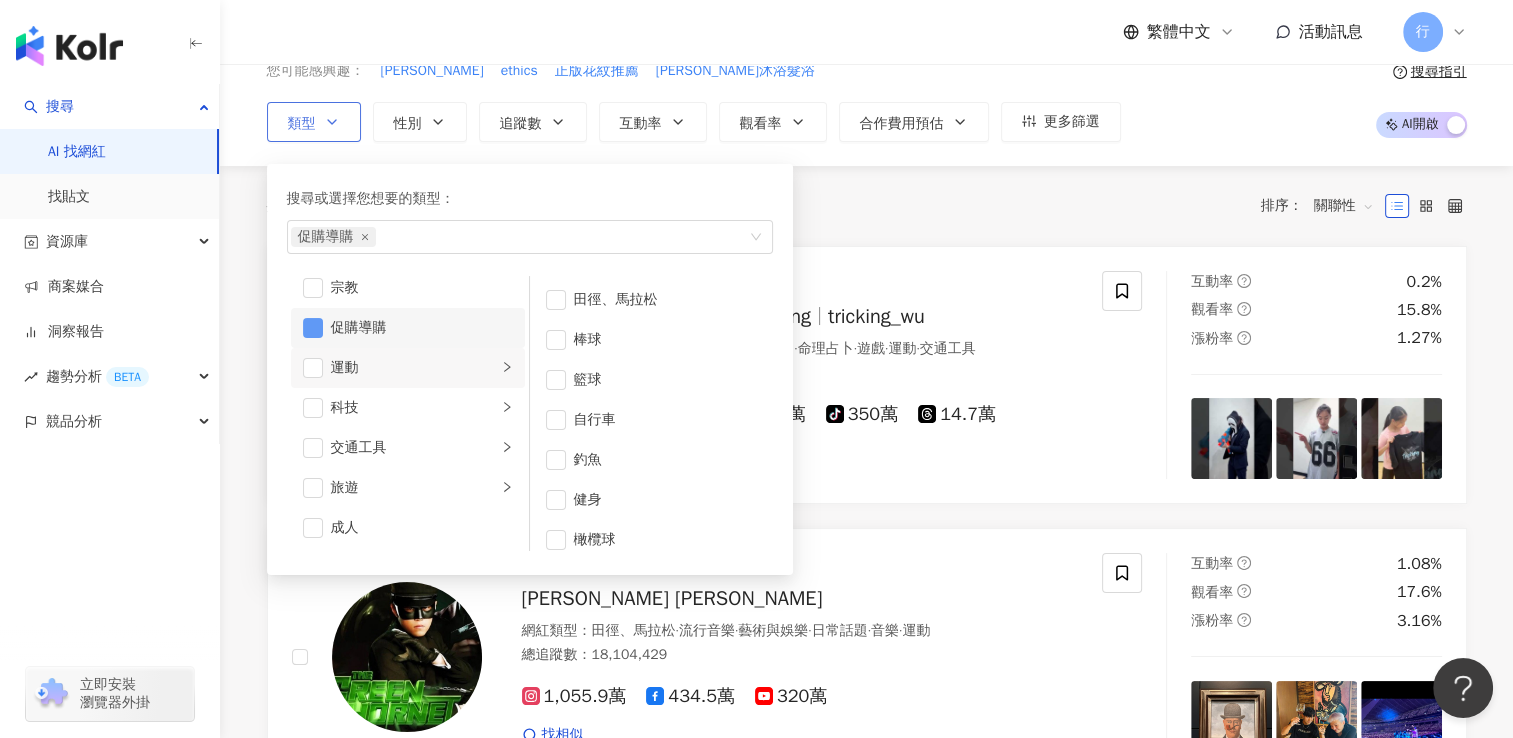 click at bounding box center [313, 328] 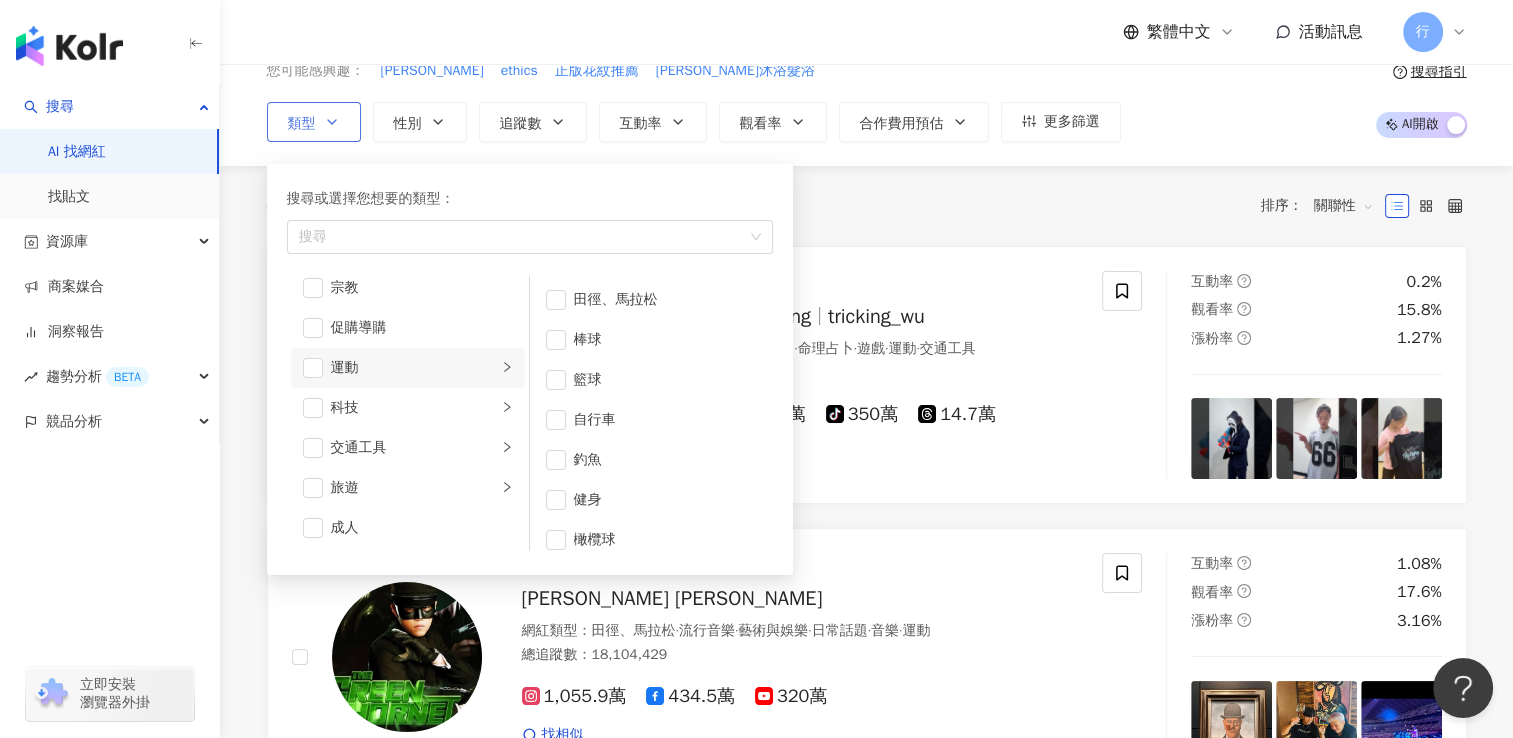 scroll, scrollTop: 200, scrollLeft: 0, axis: vertical 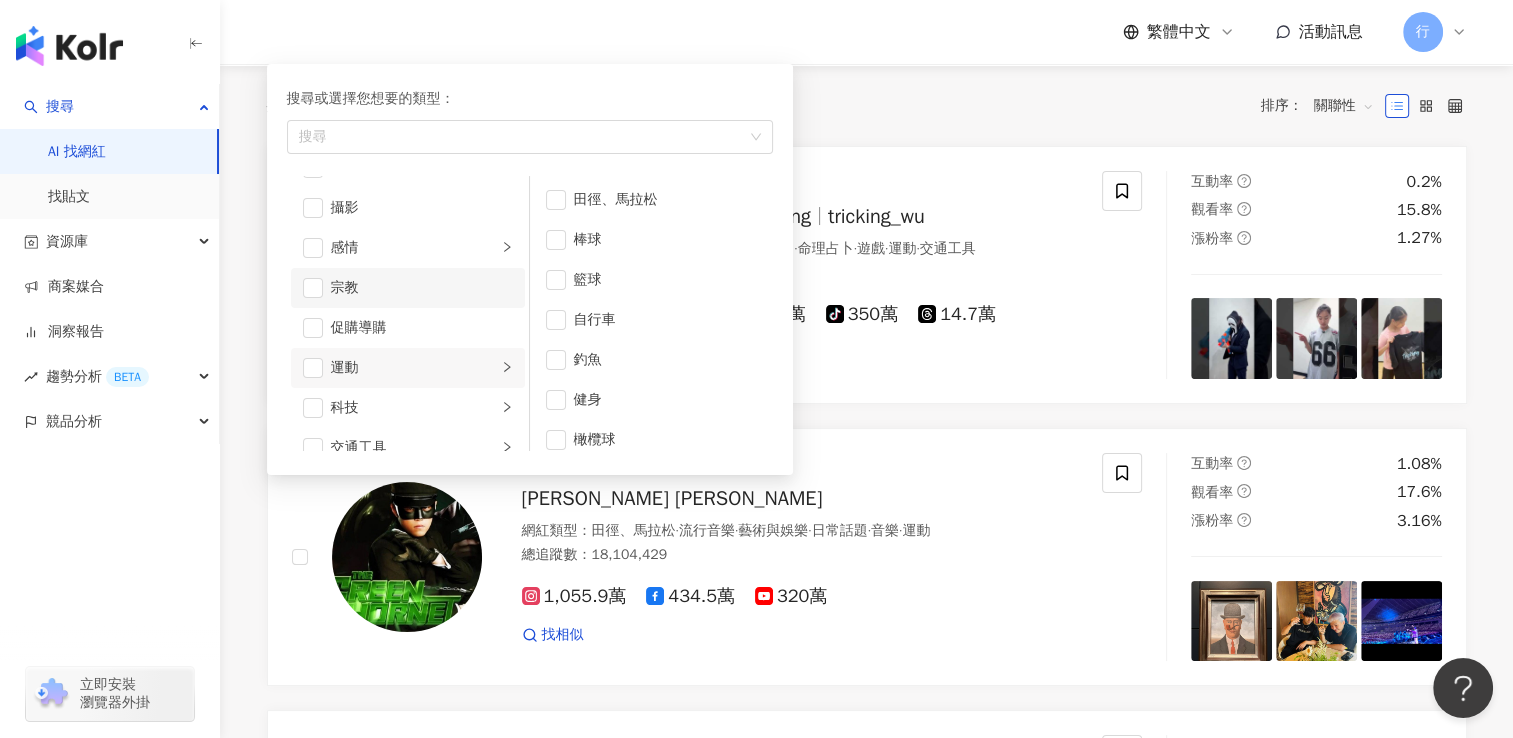 click on "宗教" at bounding box center [408, 288] 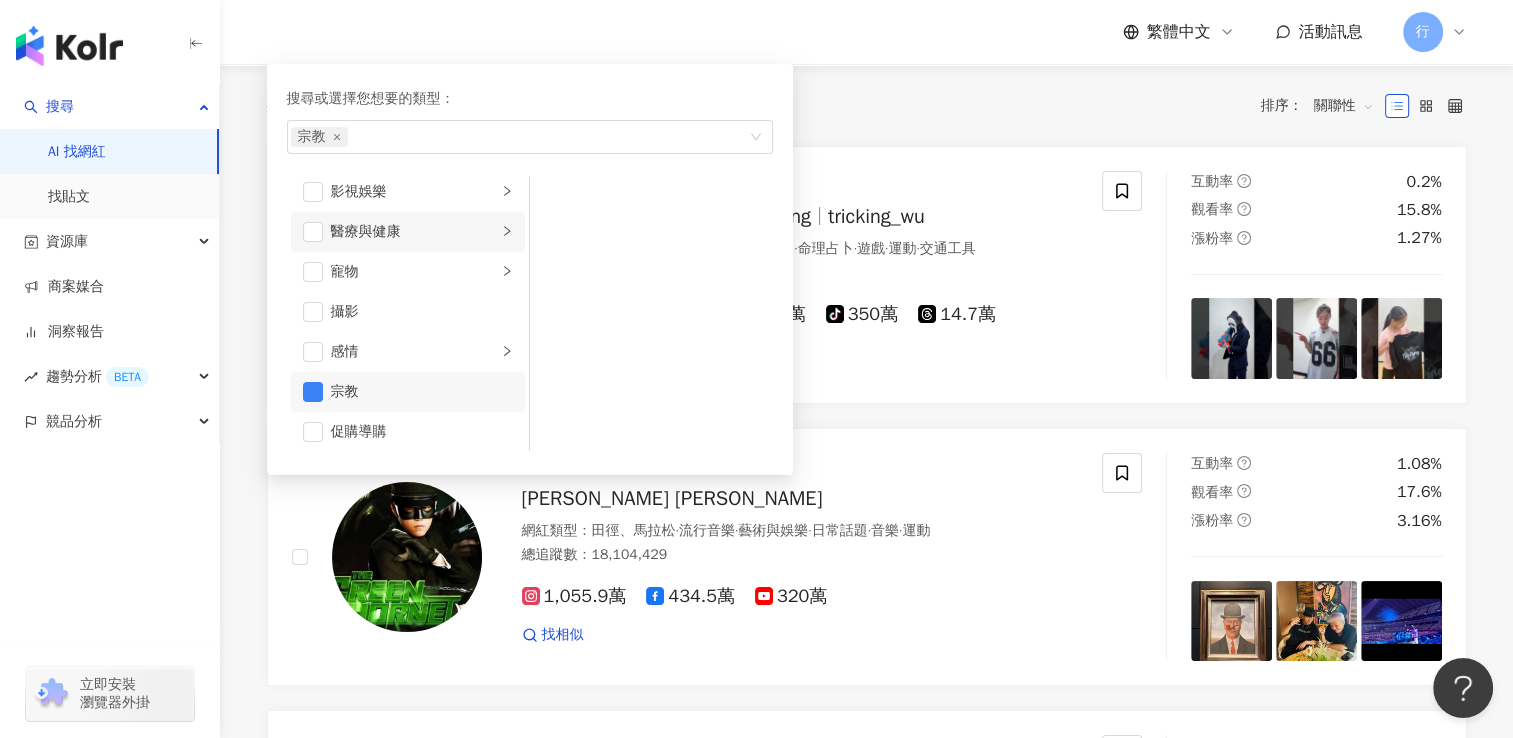scroll, scrollTop: 592, scrollLeft: 0, axis: vertical 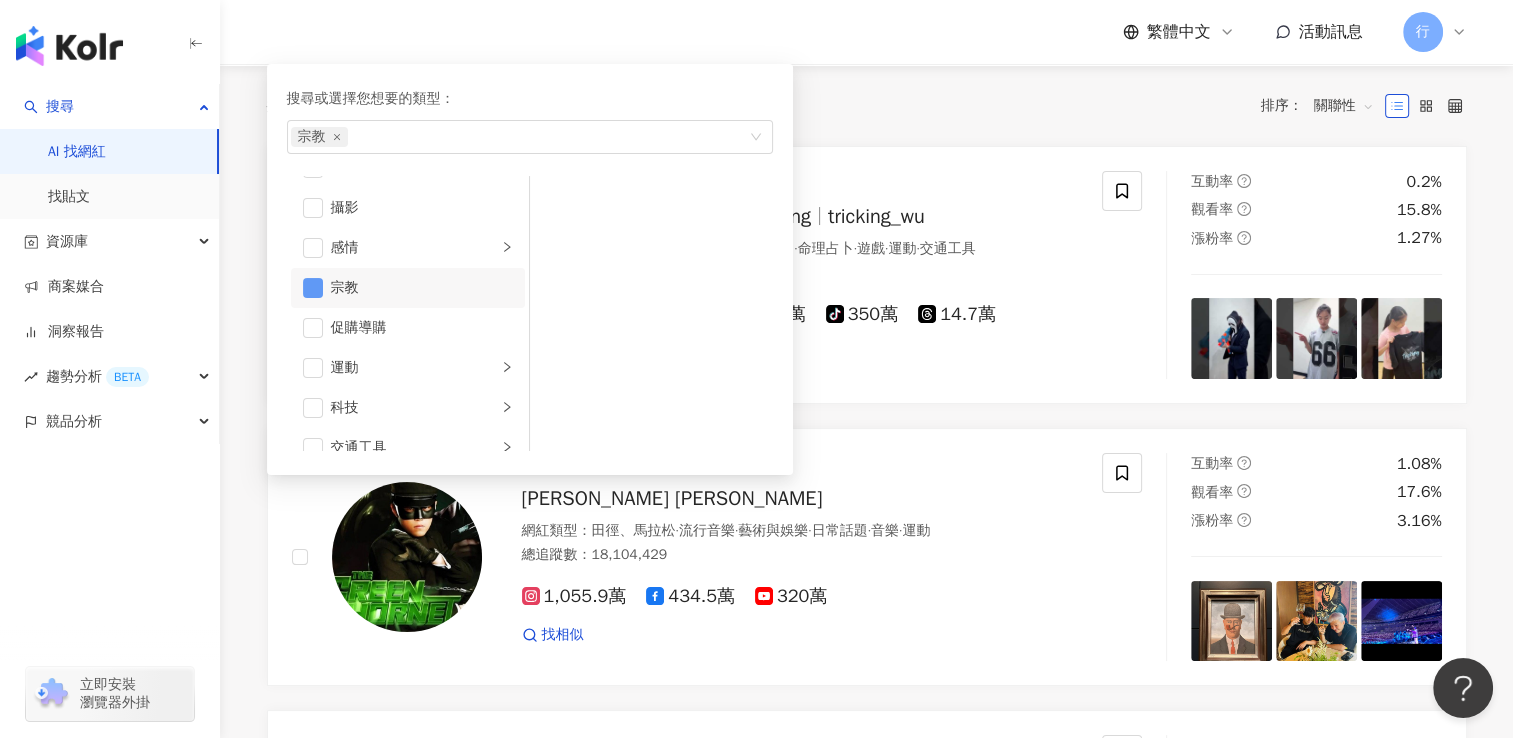 click at bounding box center (313, 288) 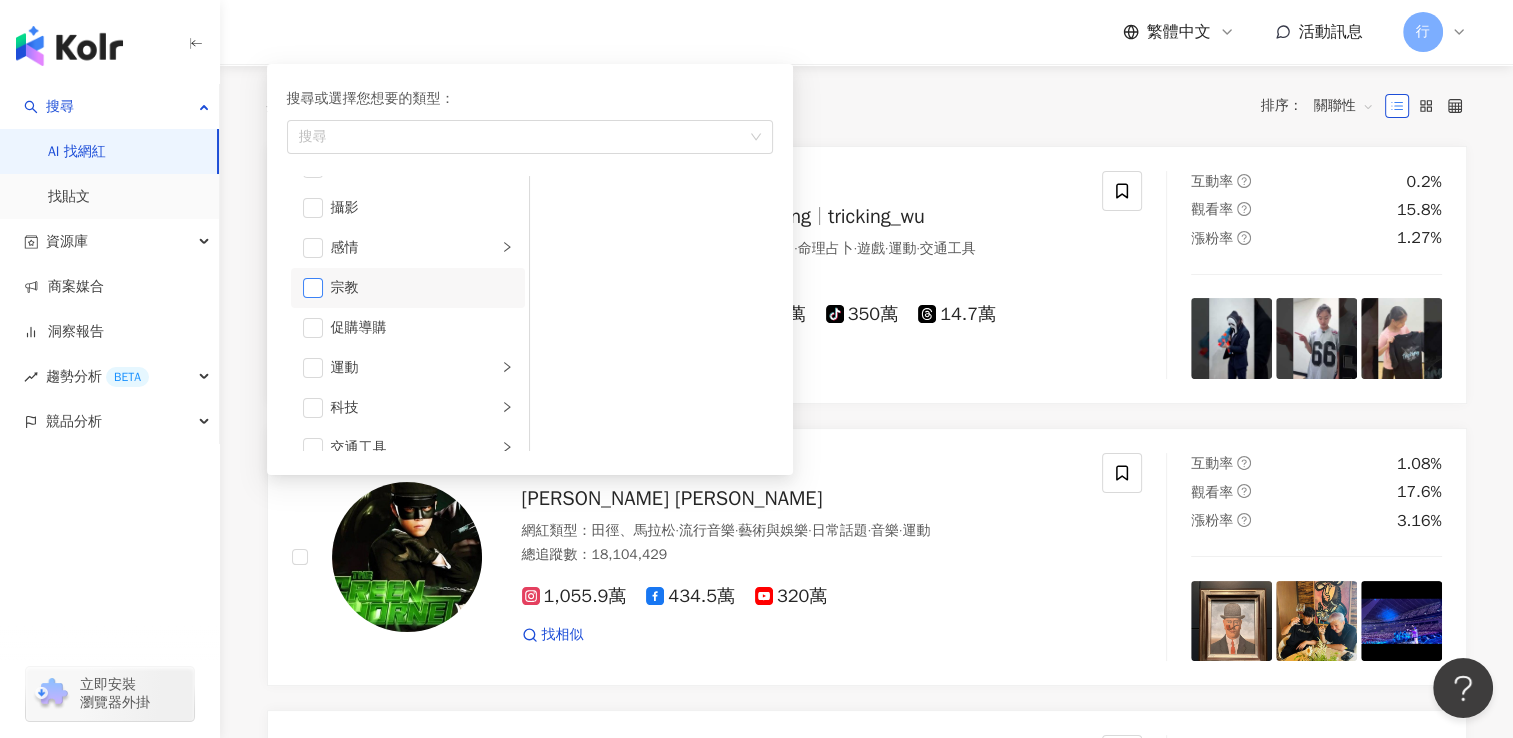 click at bounding box center [313, 288] 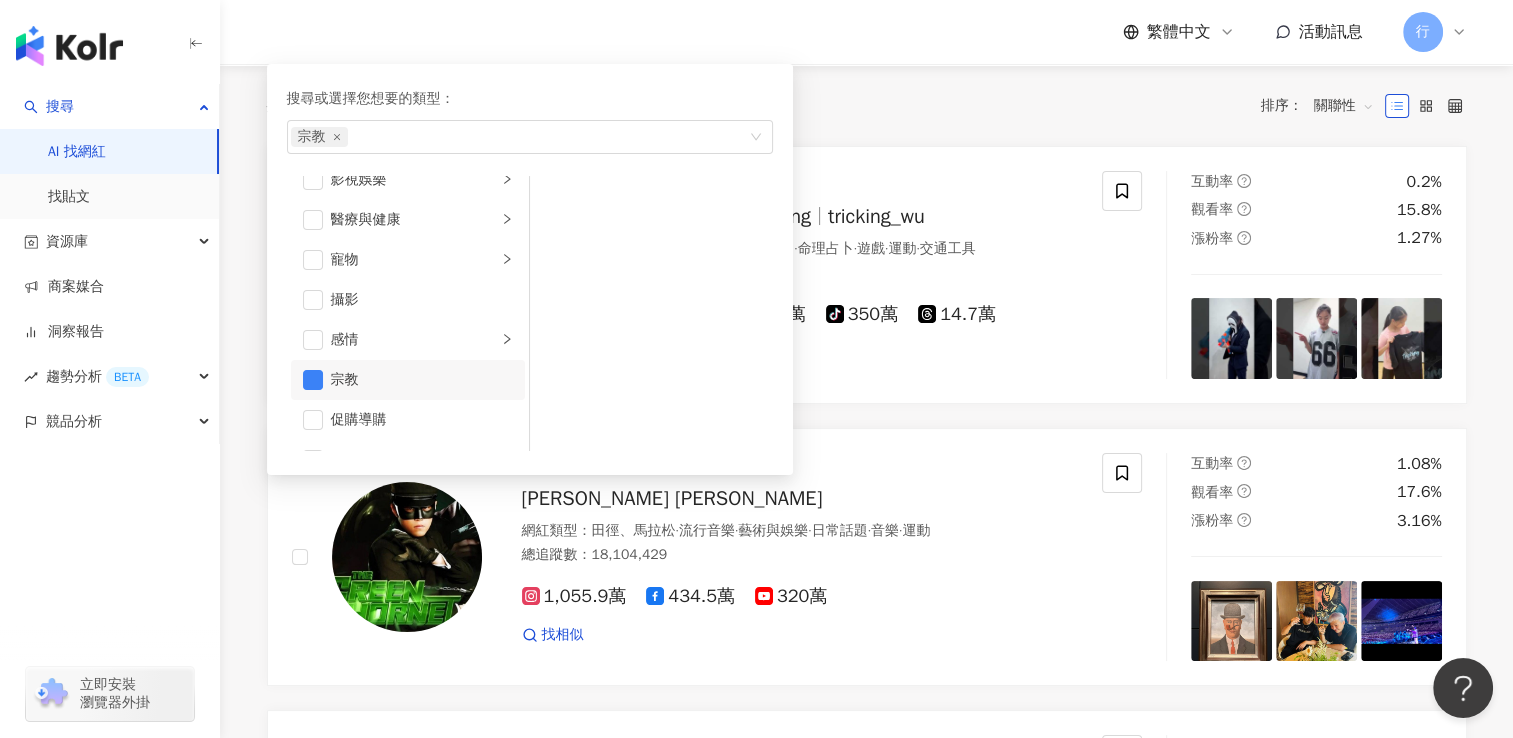 scroll, scrollTop: 392, scrollLeft: 0, axis: vertical 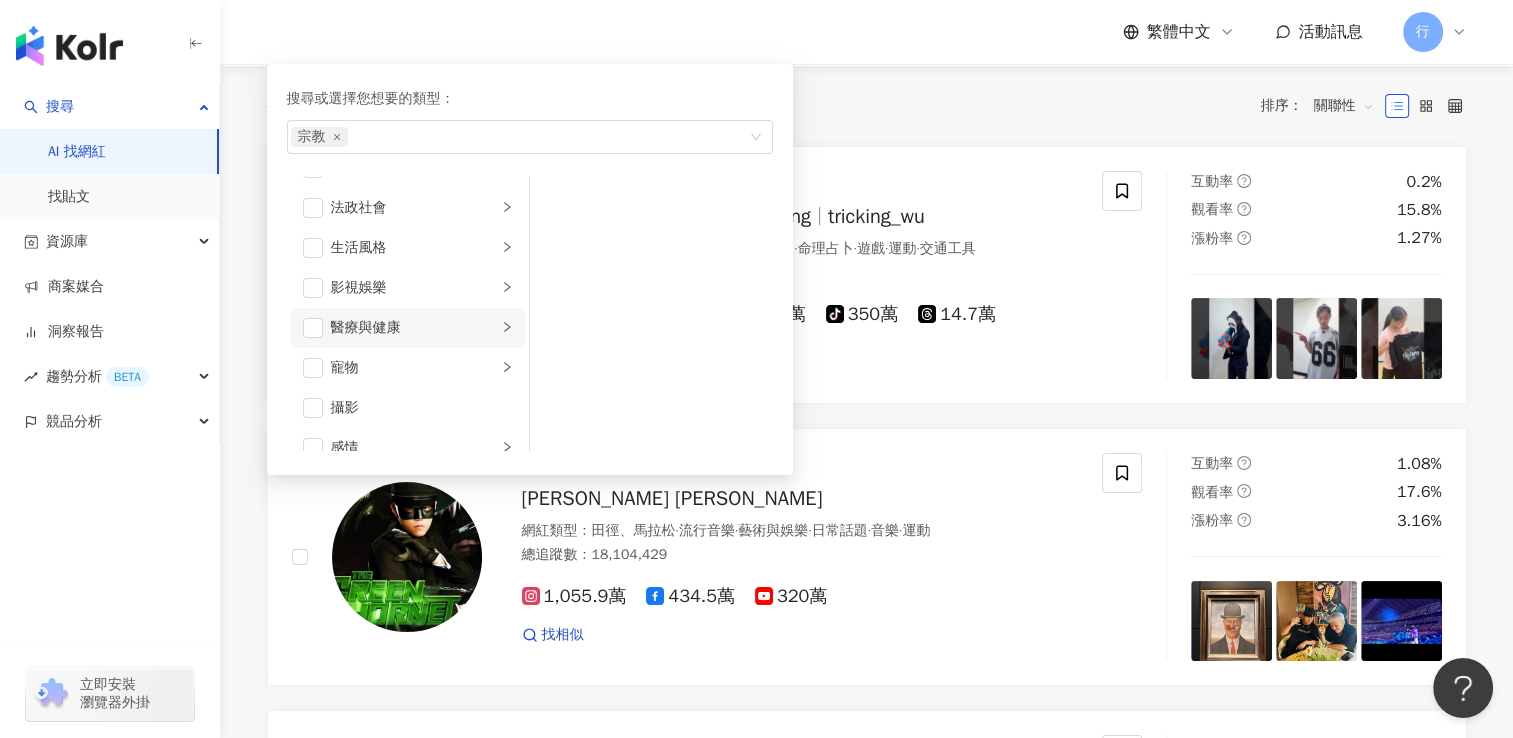 click on "醫療與健康" at bounding box center [408, 328] 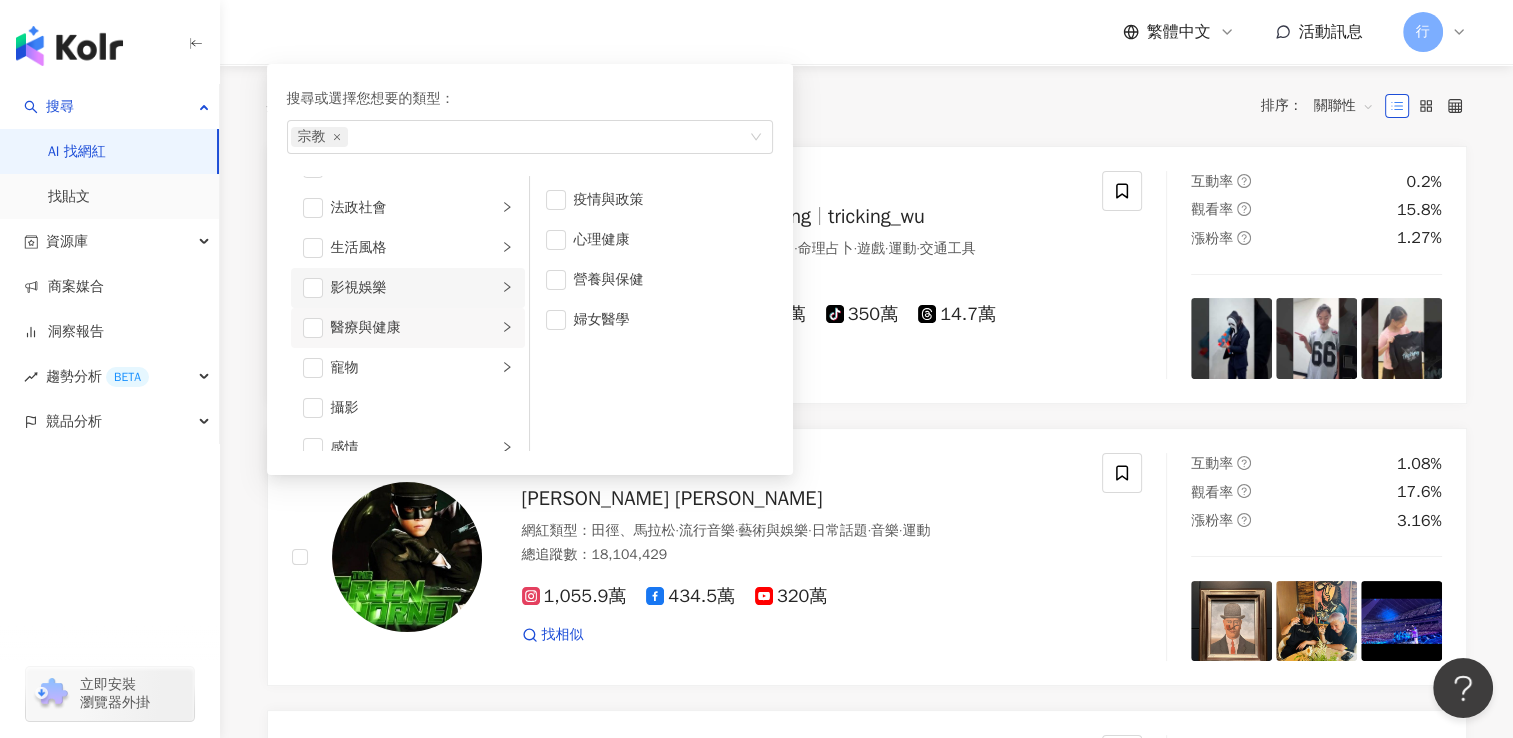 scroll, scrollTop: 292, scrollLeft: 0, axis: vertical 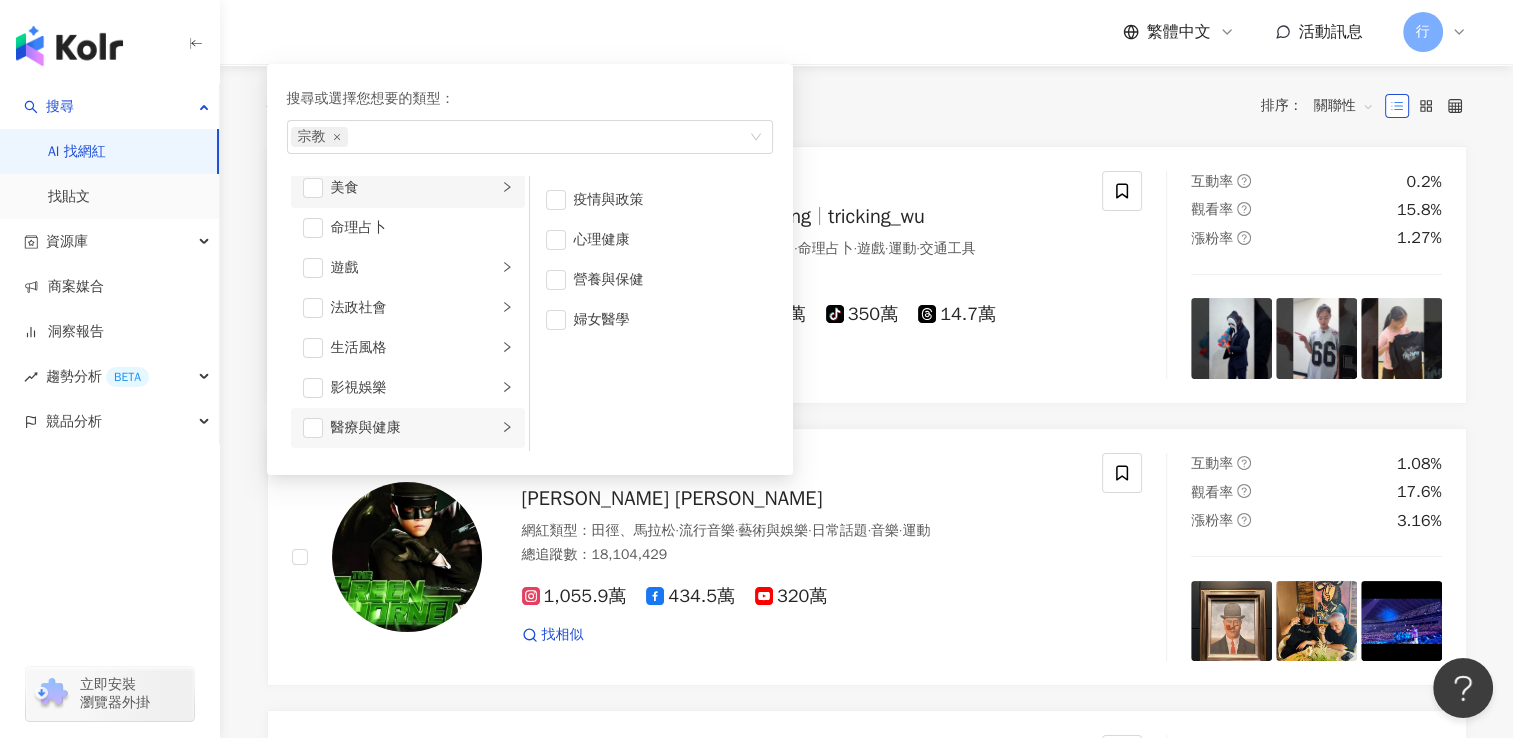 click 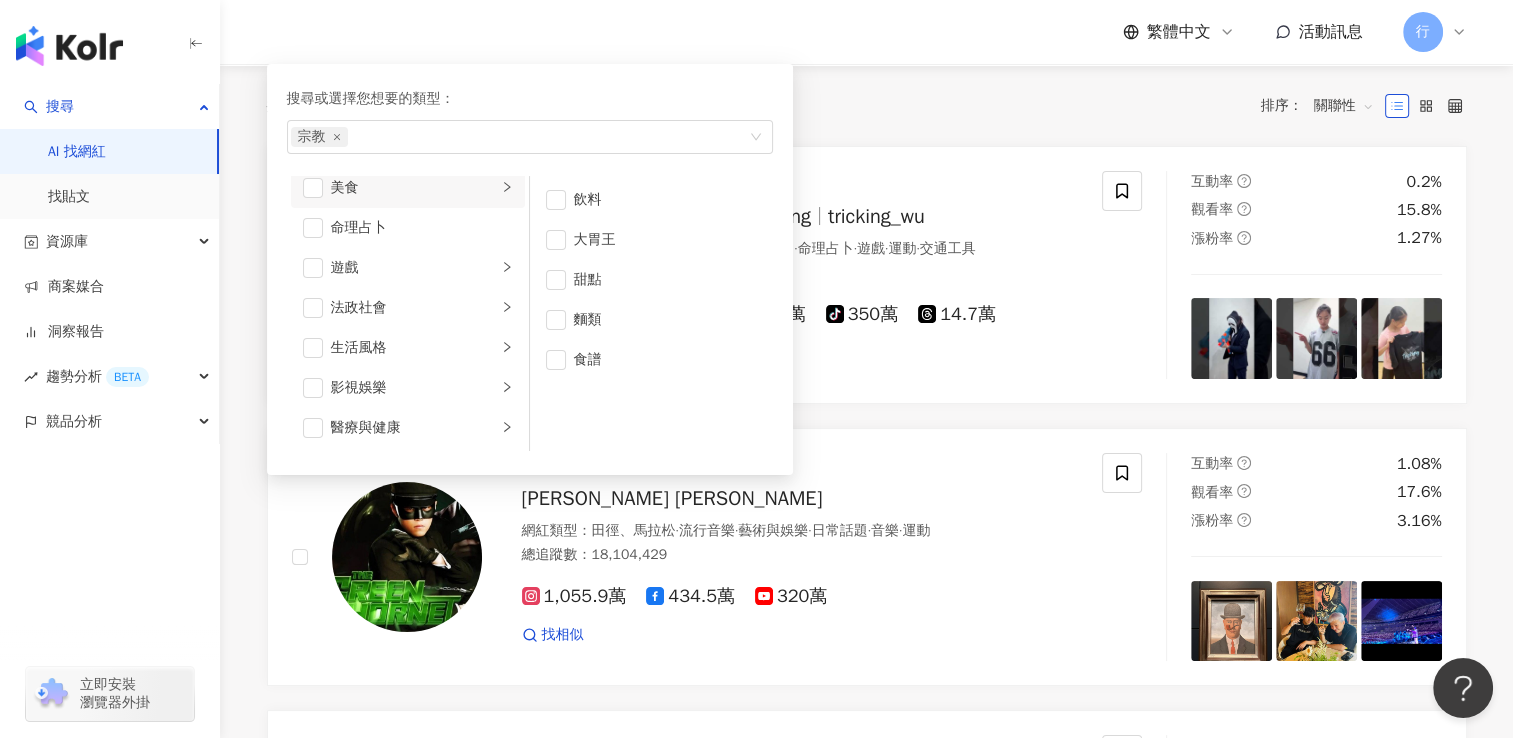 scroll, scrollTop: 284, scrollLeft: 0, axis: vertical 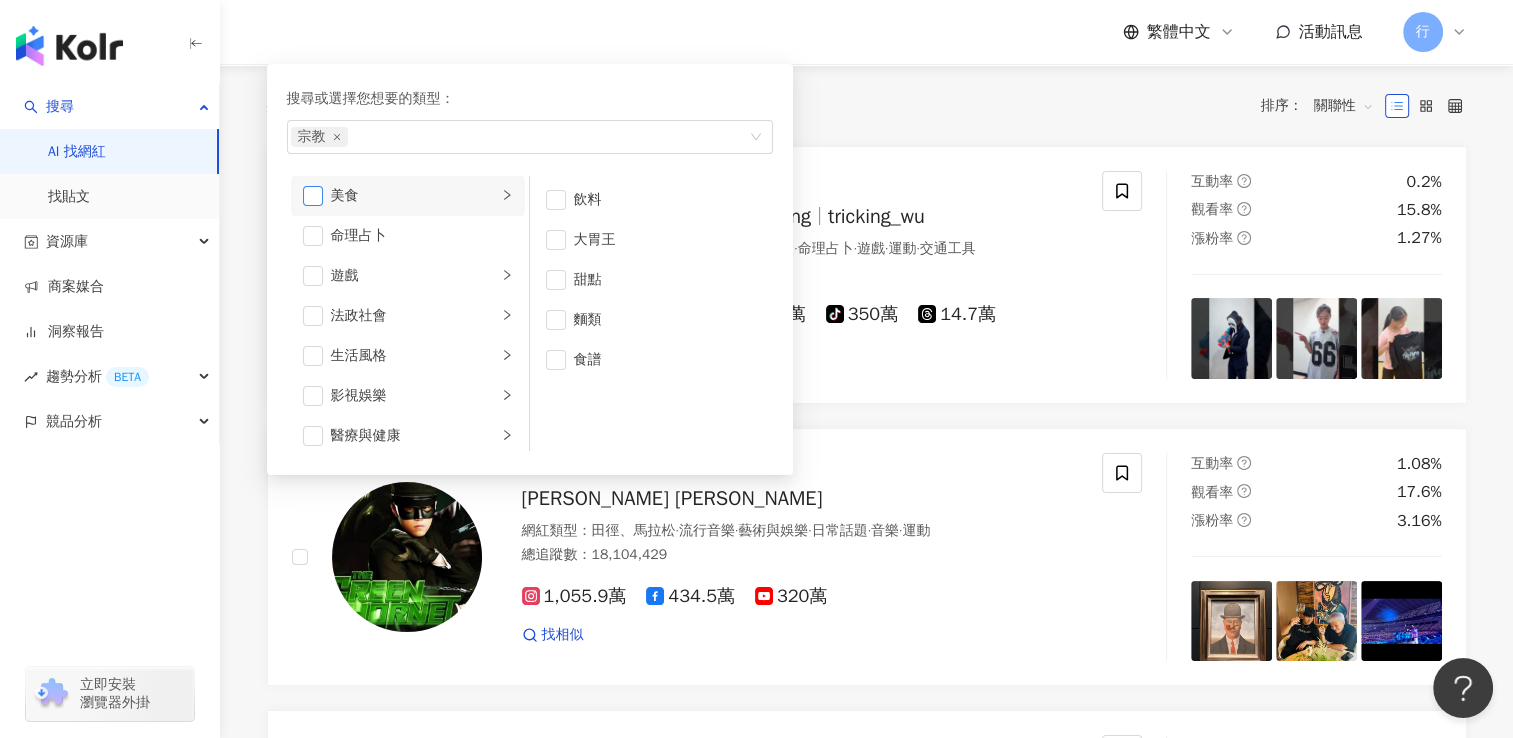 click at bounding box center (313, 196) 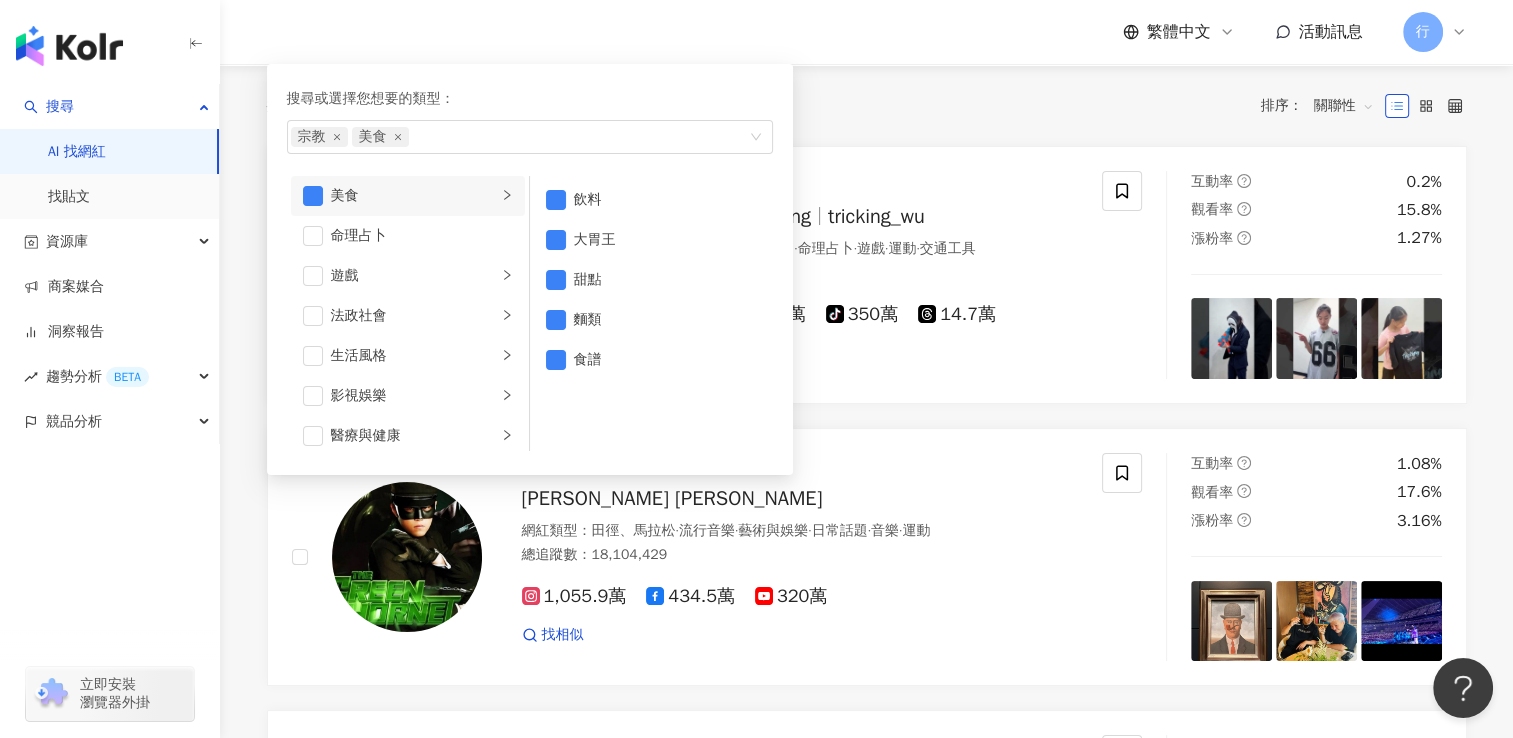 click on "美食" at bounding box center (414, 196) 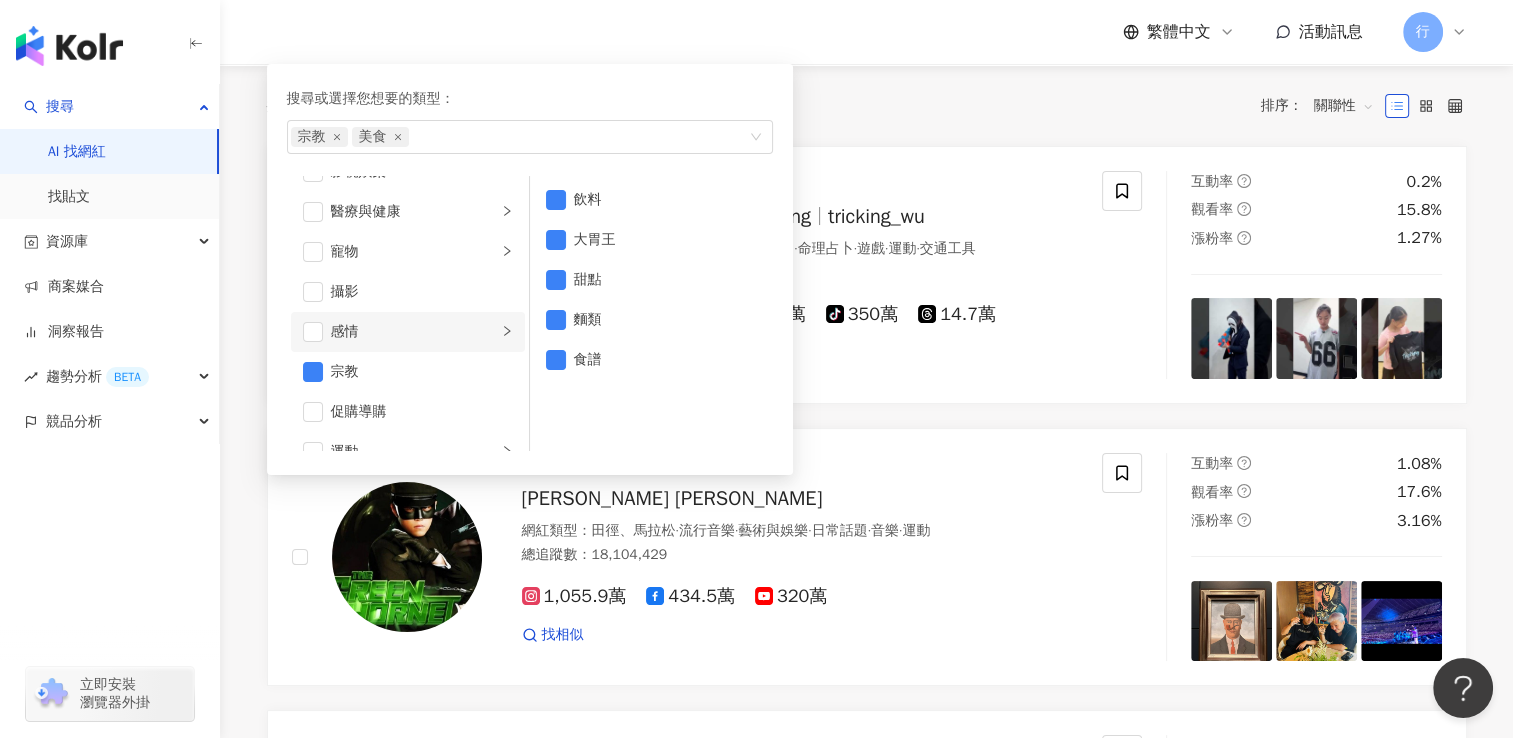 scroll, scrollTop: 692, scrollLeft: 0, axis: vertical 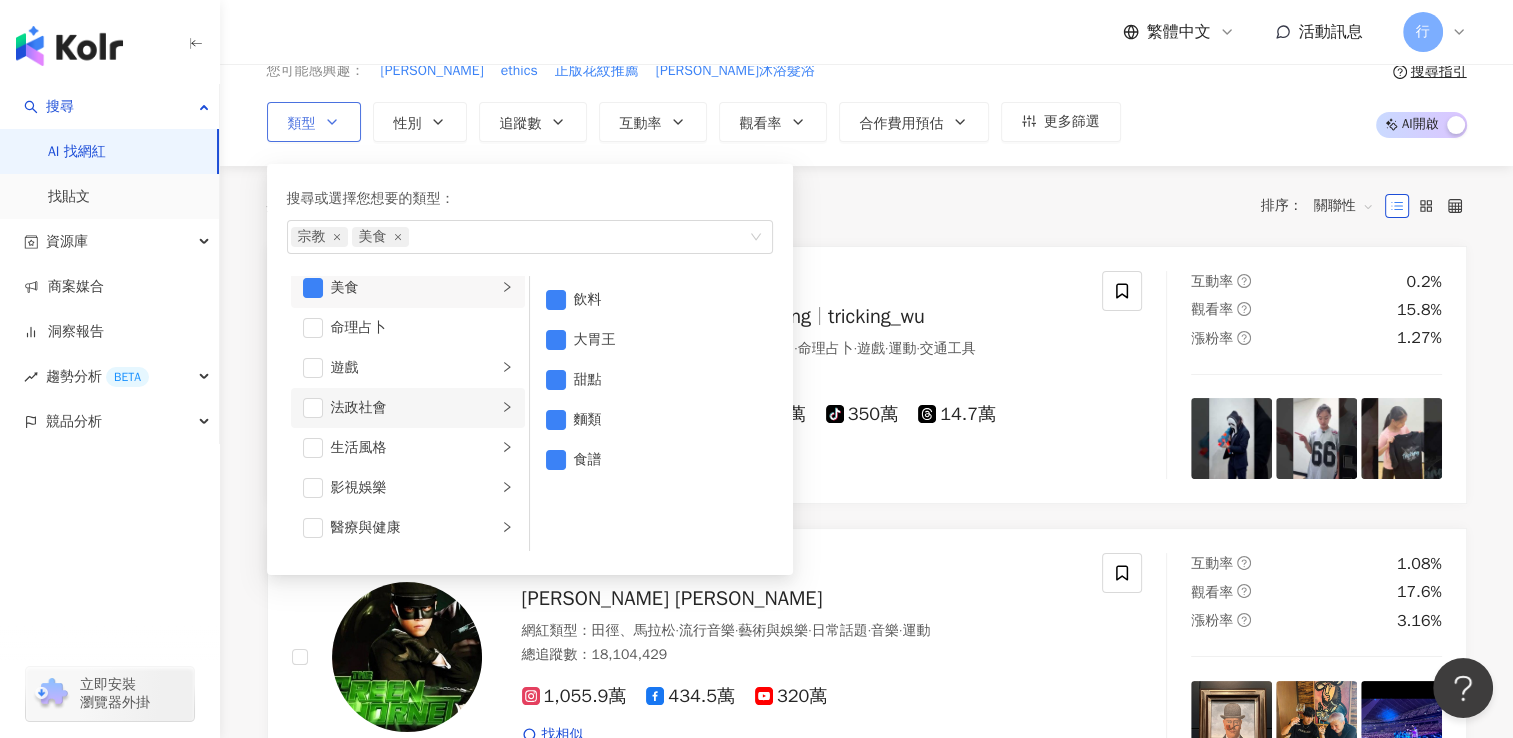 click 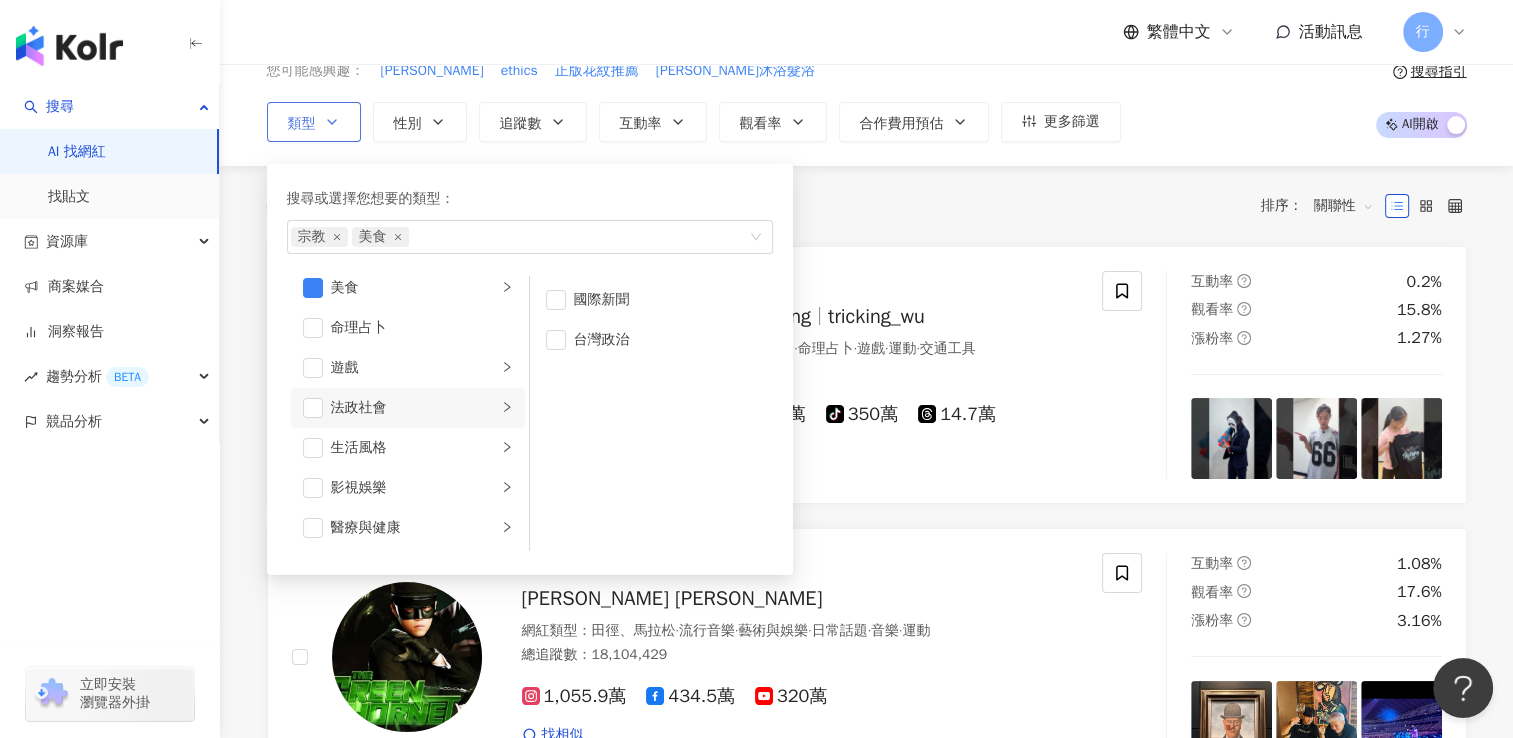 click 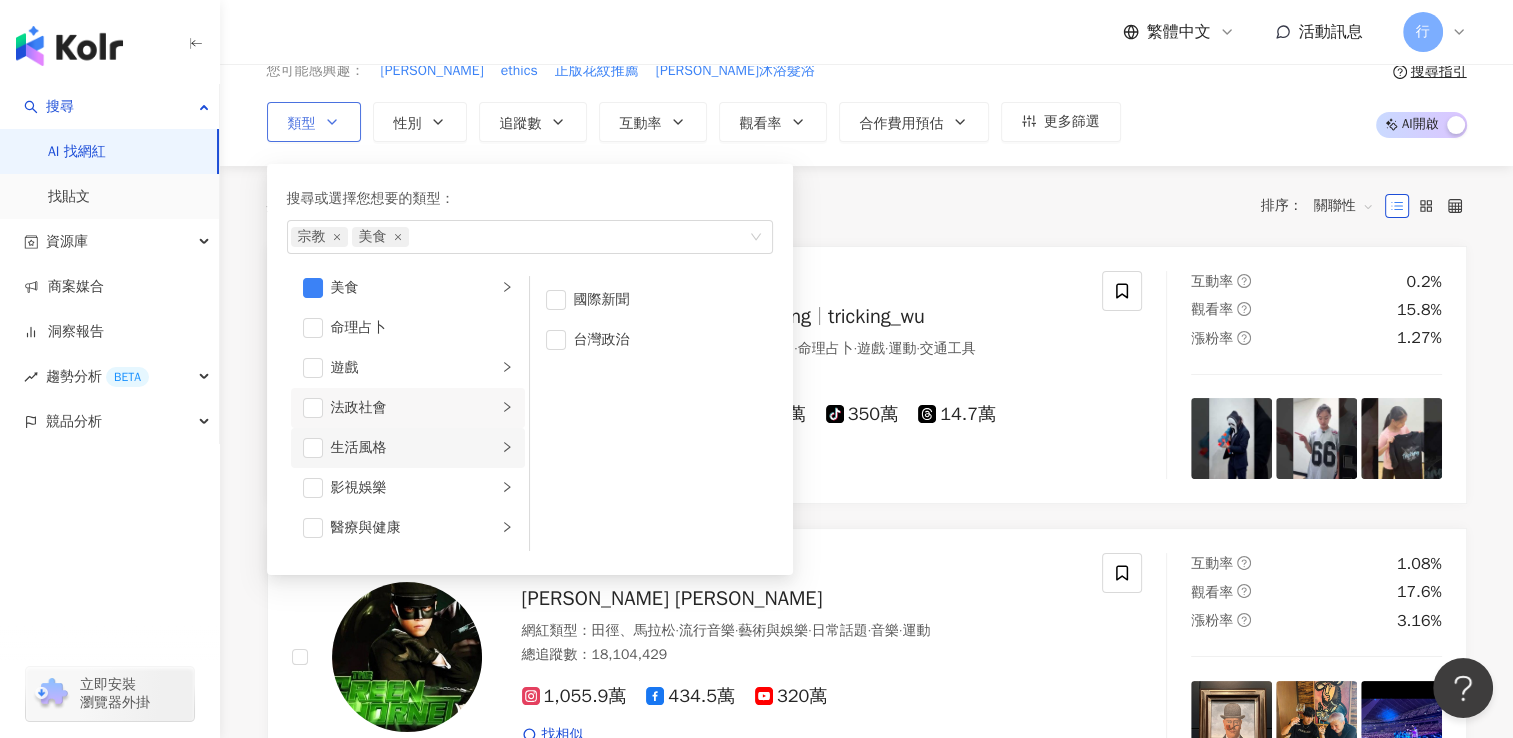 click on "生活風格" at bounding box center (408, 448) 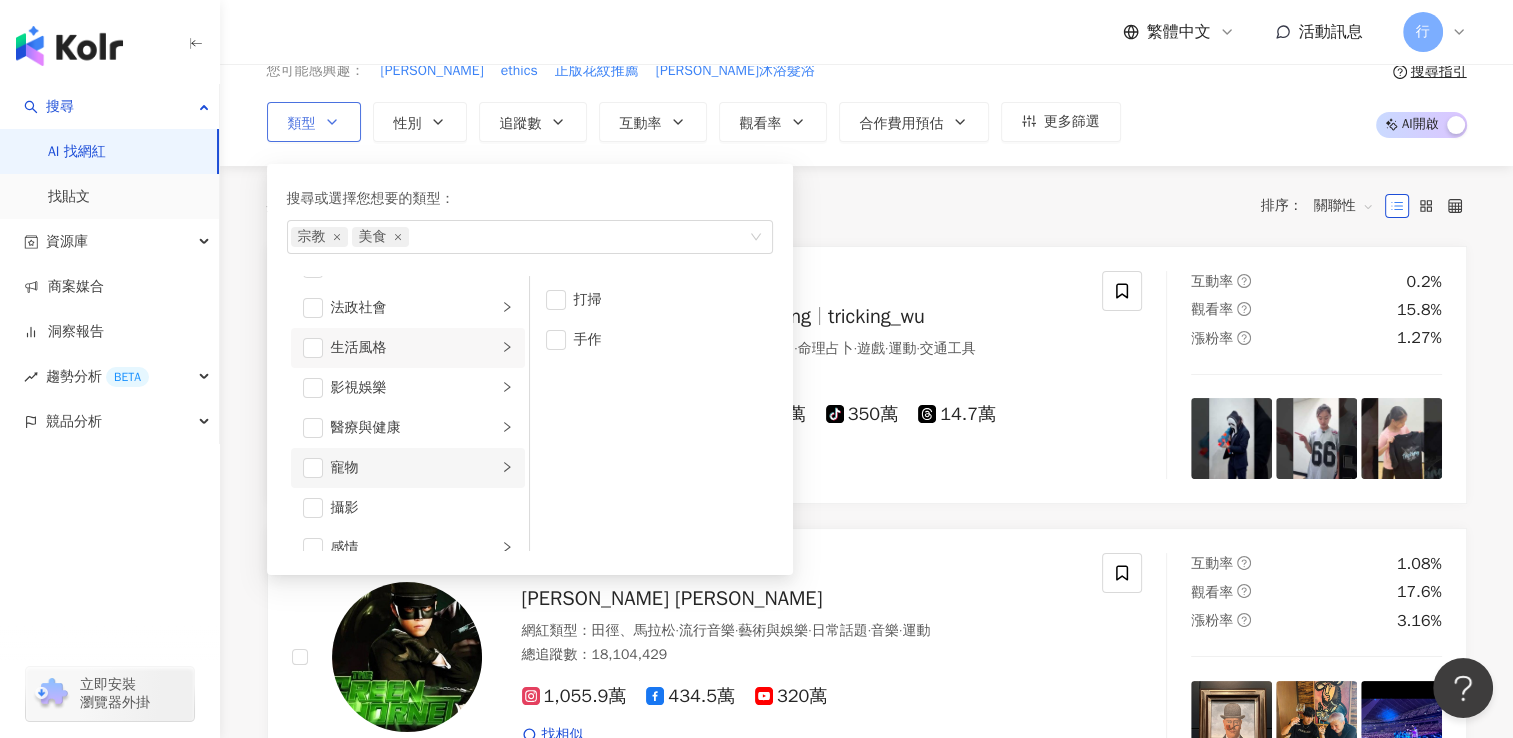 scroll, scrollTop: 492, scrollLeft: 0, axis: vertical 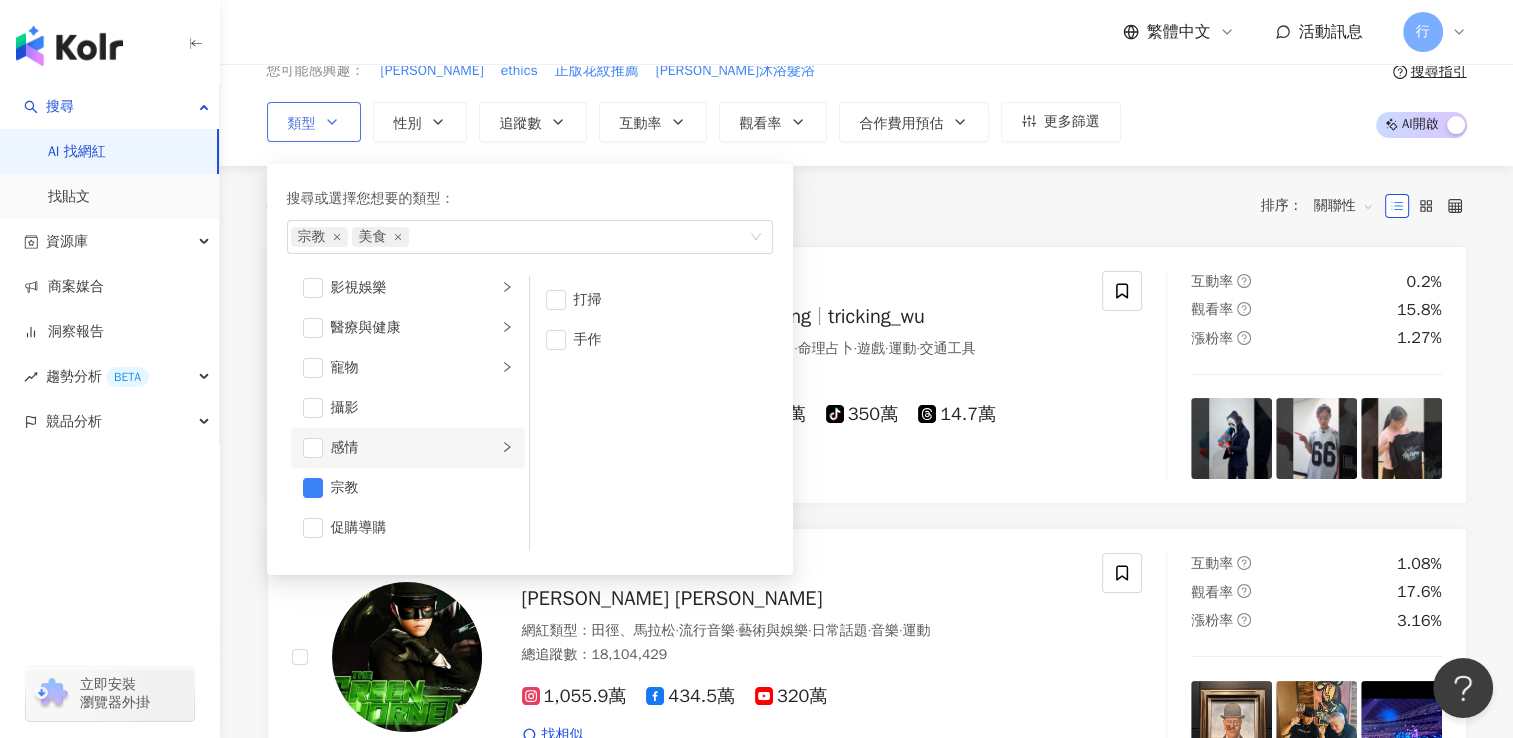click on "感情" at bounding box center [414, 448] 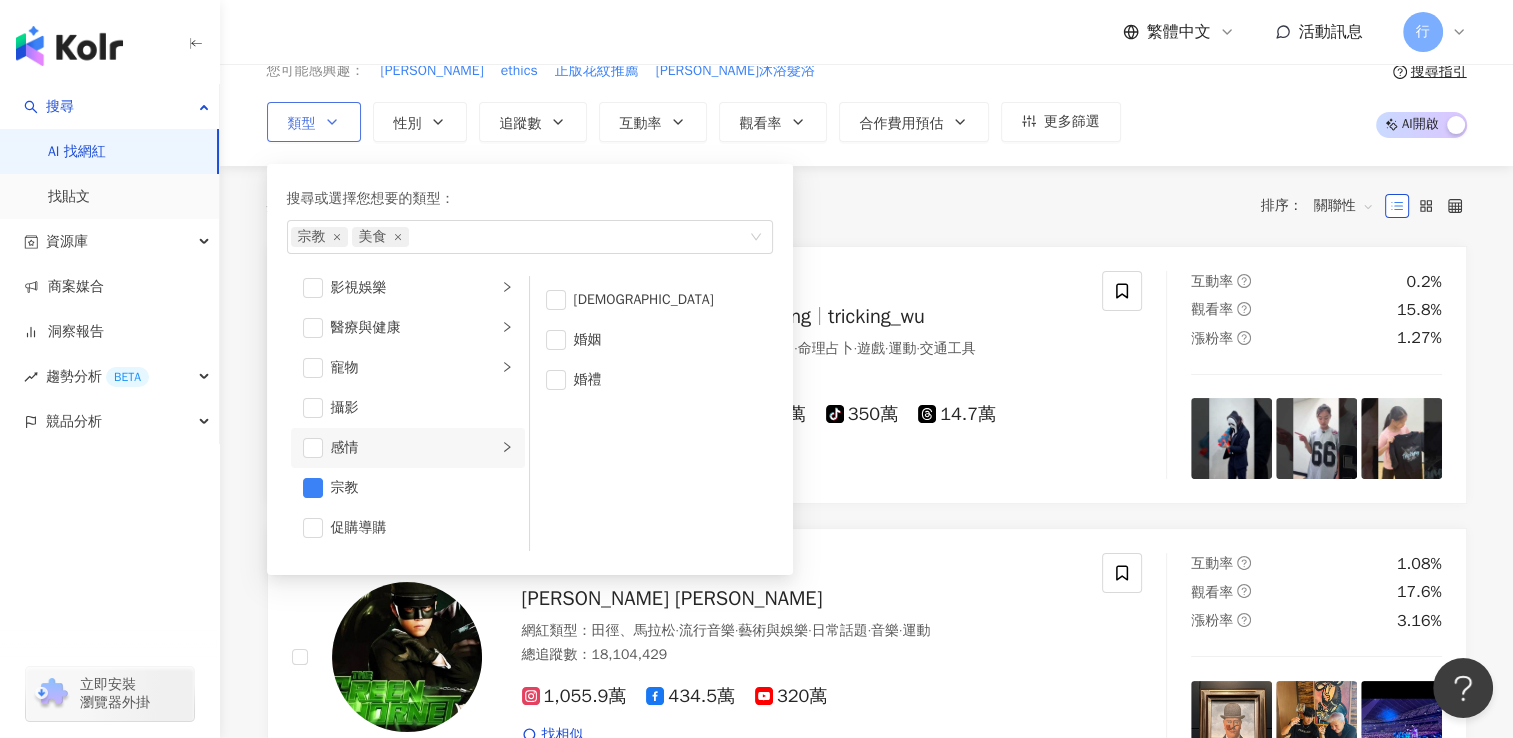 click on "感情" at bounding box center (414, 448) 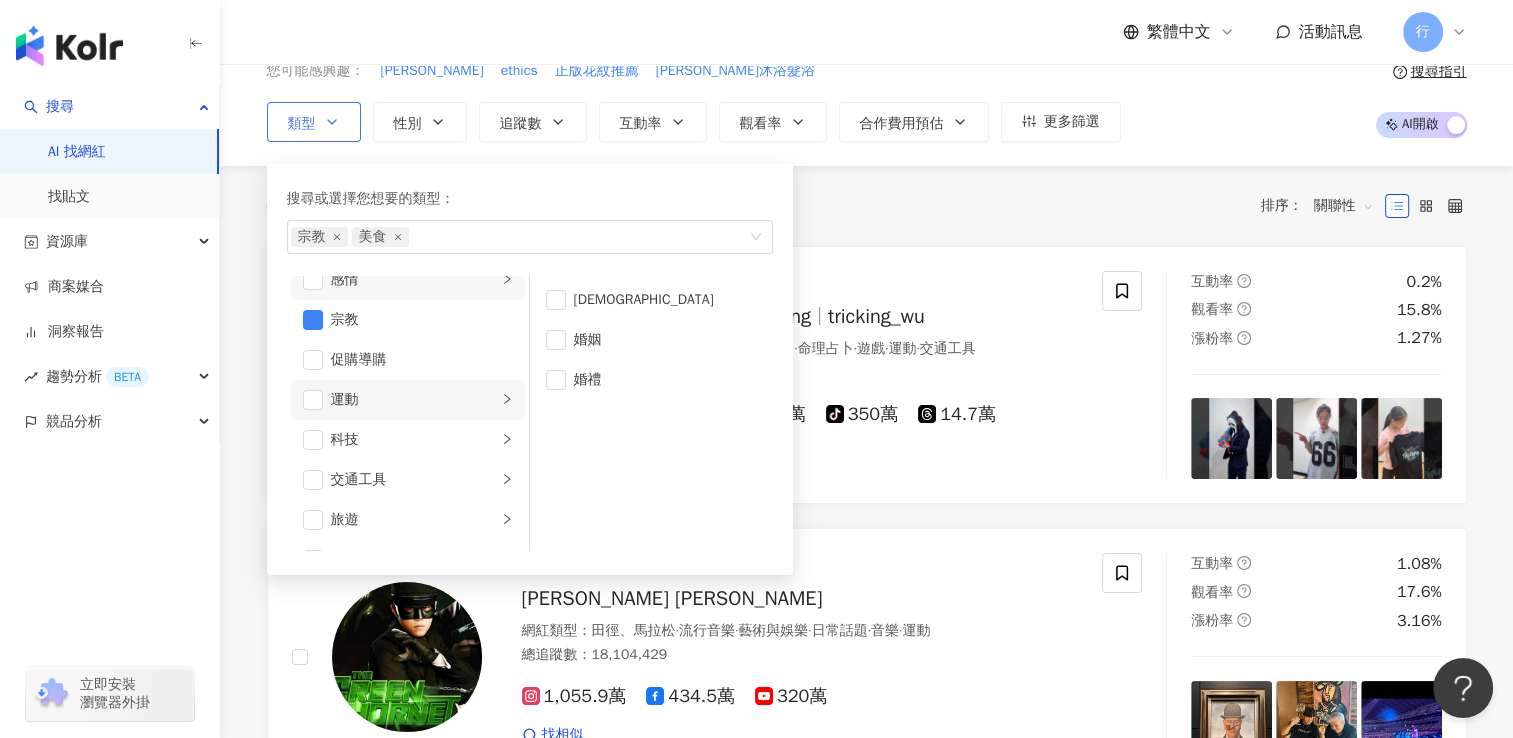 scroll, scrollTop: 692, scrollLeft: 0, axis: vertical 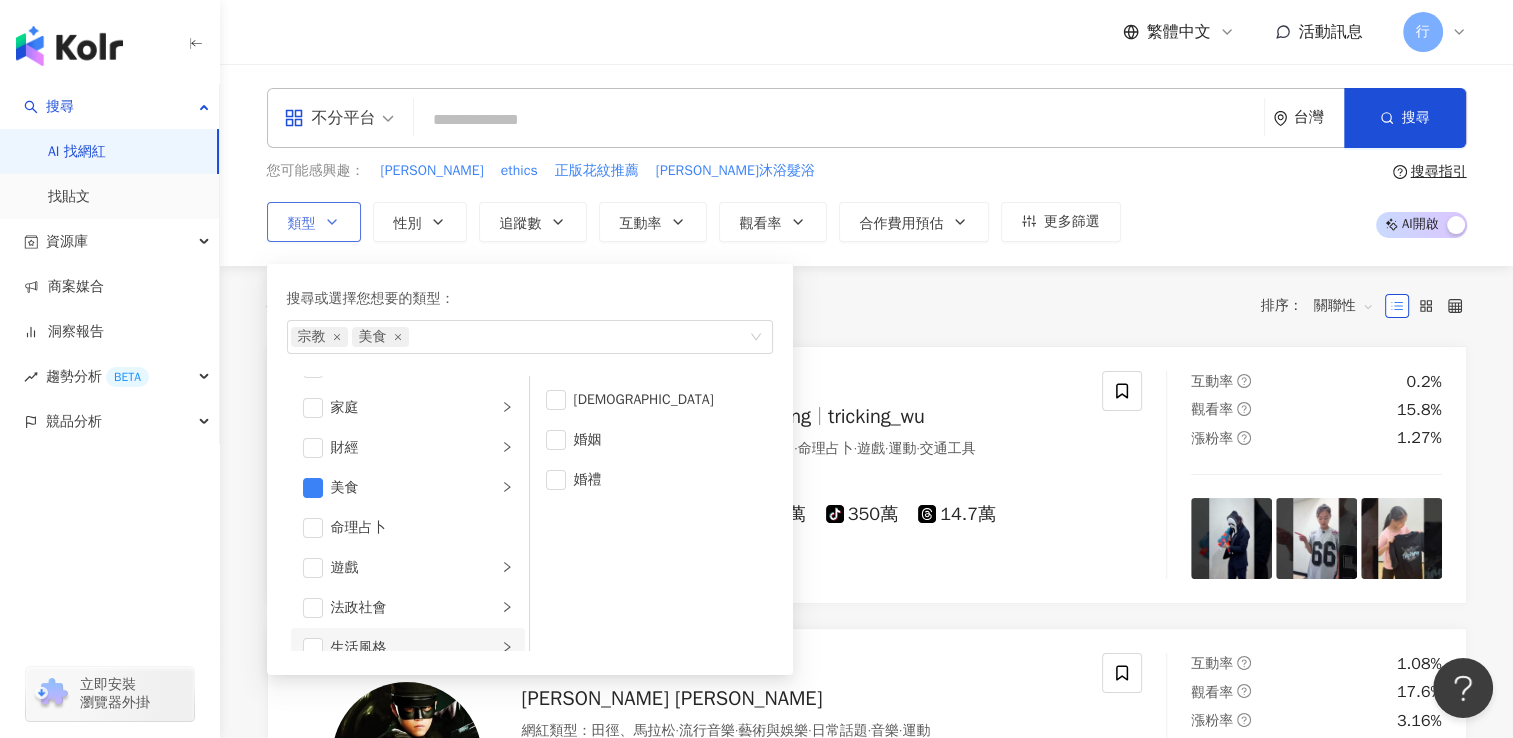 click on "生活風格" at bounding box center [408, 648] 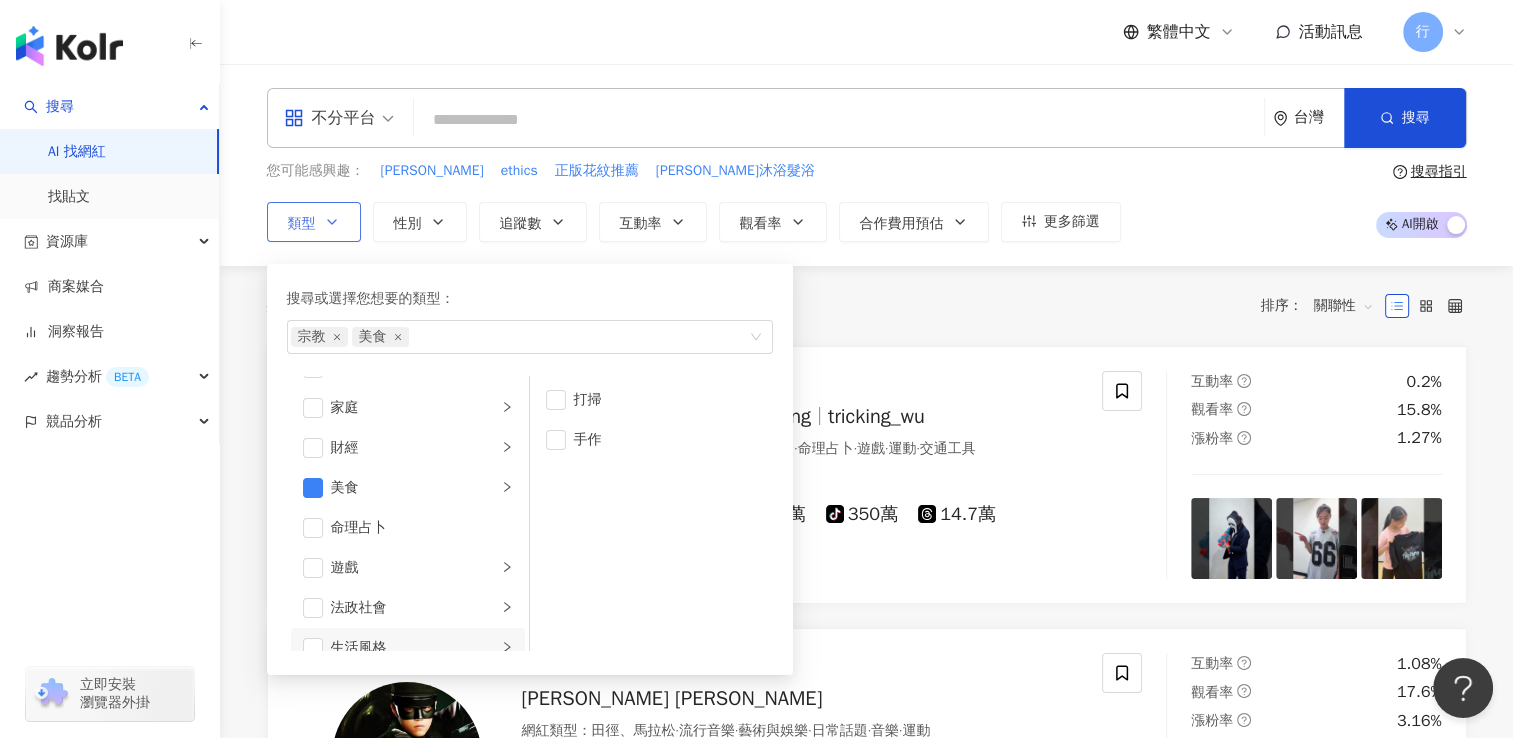scroll, scrollTop: 208, scrollLeft: 0, axis: vertical 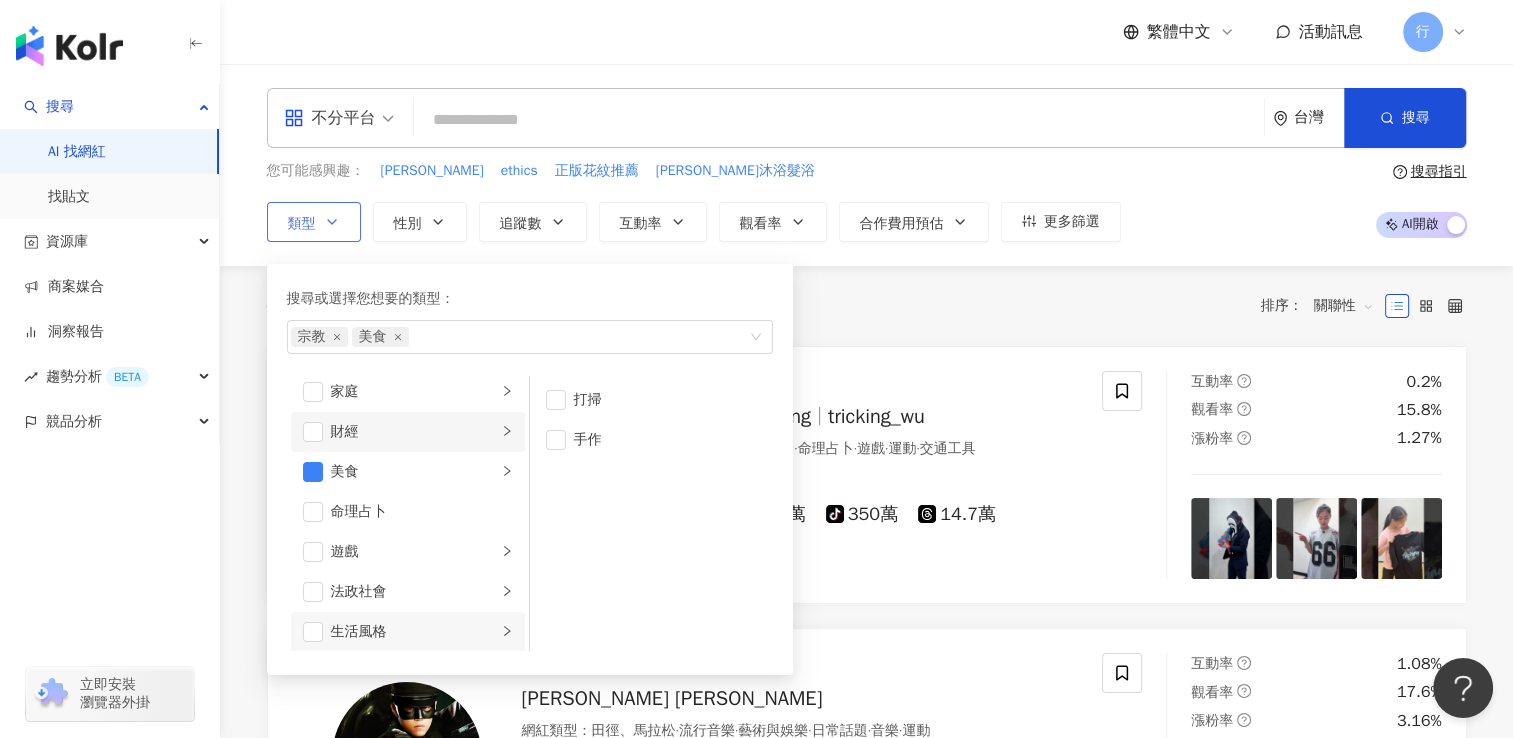 click at bounding box center (507, 431) 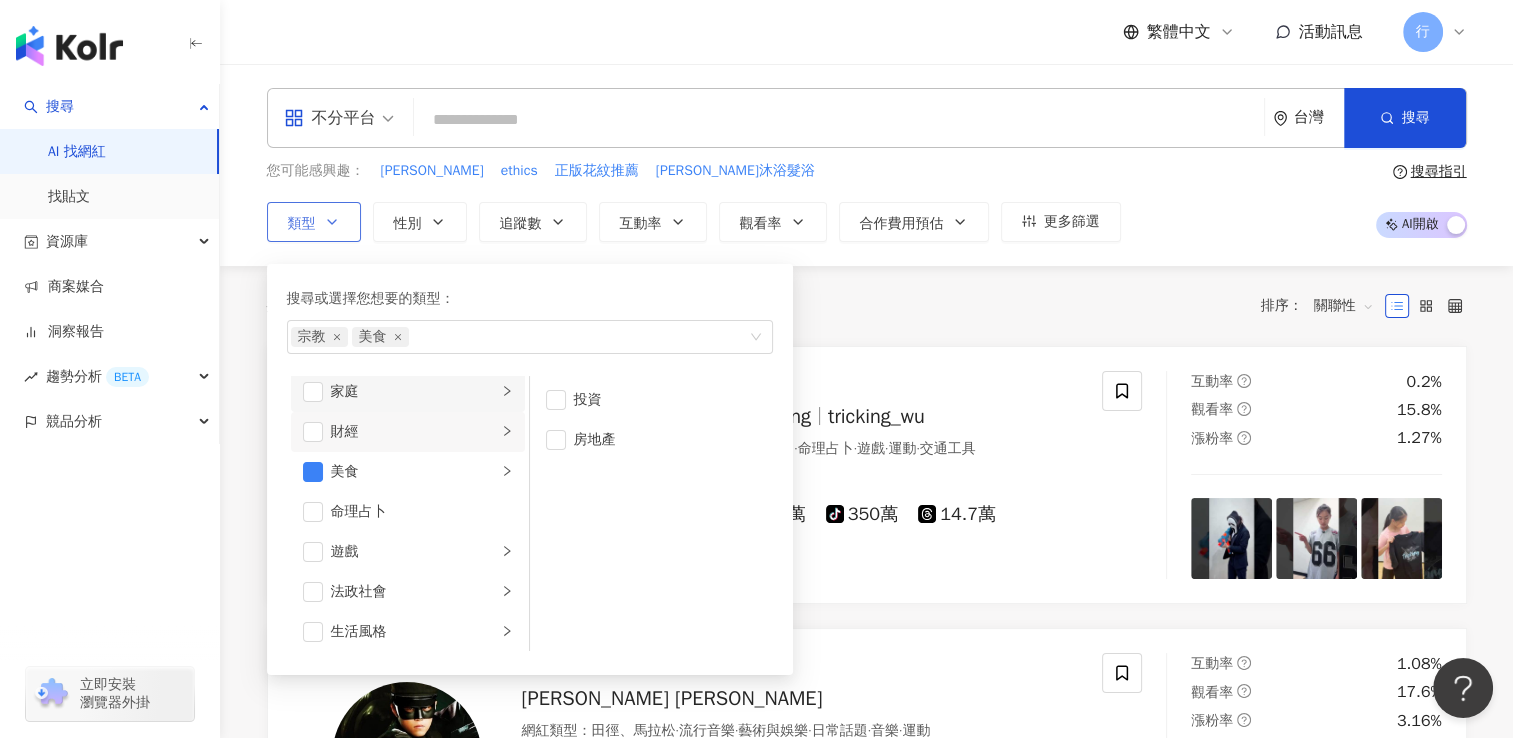click at bounding box center (507, 391) 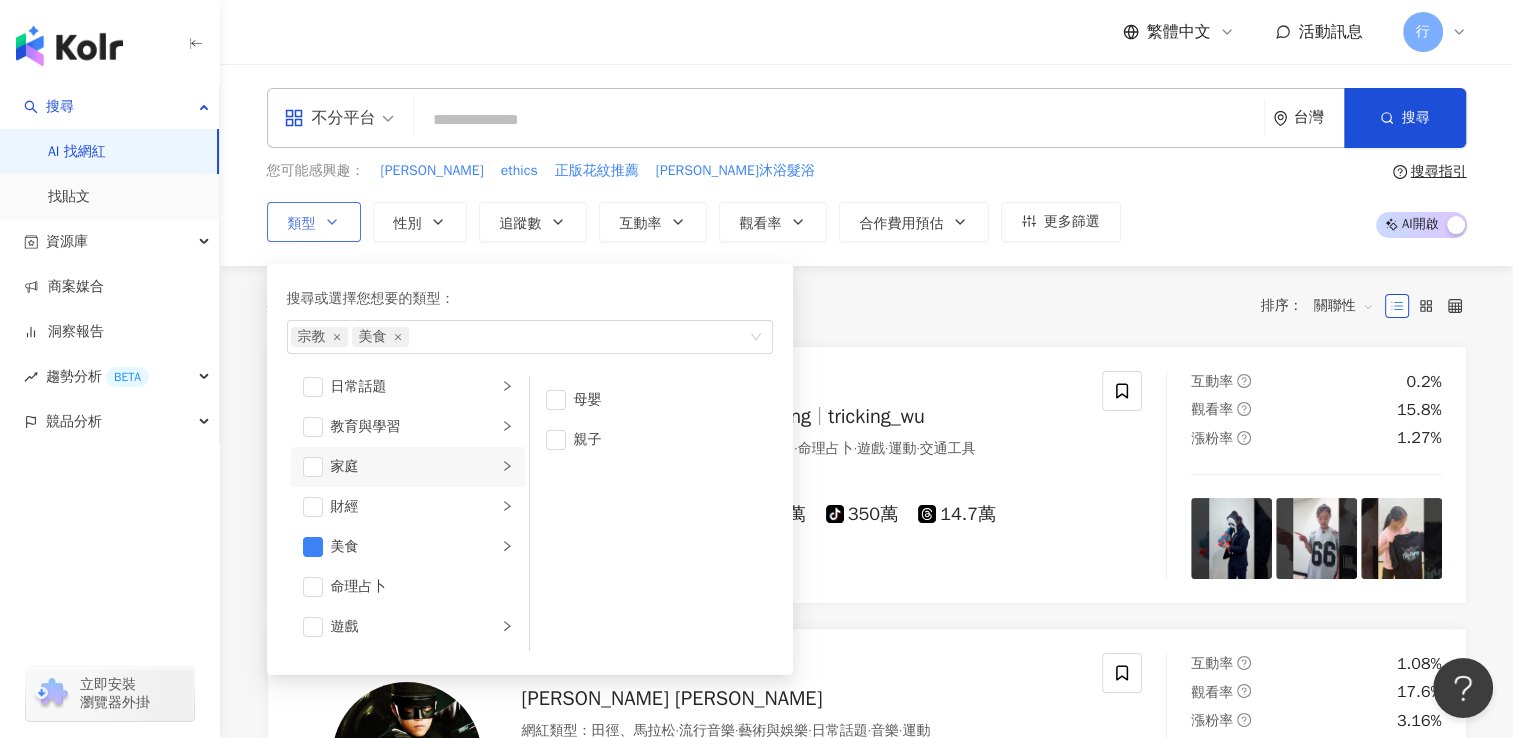 scroll, scrollTop: 4, scrollLeft: 0, axis: vertical 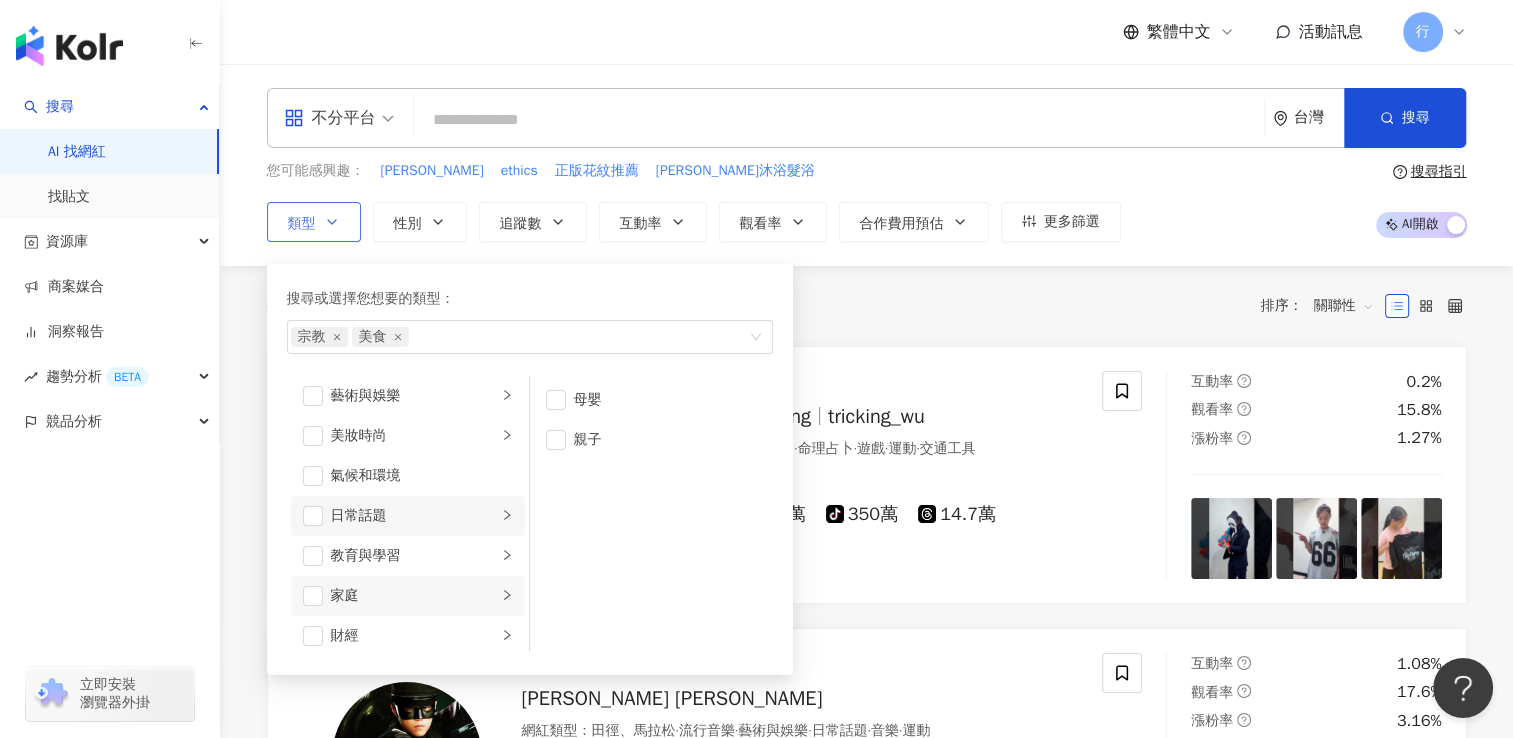 click on "日常話題" at bounding box center [408, 516] 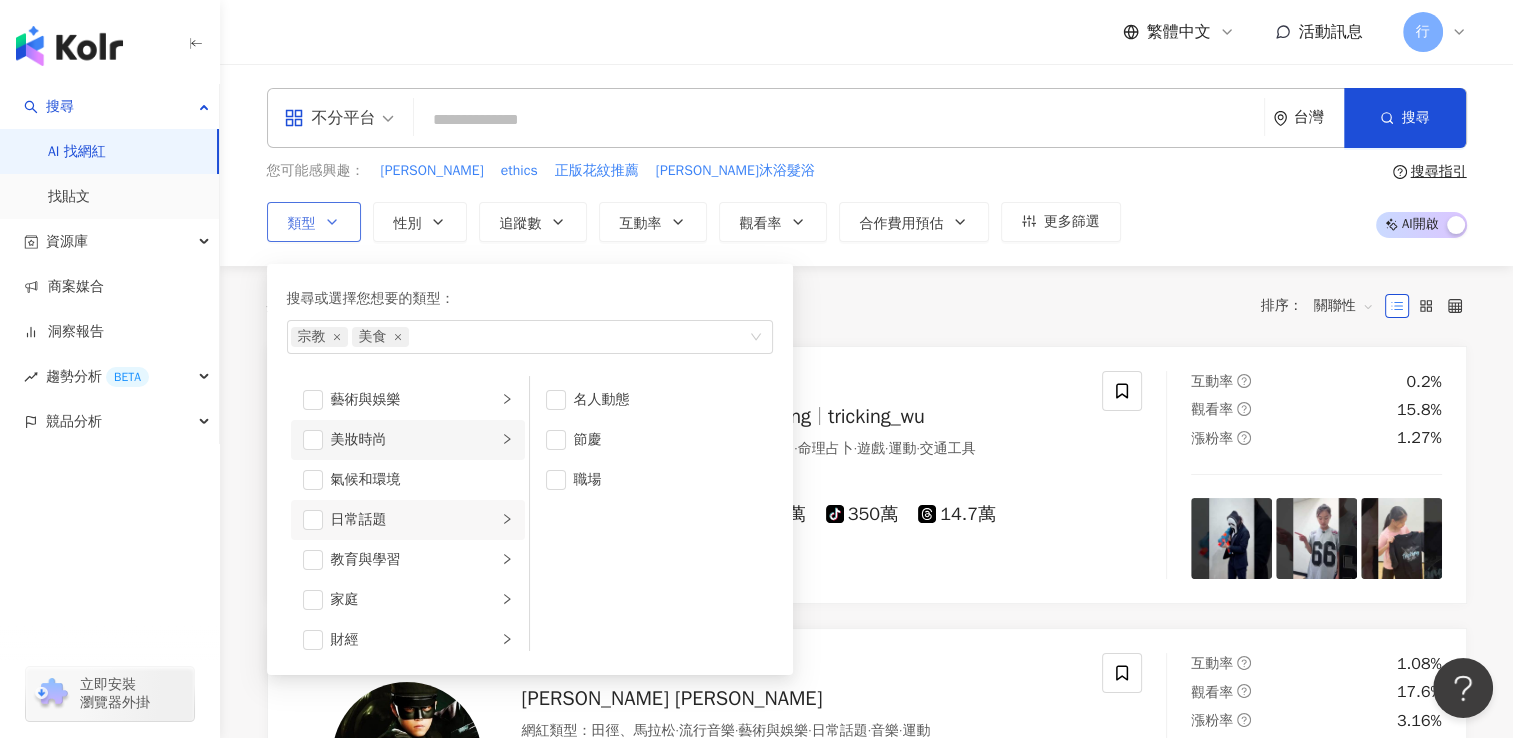 scroll, scrollTop: 0, scrollLeft: 0, axis: both 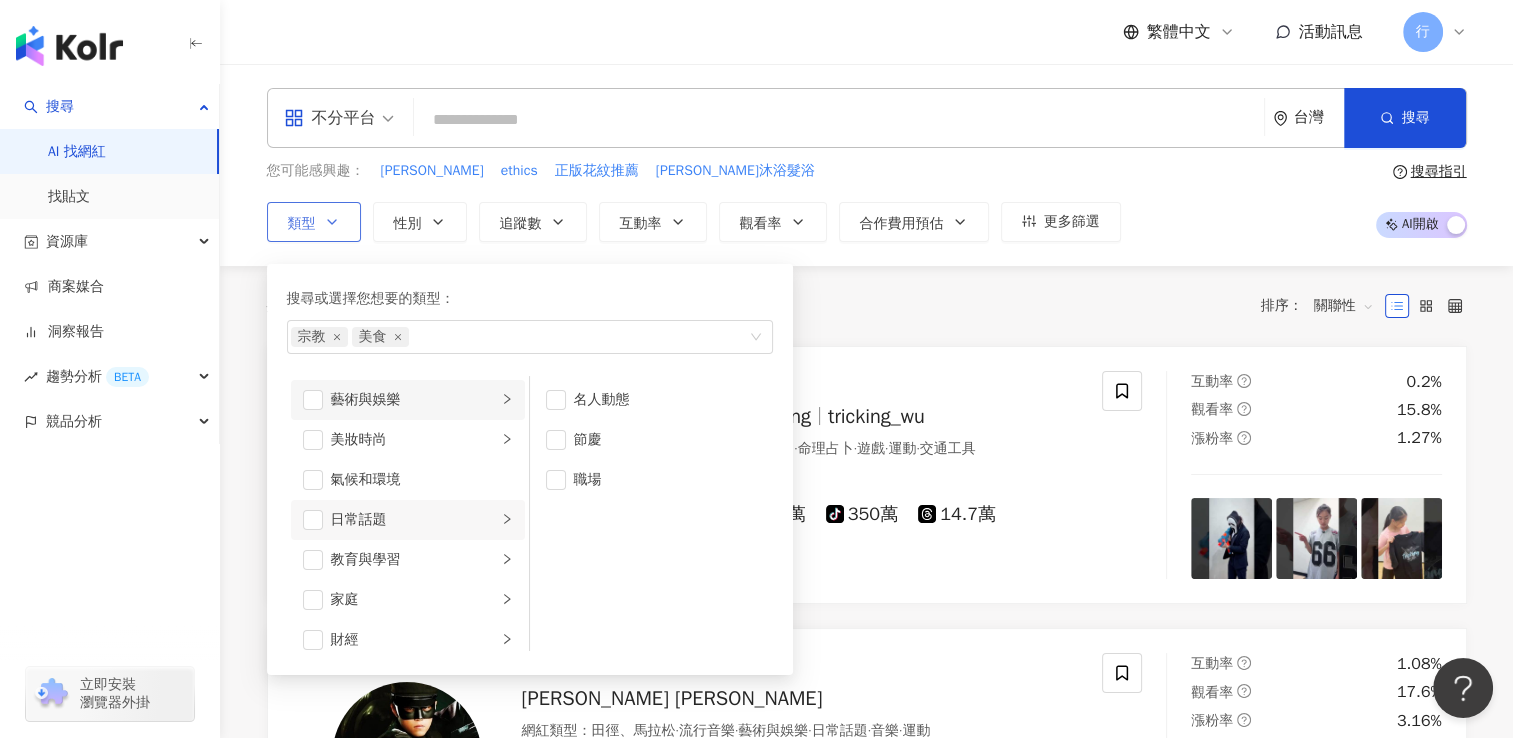 click on "藝術與娛樂" at bounding box center (408, 400) 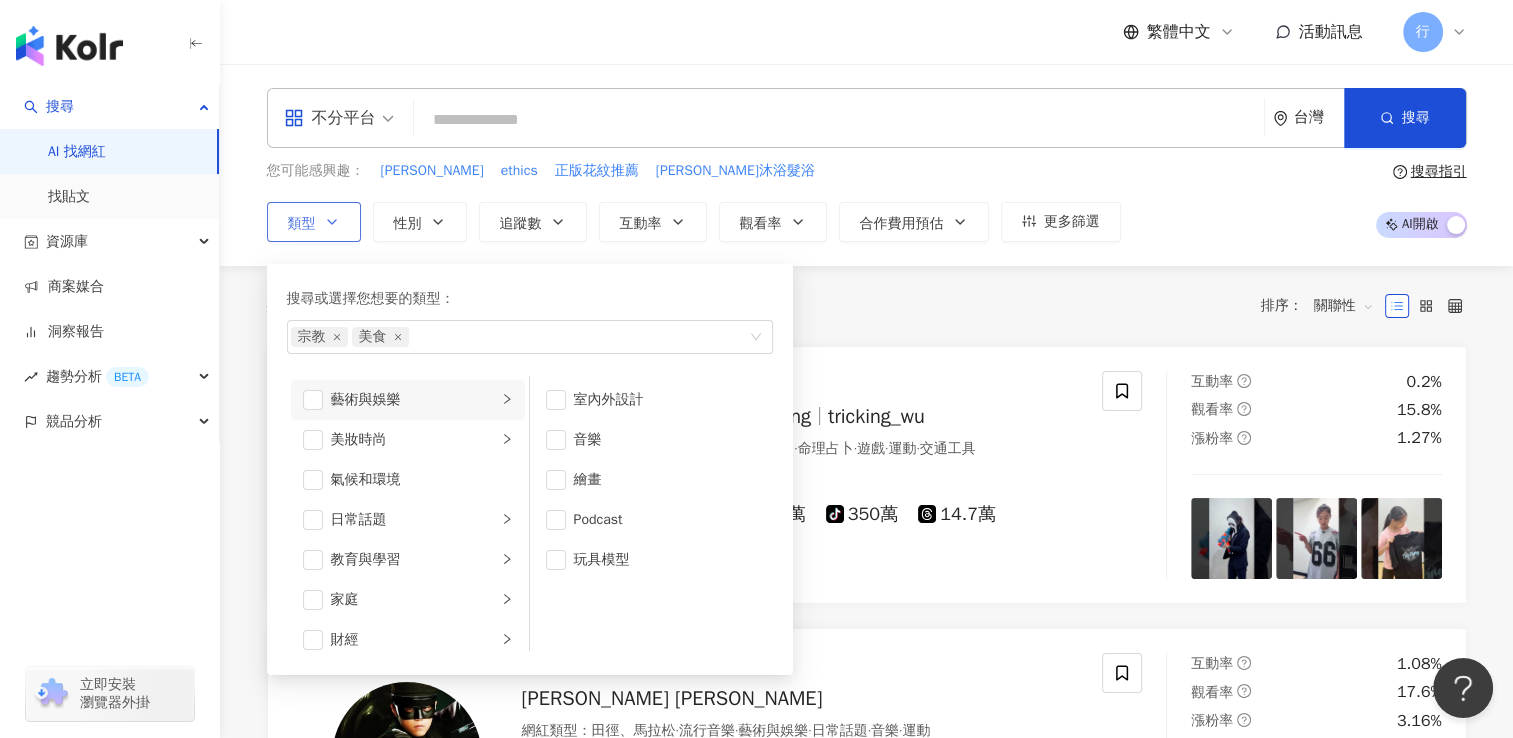 click on "搜尋或選擇您想要的類型： 宗教 美食" at bounding box center [530, 322] 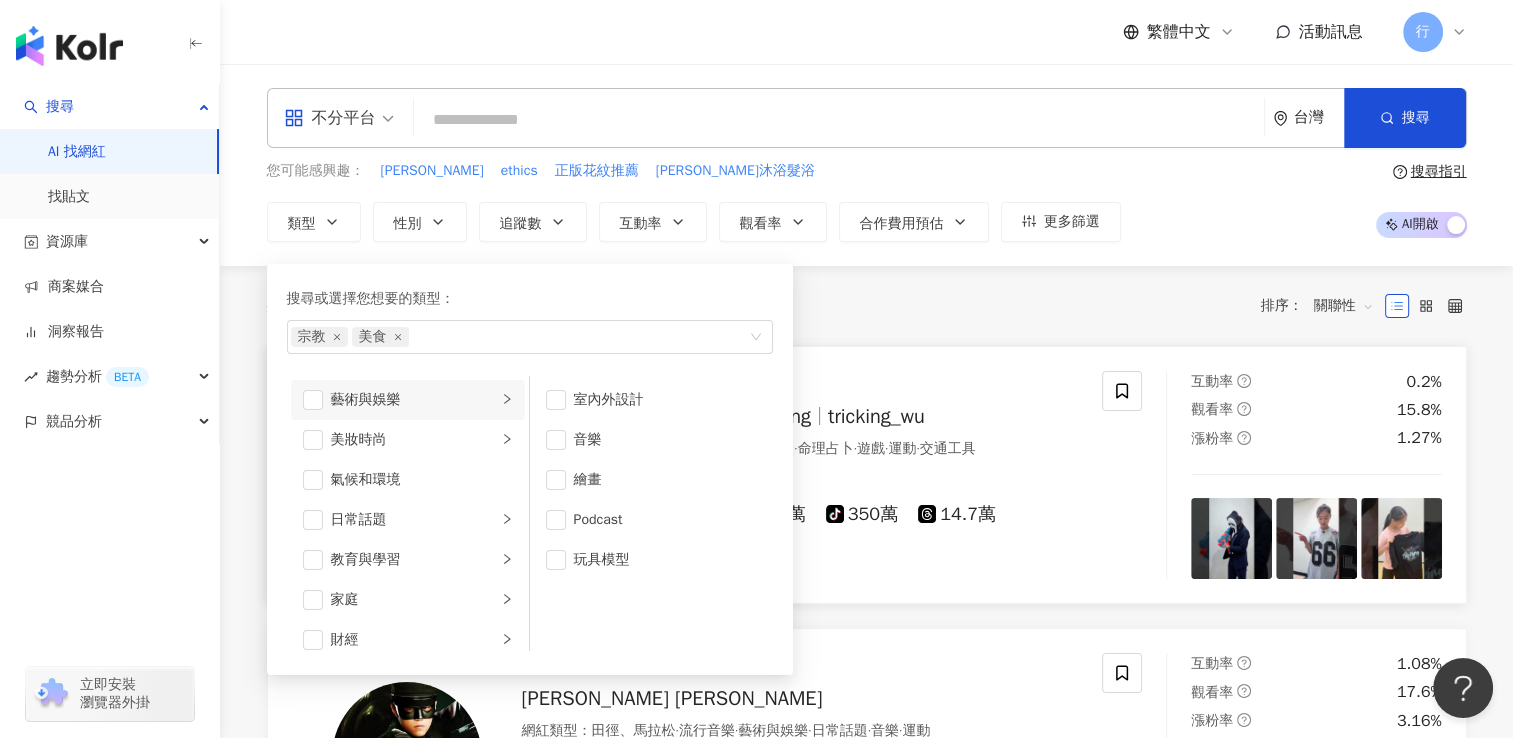 click on "吳奇軒 Wu Hsuan 奇軒Tricking tricking_wu 網紅類型 ： 藝術與娛樂  ·  日常話題  ·  教育與學習  ·  命理占卜  ·  遊戲  ·  運動  ·  交通工具 總追蹤數 ： 20,407,717 78.3萬 27.8萬 1,570萬 tiktok-icon 350萬 14.7萬 找相似 互動率 0.2% 觀看率 15.8% 漲粉率 1.27%" at bounding box center (867, 475) 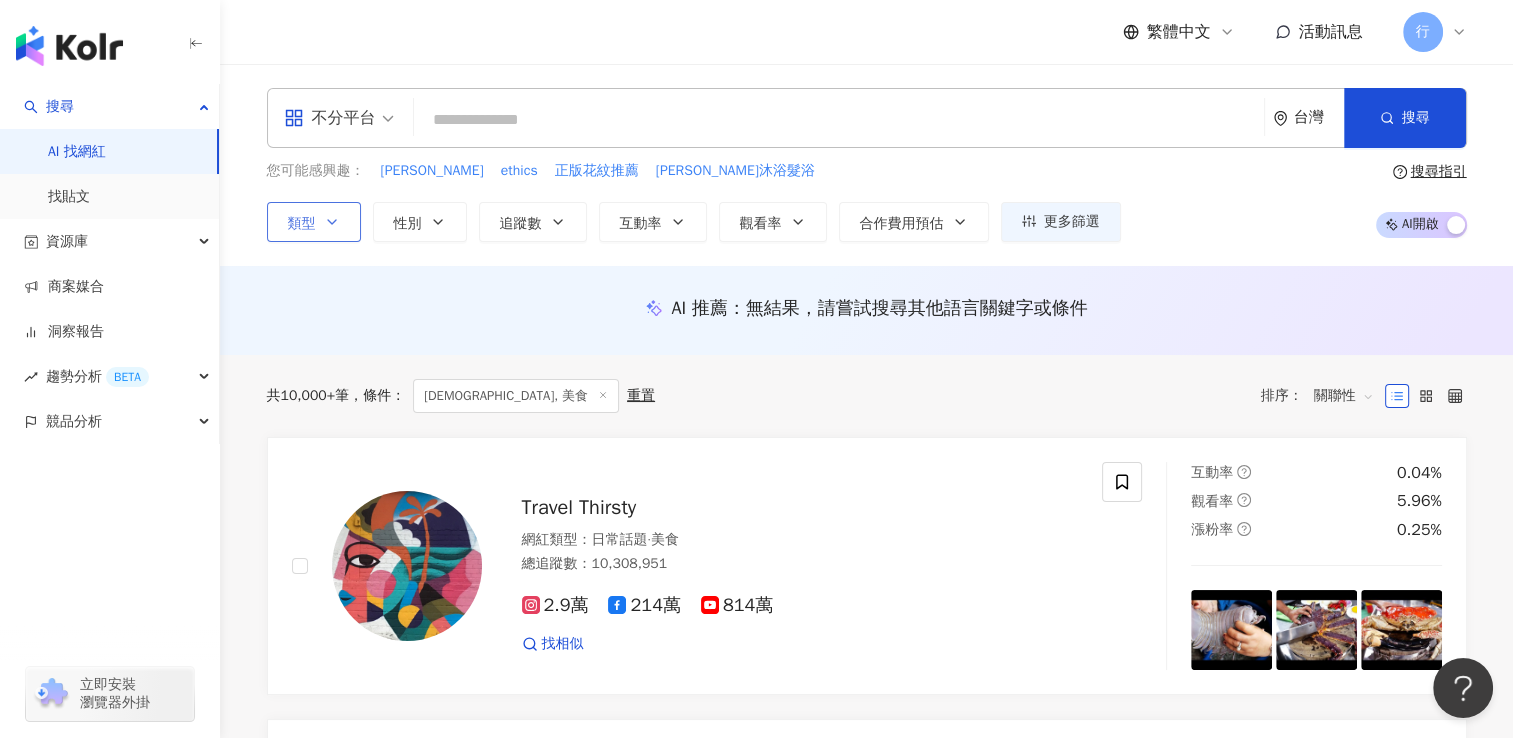 drag, startPoint x: 333, startPoint y: 224, endPoint x: 352, endPoint y: 232, distance: 20.615528 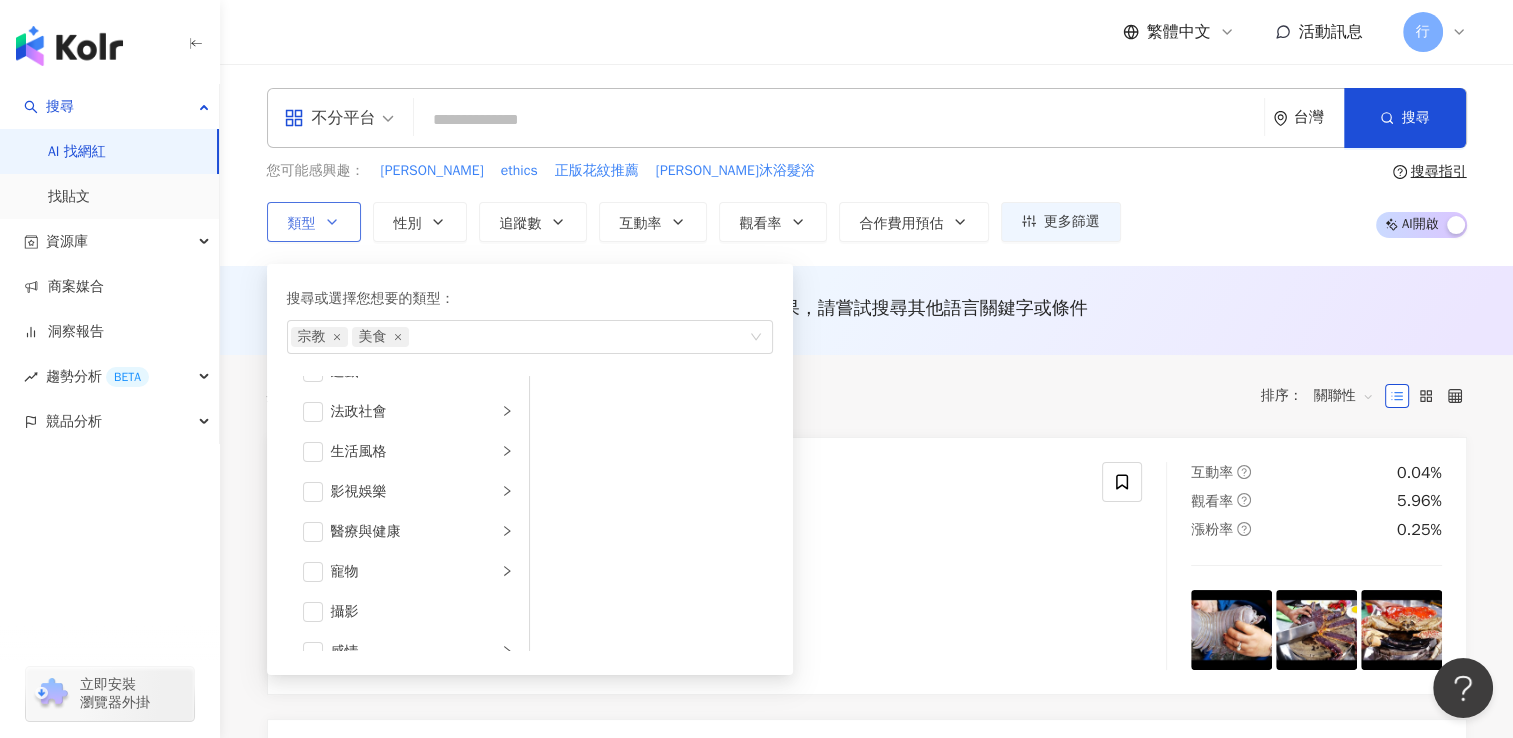 scroll, scrollTop: 600, scrollLeft: 0, axis: vertical 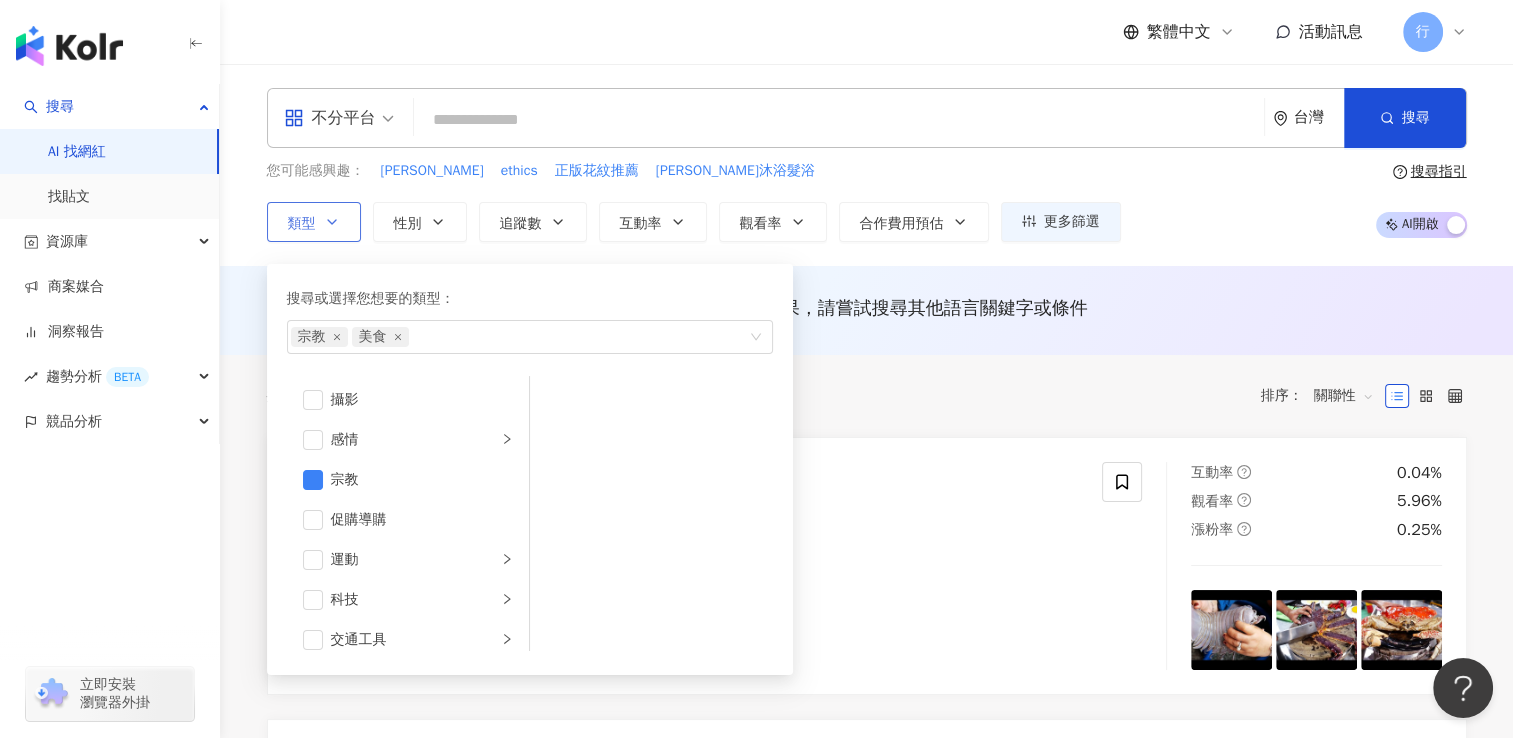 click on "搜尋或選擇您想要的類型： 宗教 美食   藝術與娛樂 美妝時尚 氣候和環境 日常話題 教育與學習 家庭 財經 美食 命理占卜 遊戲 法政社會 生活風格 影視娛樂 醫療與健康 寵物 攝影 感情 宗教 促購導購 運動 科技 交通工具 旅遊 成人" at bounding box center (530, 469) 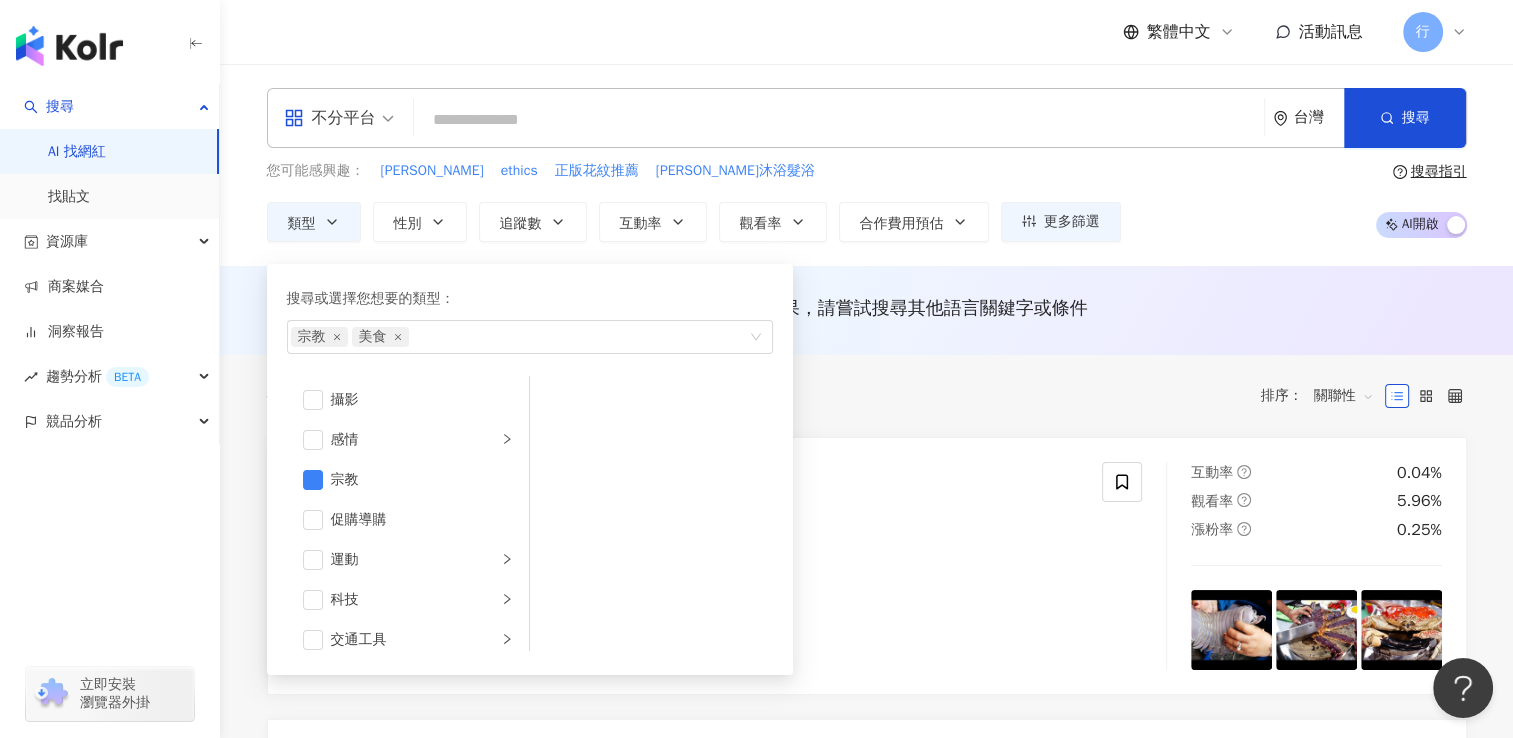 click on "不分平台 台灣 搜尋 您可能感興趣： 洪堯泰  ethics  正版花紋推薦  沙龍沐浴髮浴  類型 搜尋或選擇您想要的類型： 宗教 美食   藝術與娛樂 美妝時尚 氣候和環境 日常話題 教育與學習 家庭 財經 美食 命理占卜 遊戲 法政社會 生活風格 影視娛樂 醫療與健康 寵物 攝影 感情 宗教 促購導購 運動 科技 交通工具 旅遊 成人 性別 追蹤數 互動率 觀看率 合作費用預估  更多篩選 搜尋指引 AI  開啟 AI  關閉" at bounding box center (866, 165) 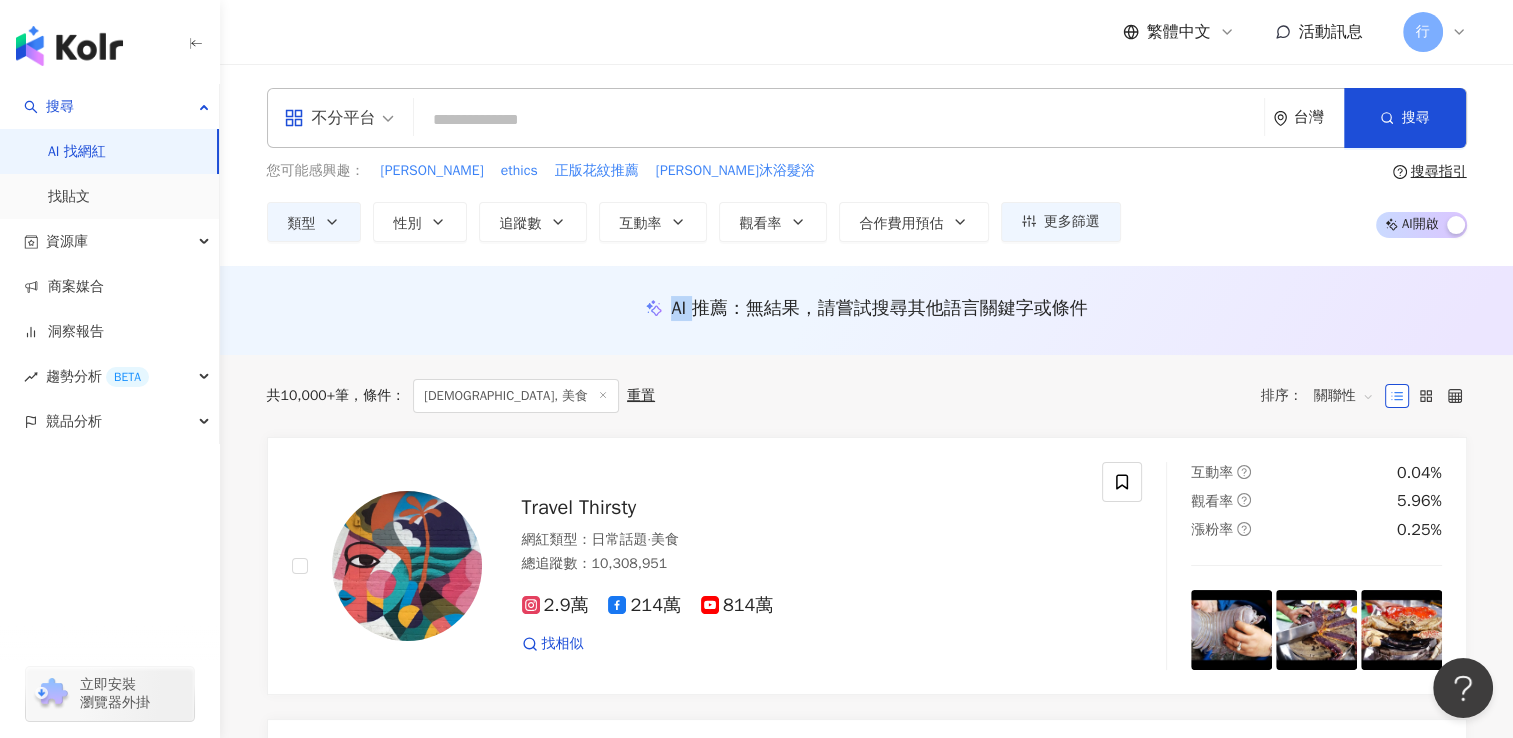 click on "不分平台 台灣 搜尋 您可能感興趣： 洪堯泰  ethics  正版花紋推薦  沙龍沐浴髮浴  類型 搜尋或選擇您想要的類型： 宗教 美食   藝術與娛樂 美妝時尚 氣候和環境 日常話題 教育與學習 家庭 財經 美食 命理占卜 遊戲 法政社會 生活風格 影視娛樂 醫療與健康 寵物 攝影 感情 宗教 促購導購 運動 科技 交通工具 旅遊 成人 性別 追蹤數 互動率 觀看率 合作費用預估  更多篩選 搜尋指引 AI  開啟 AI  關閉" at bounding box center [866, 165] 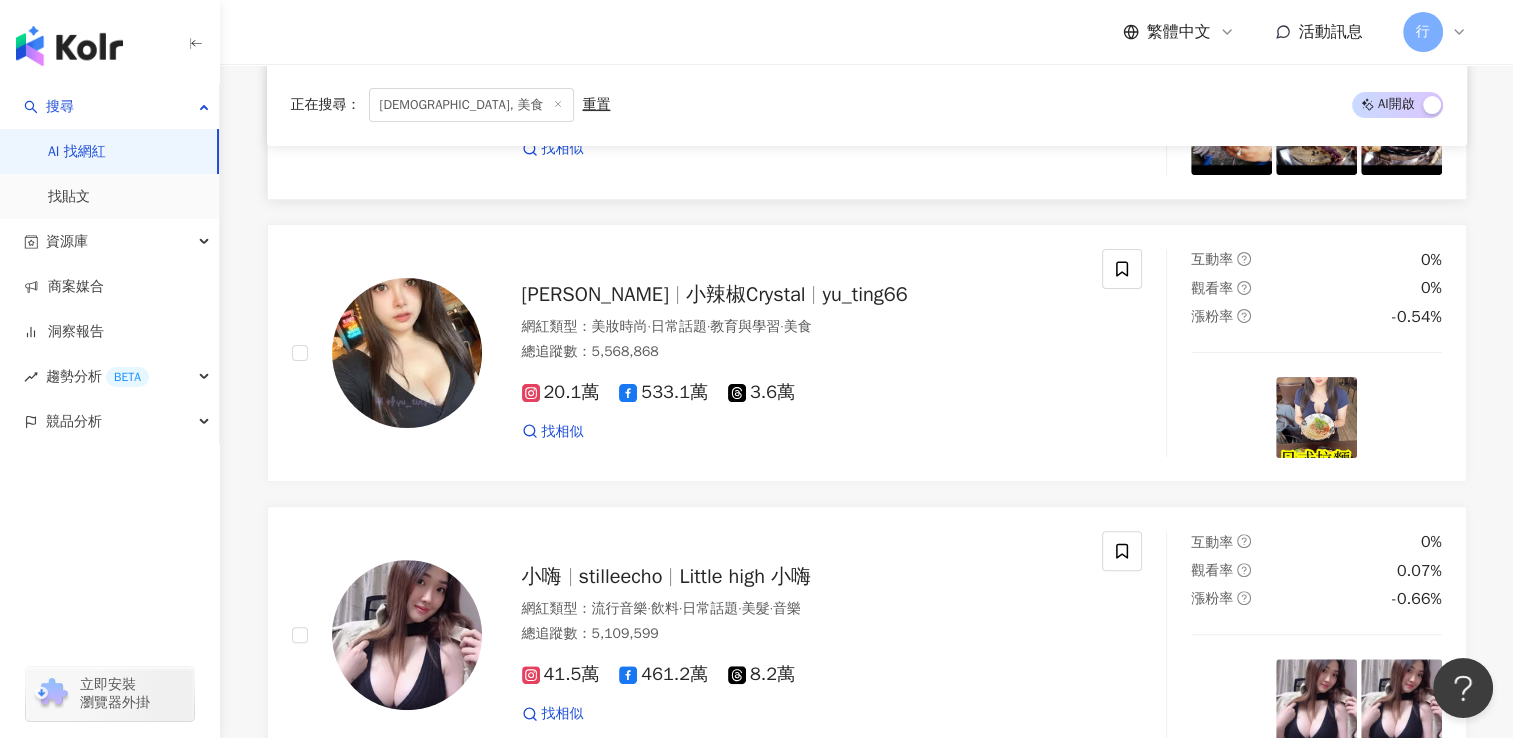 scroll, scrollTop: 300, scrollLeft: 0, axis: vertical 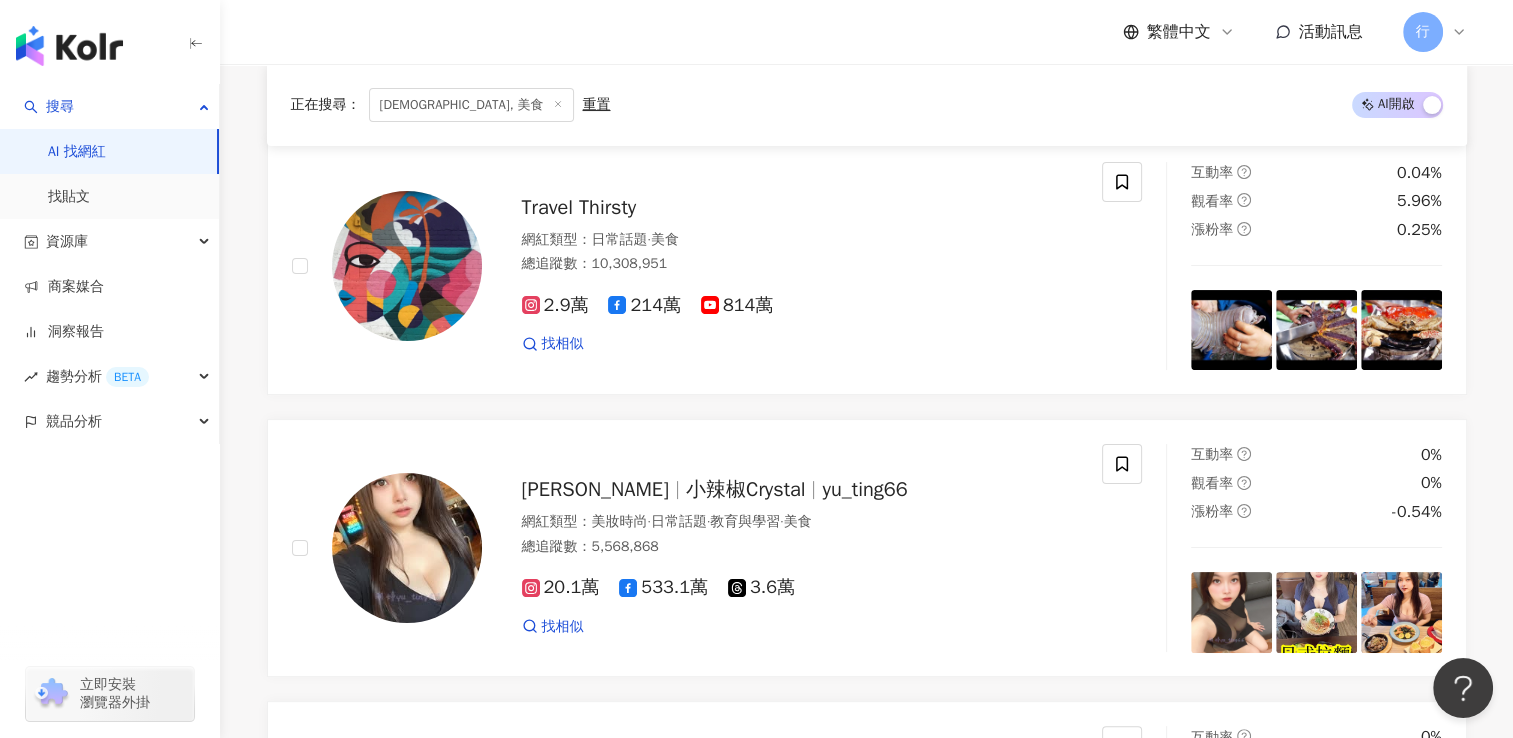 click on "宗教, 美食" at bounding box center [472, 105] 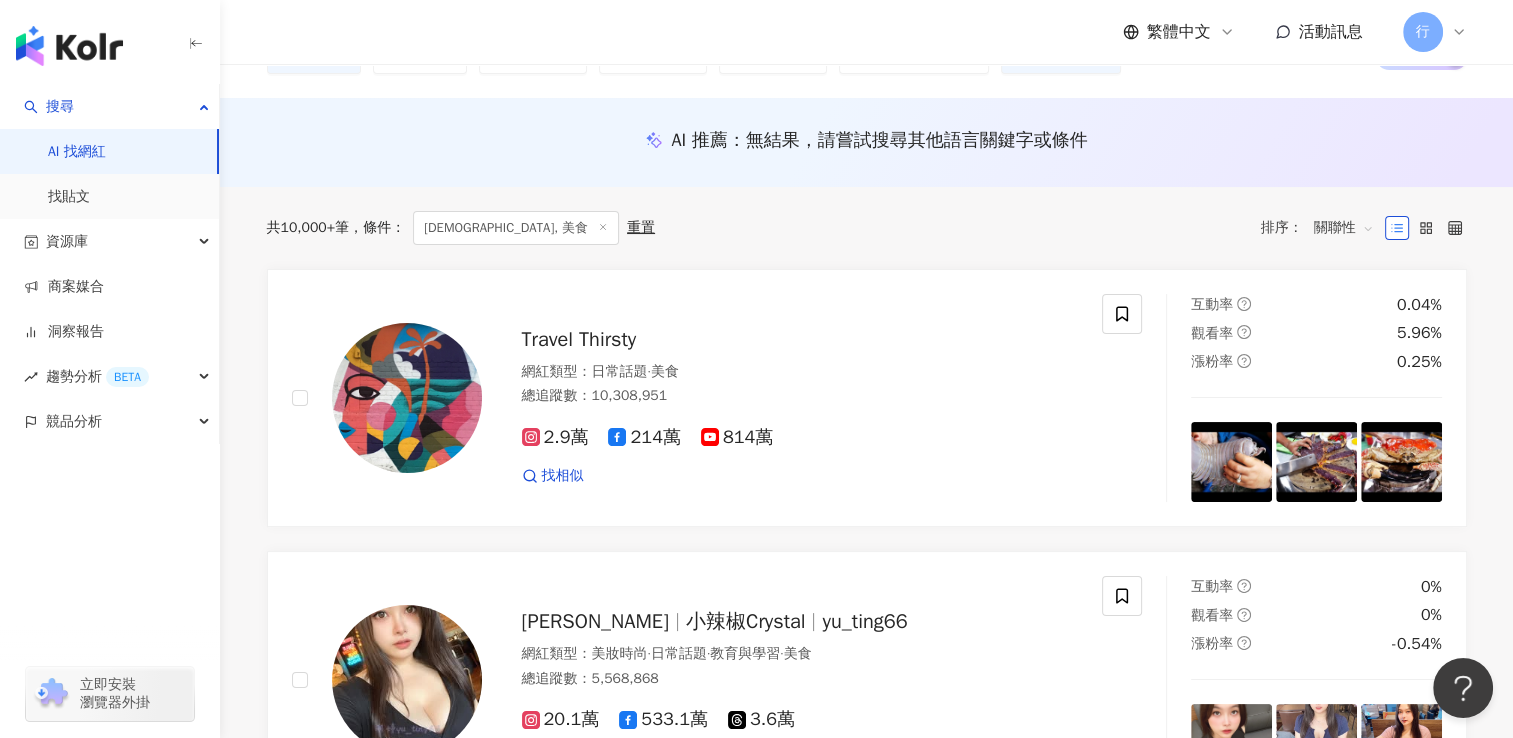 scroll, scrollTop: 0, scrollLeft: 0, axis: both 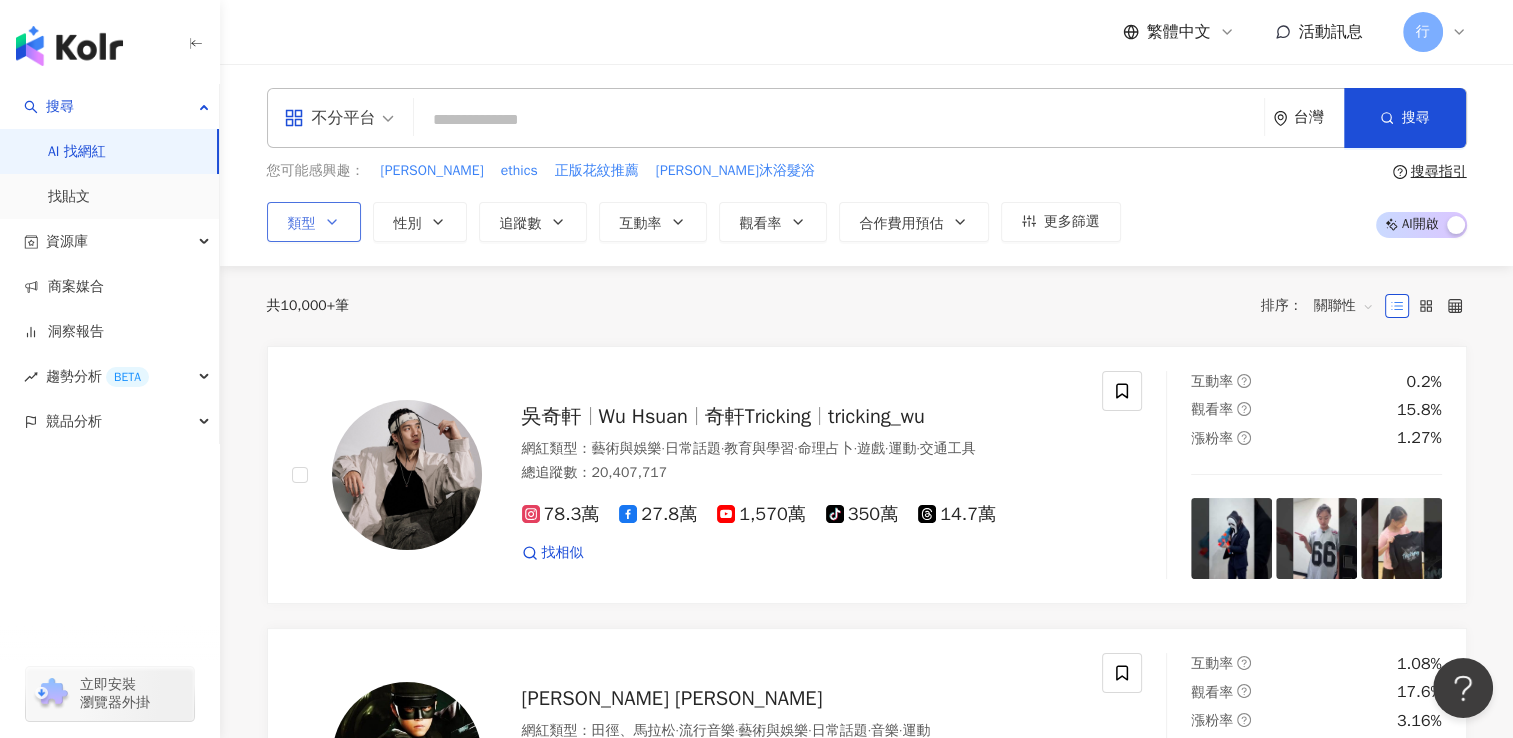 click on "類型" at bounding box center (314, 222) 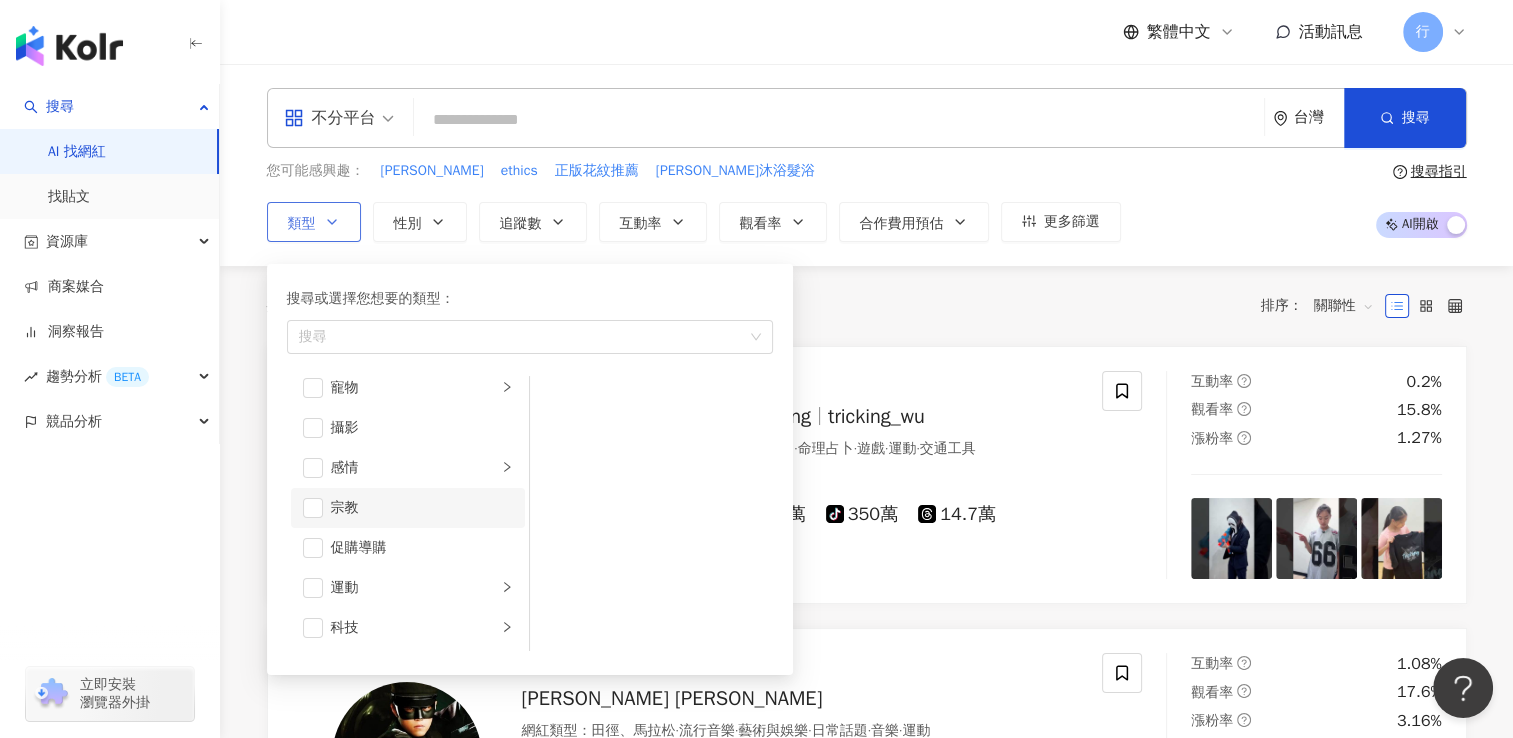 scroll, scrollTop: 600, scrollLeft: 0, axis: vertical 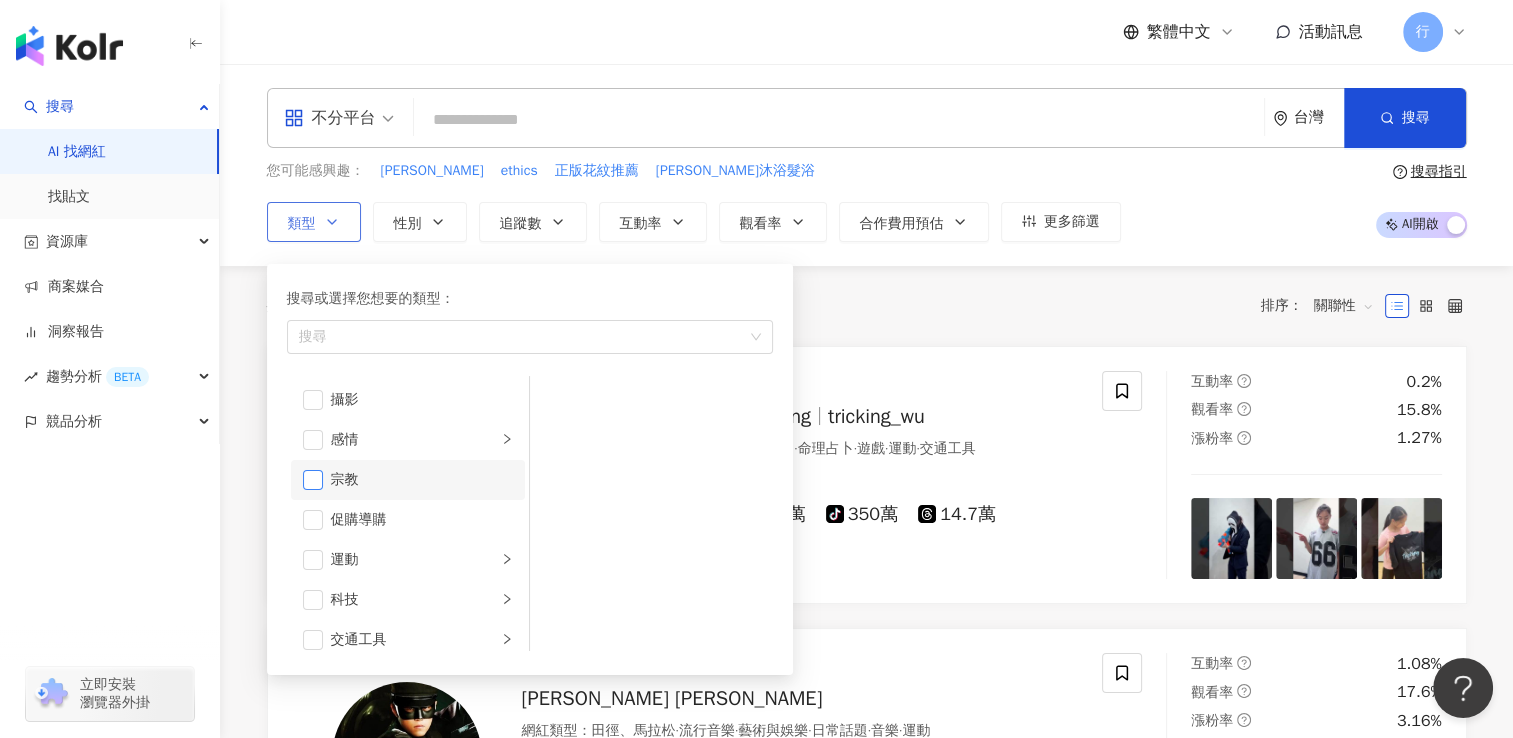 click at bounding box center [313, 480] 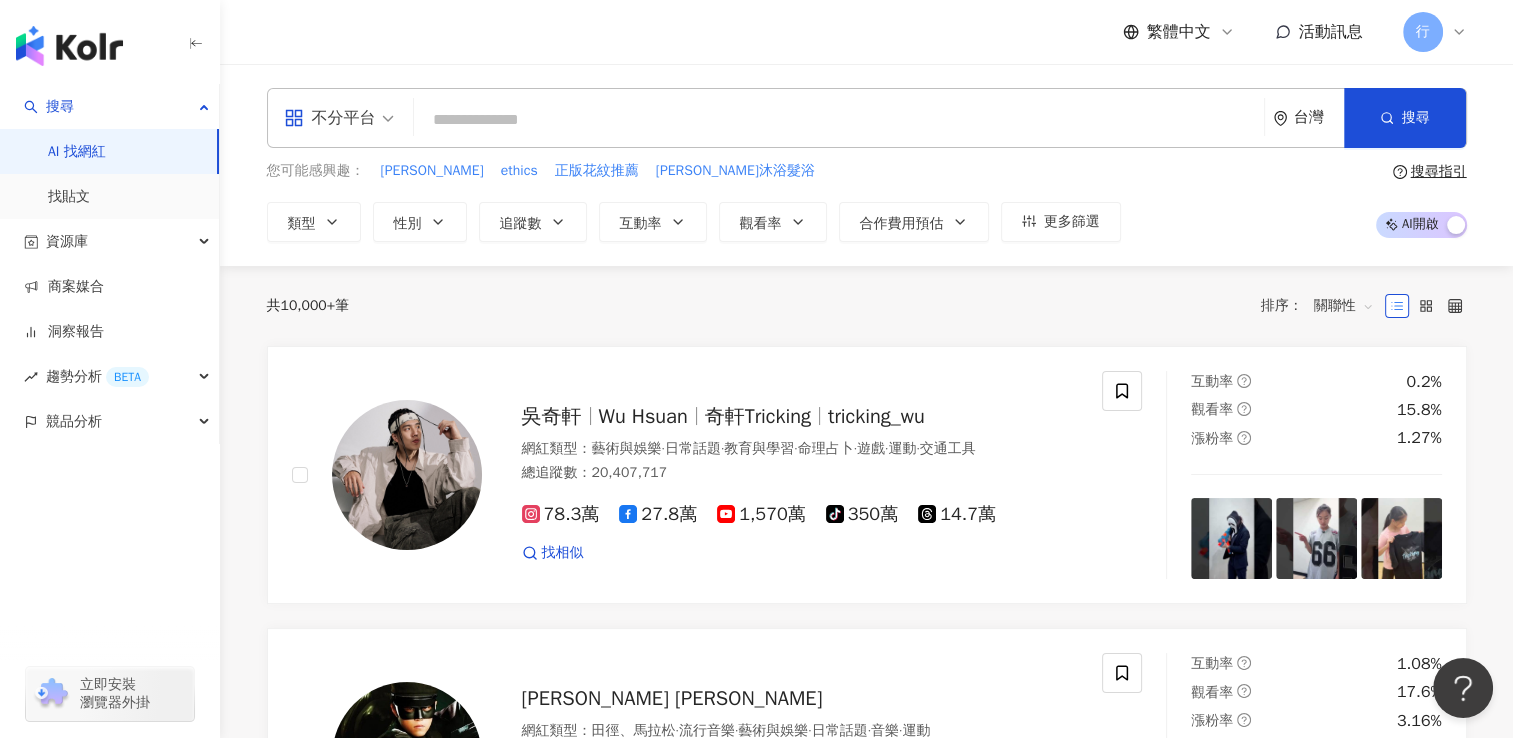 click on "共  10,000+  筆 排序： 關聯性" at bounding box center (867, 306) 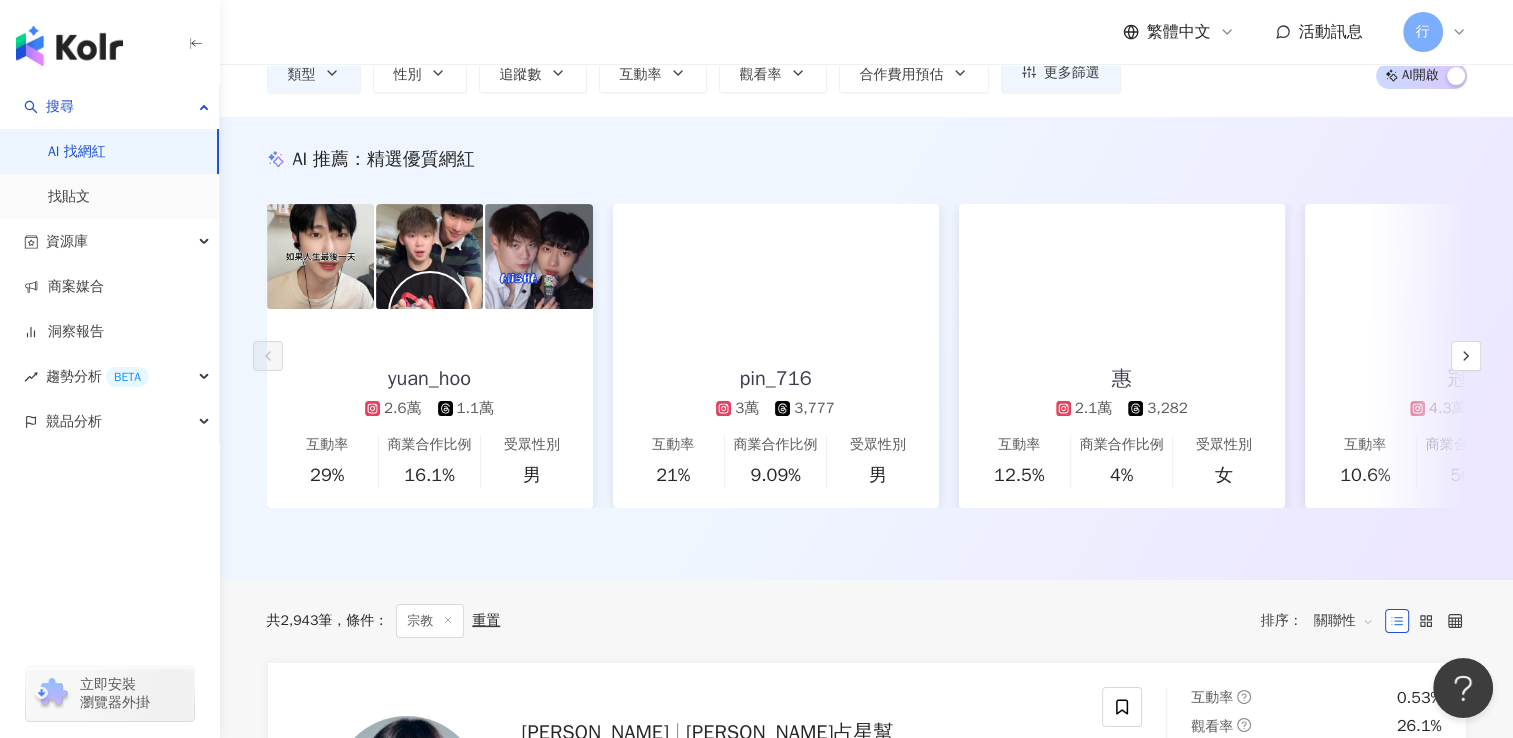 scroll, scrollTop: 100, scrollLeft: 0, axis: vertical 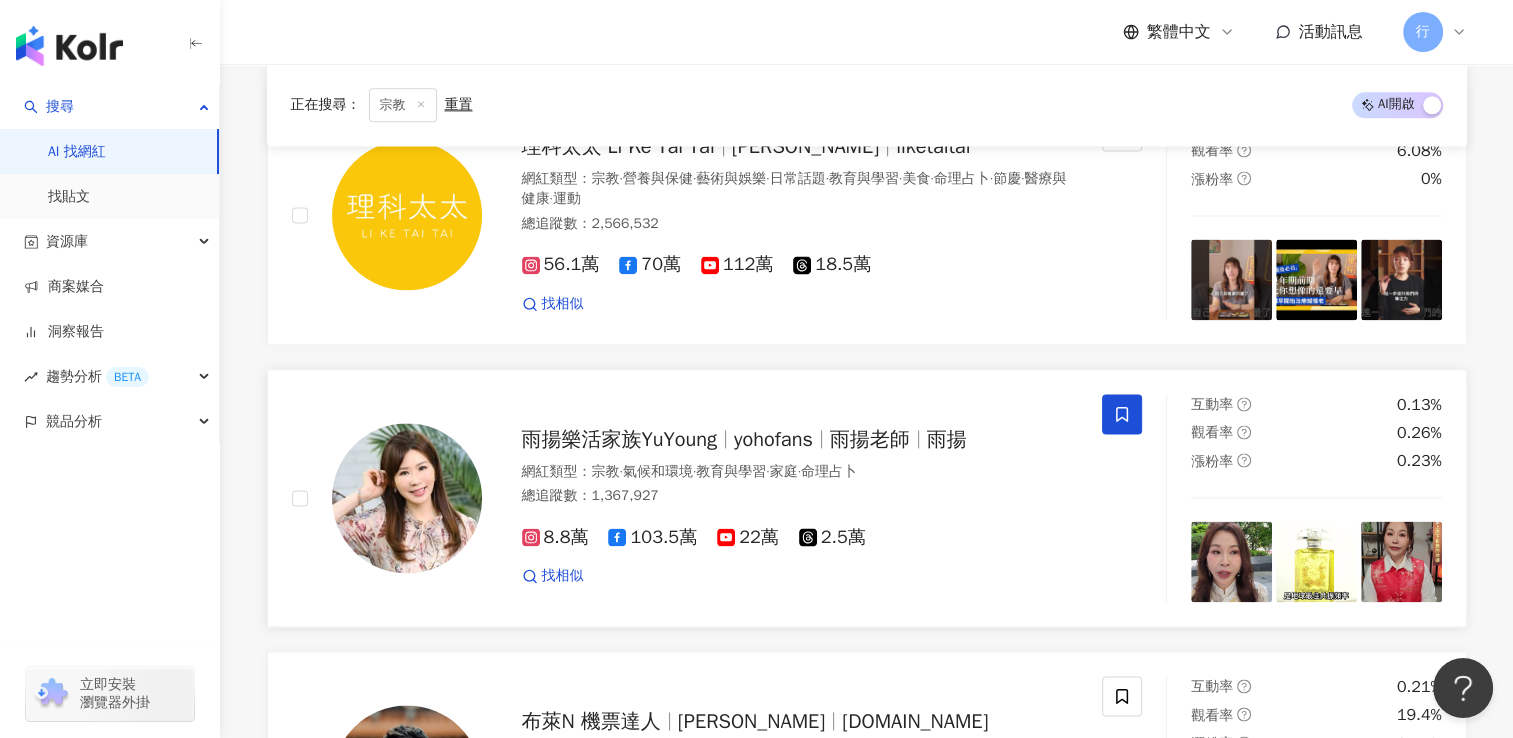 click 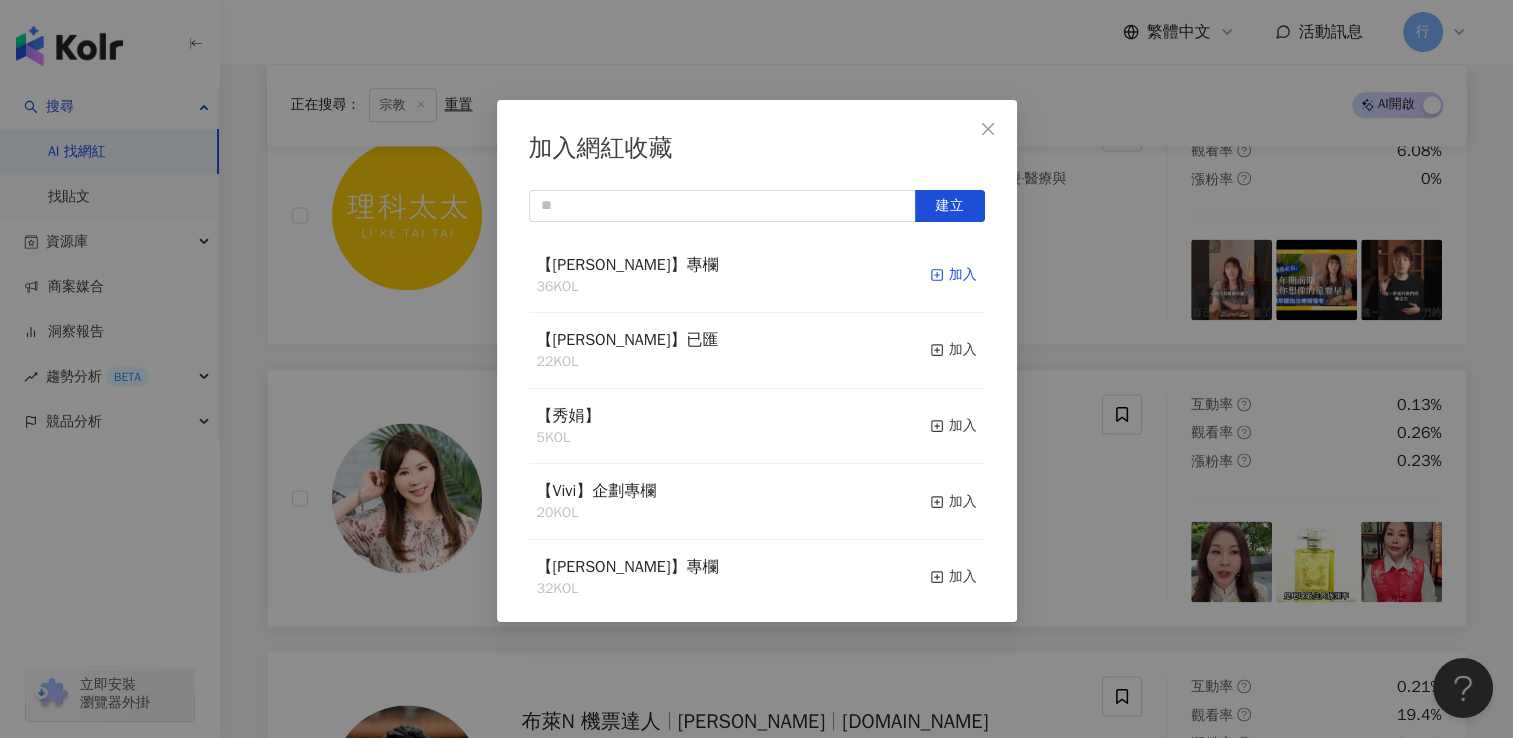 click on "加入" at bounding box center [953, 275] 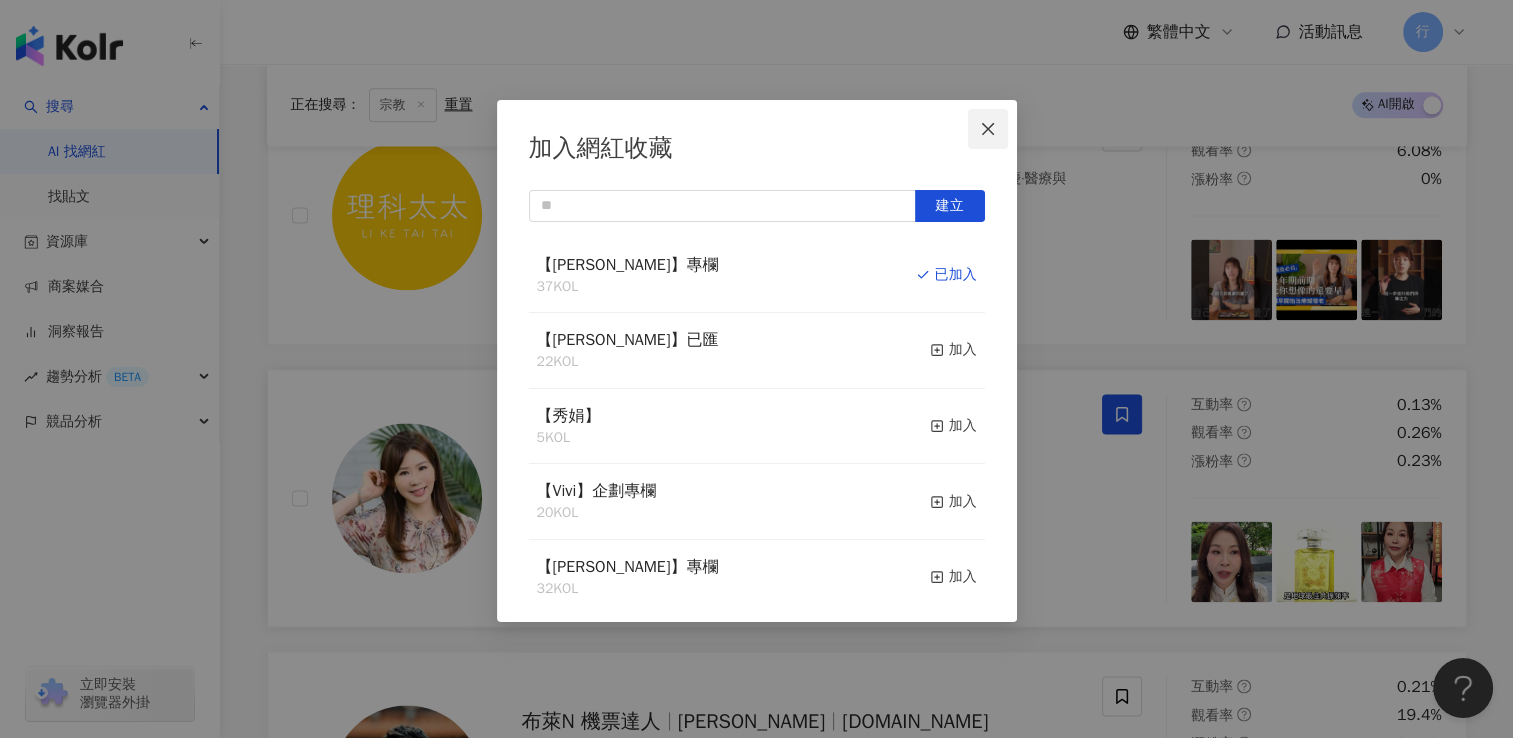 click 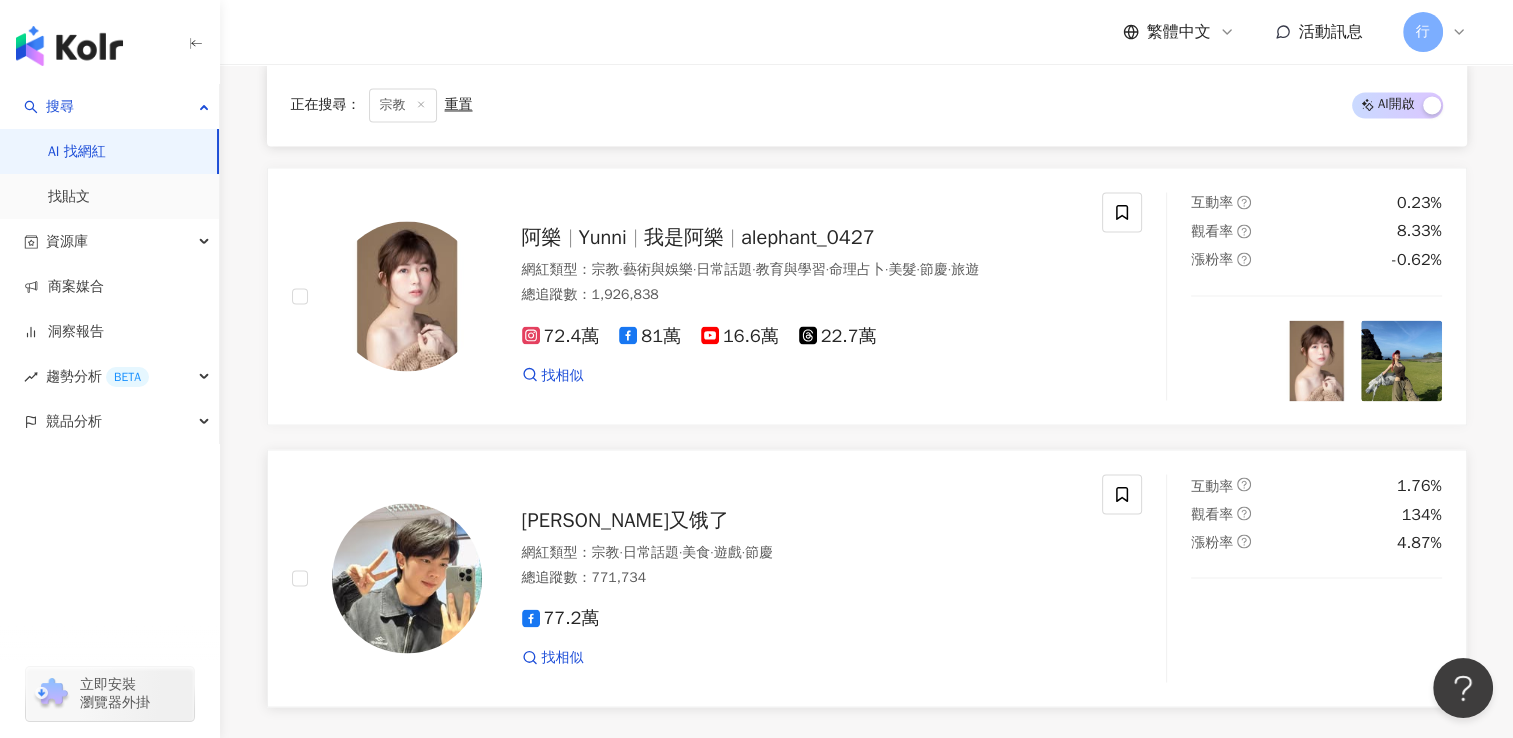 scroll, scrollTop: 3500, scrollLeft: 0, axis: vertical 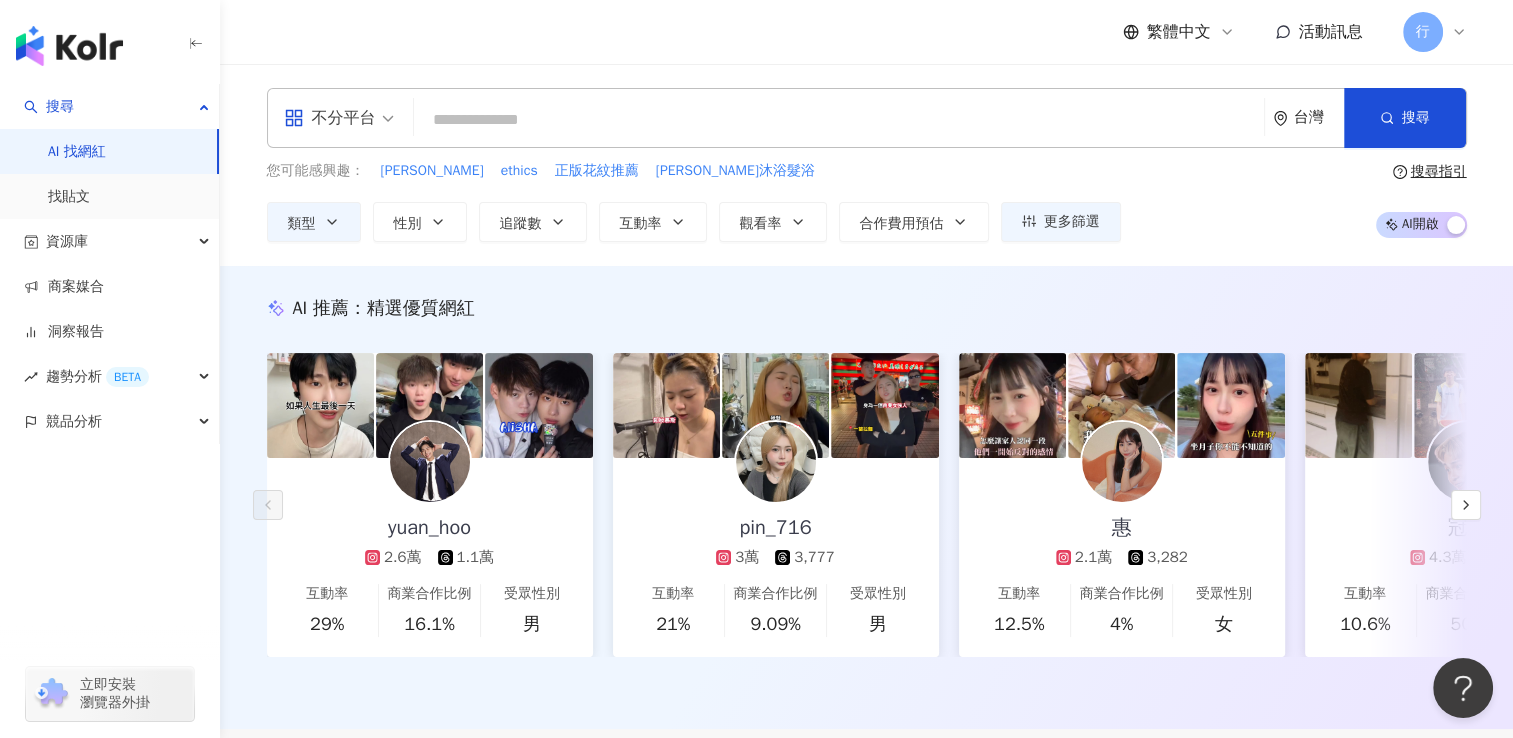 click at bounding box center [839, 120] 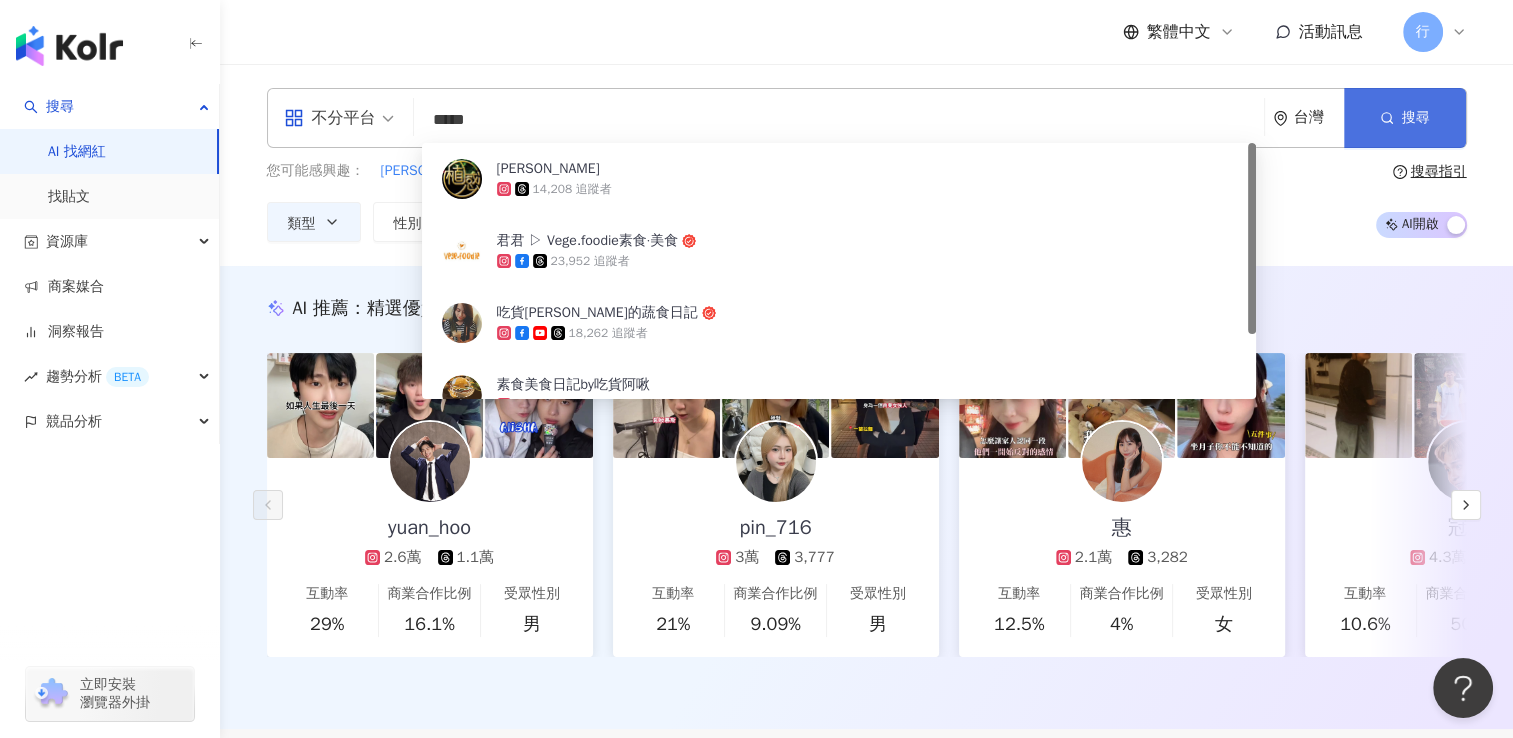 type on "*****" 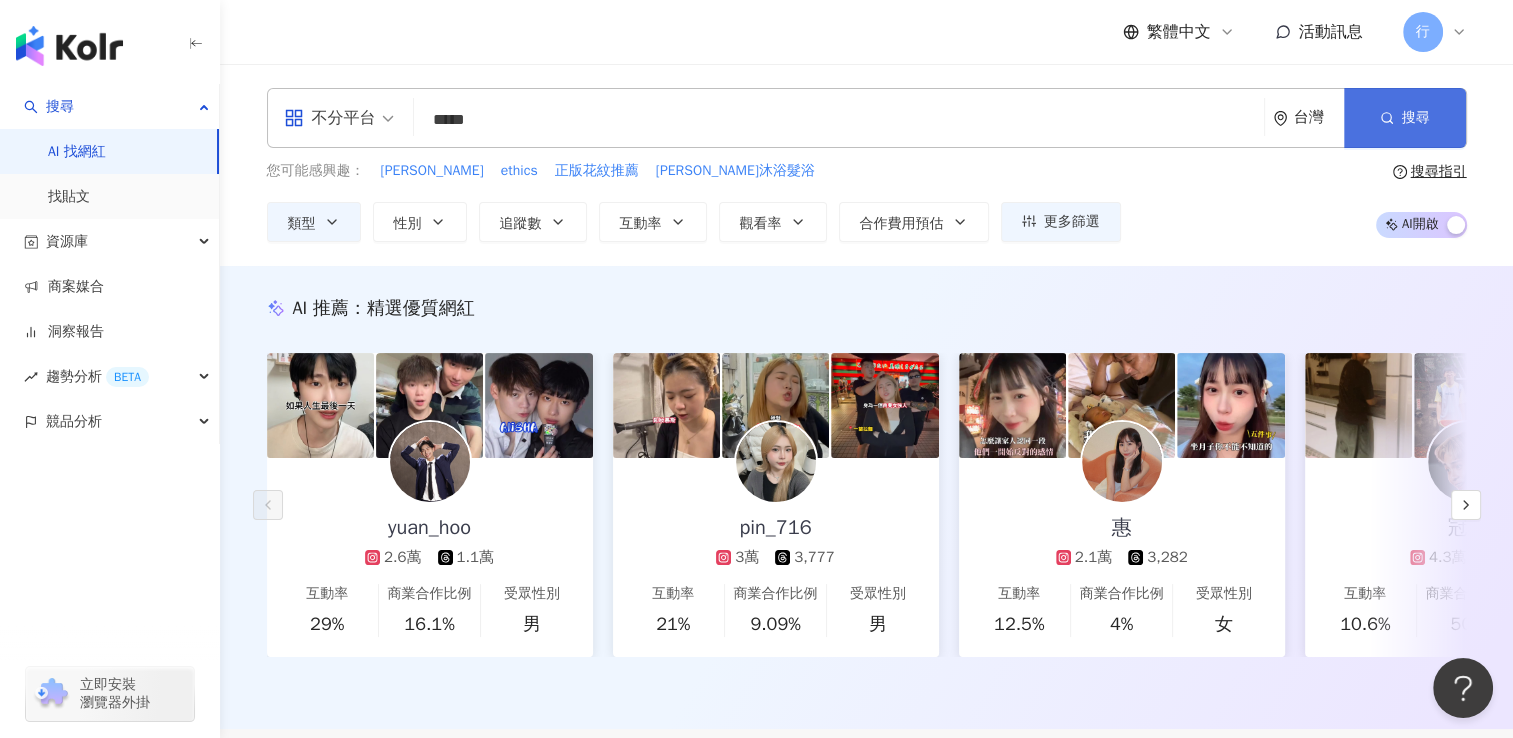 click on "搜尋" at bounding box center (1405, 118) 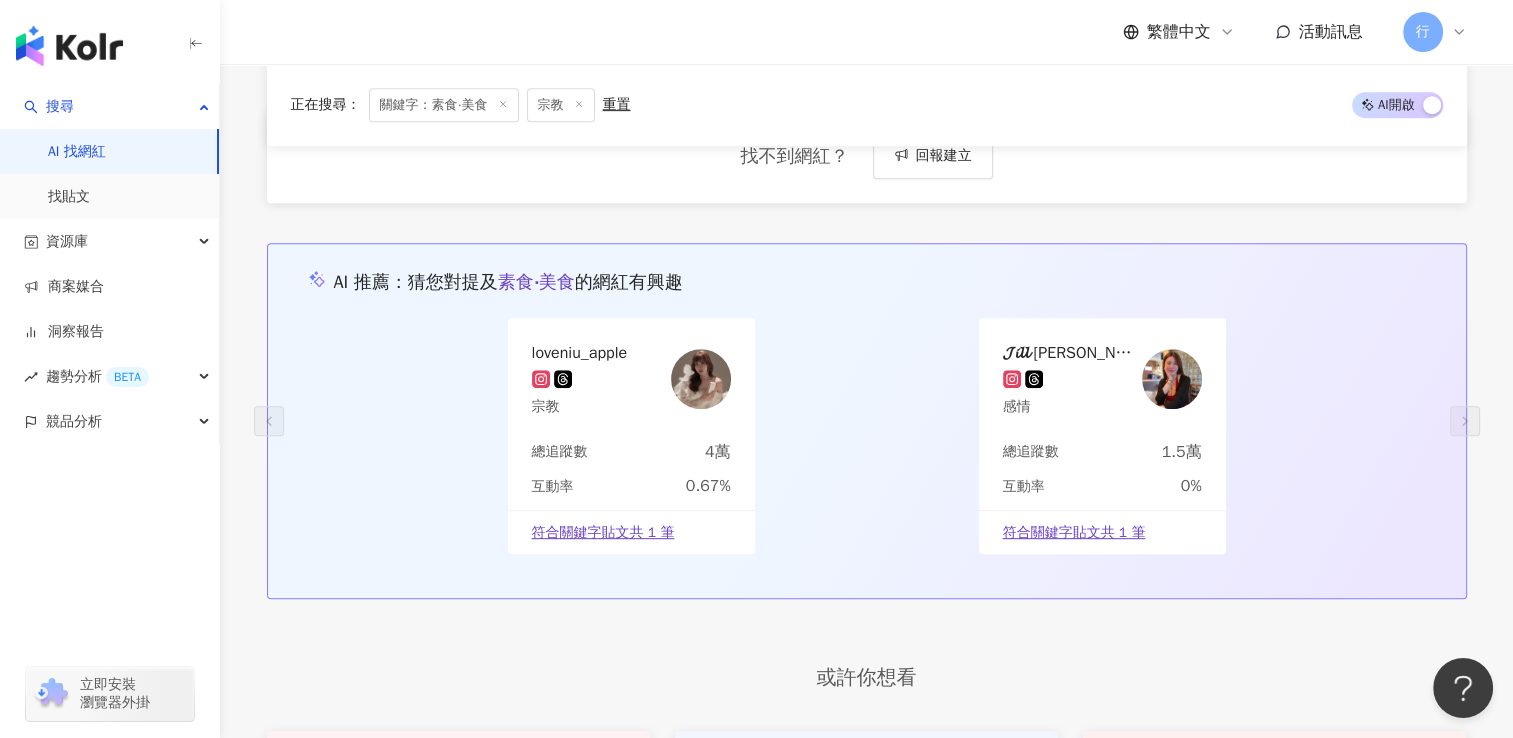 scroll, scrollTop: 500, scrollLeft: 0, axis: vertical 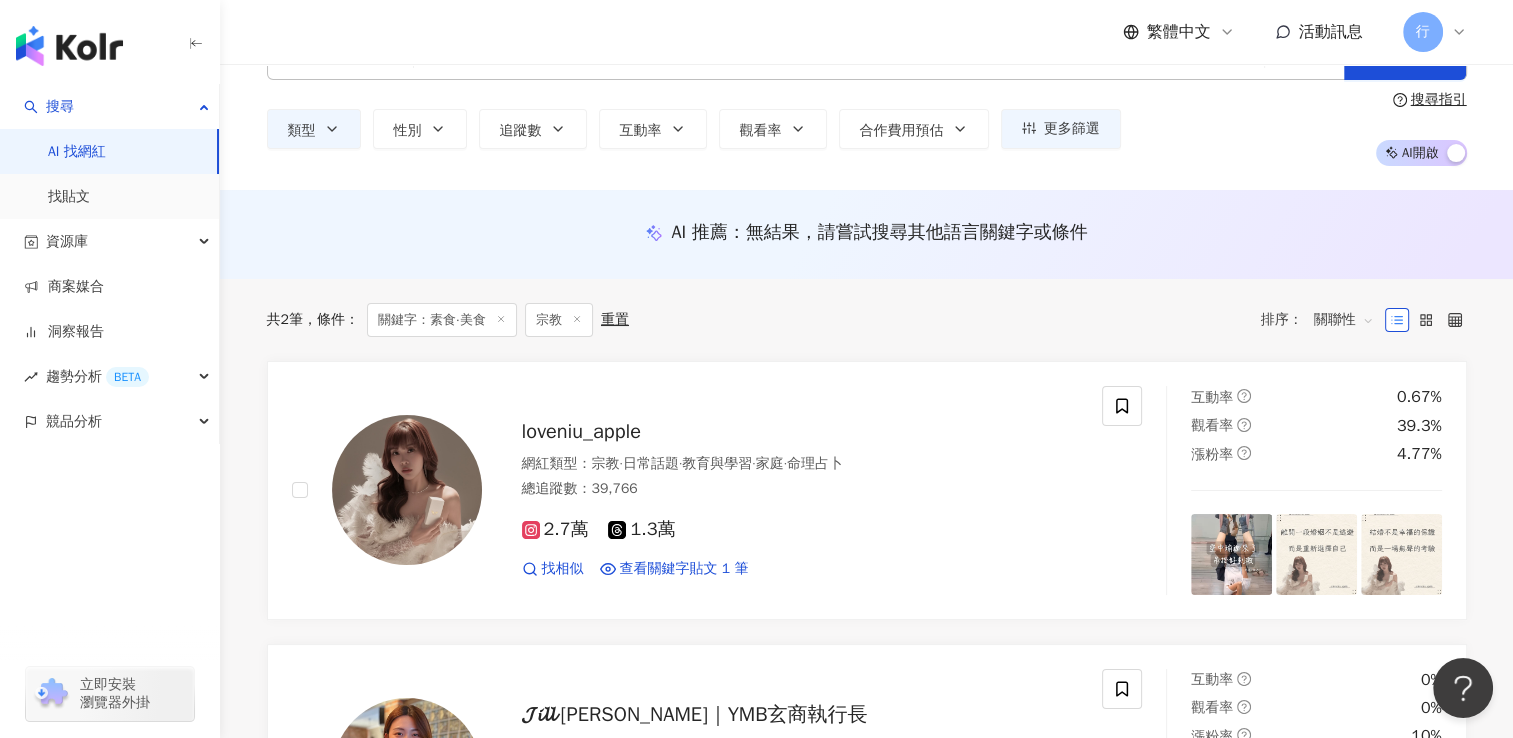 click at bounding box center (501, 320) 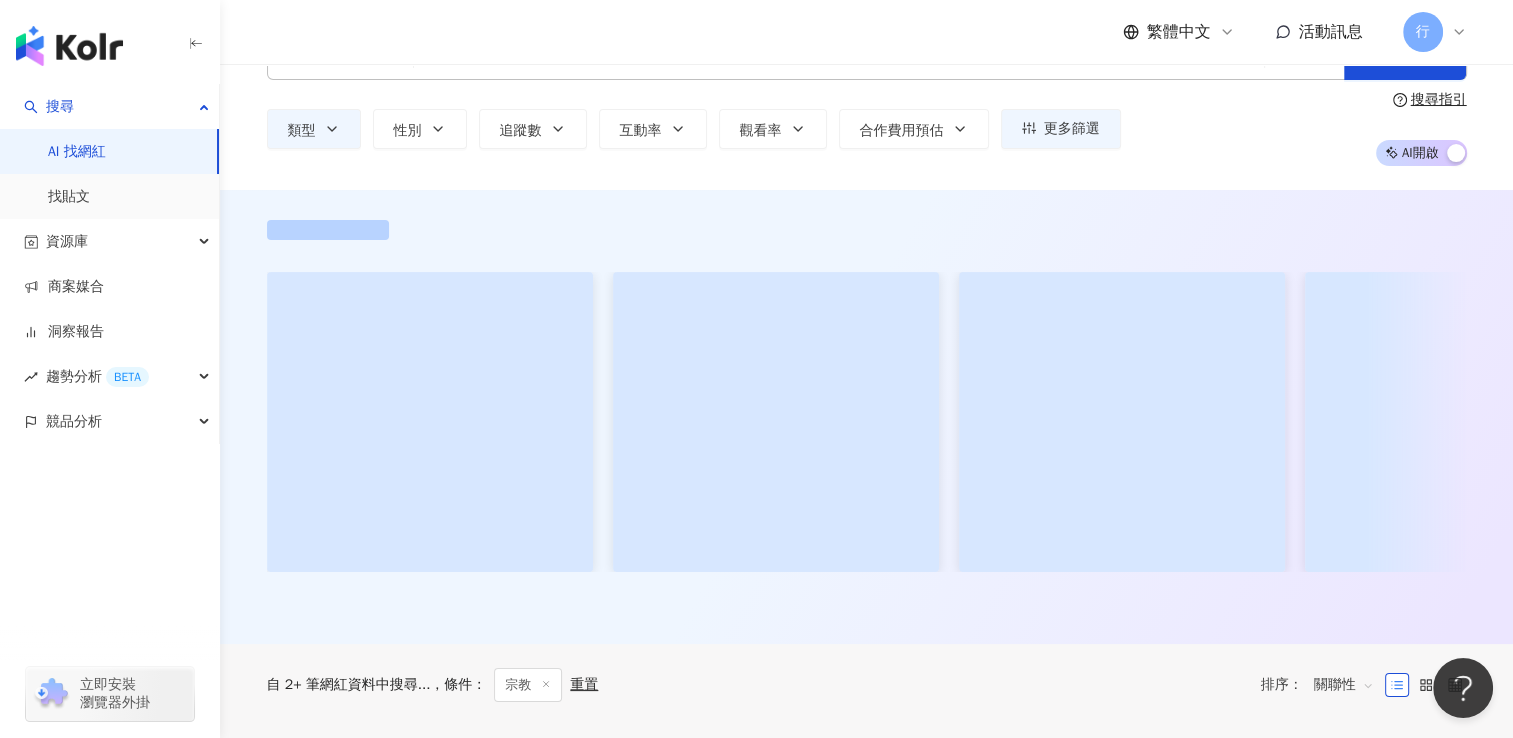 type 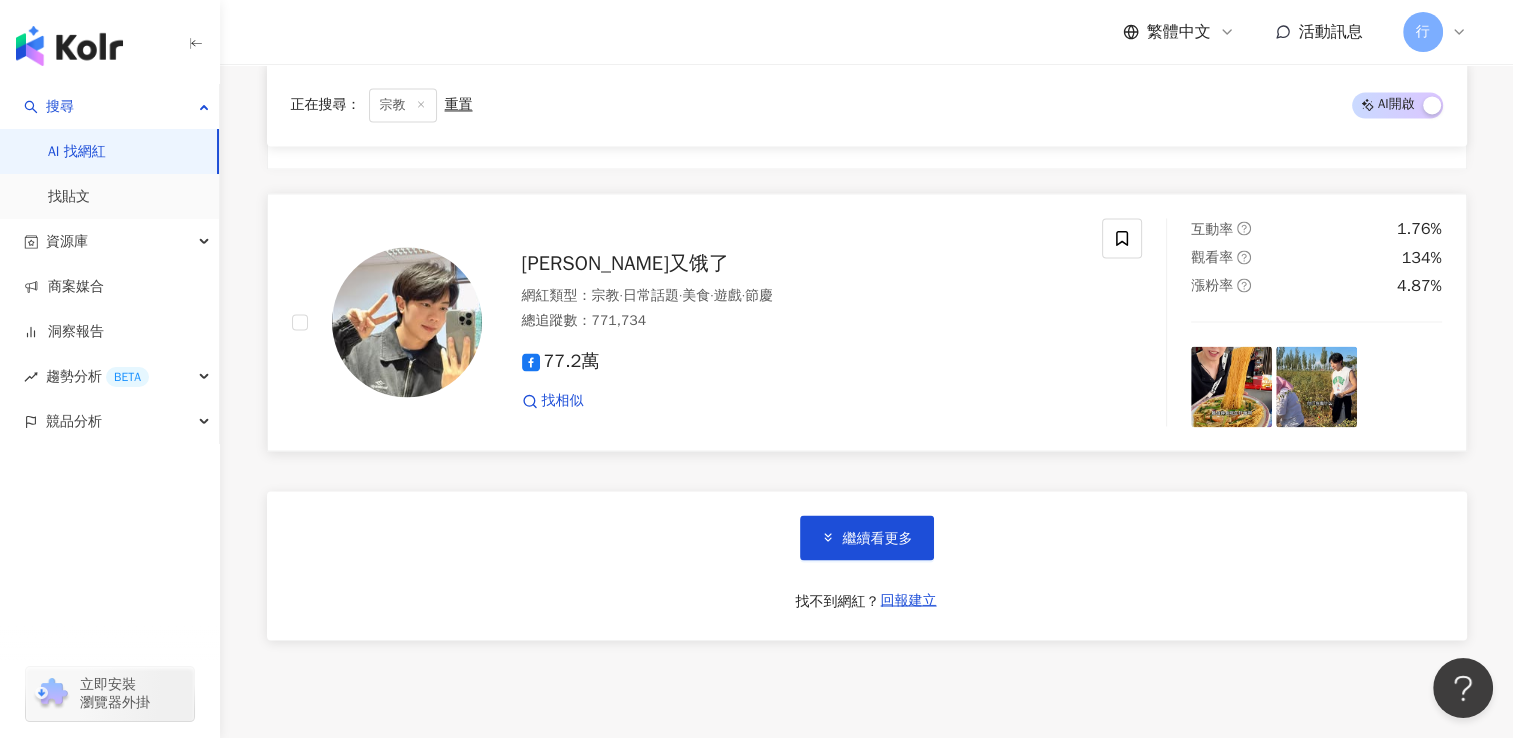 scroll, scrollTop: 3600, scrollLeft: 0, axis: vertical 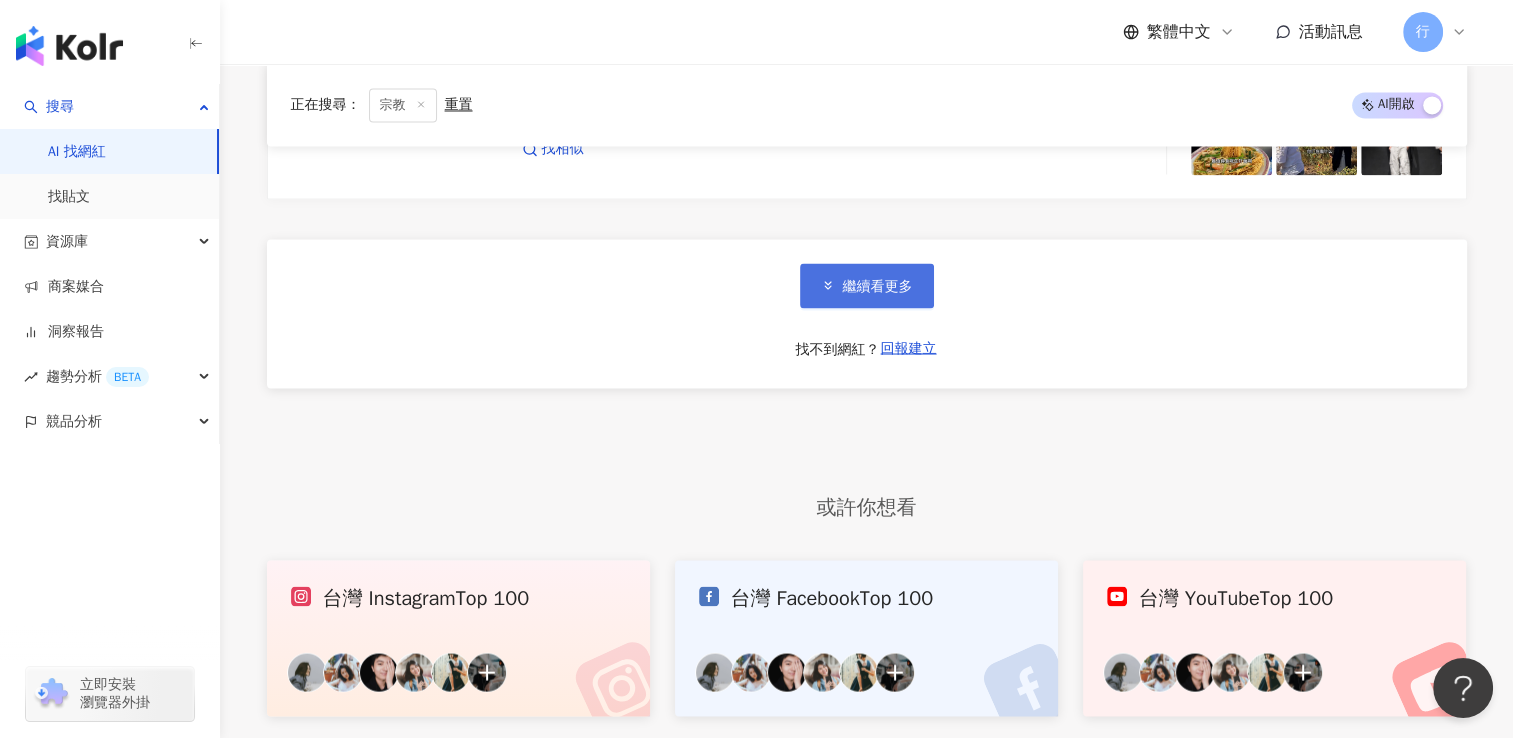 click on "繼續看更多" at bounding box center [867, 285] 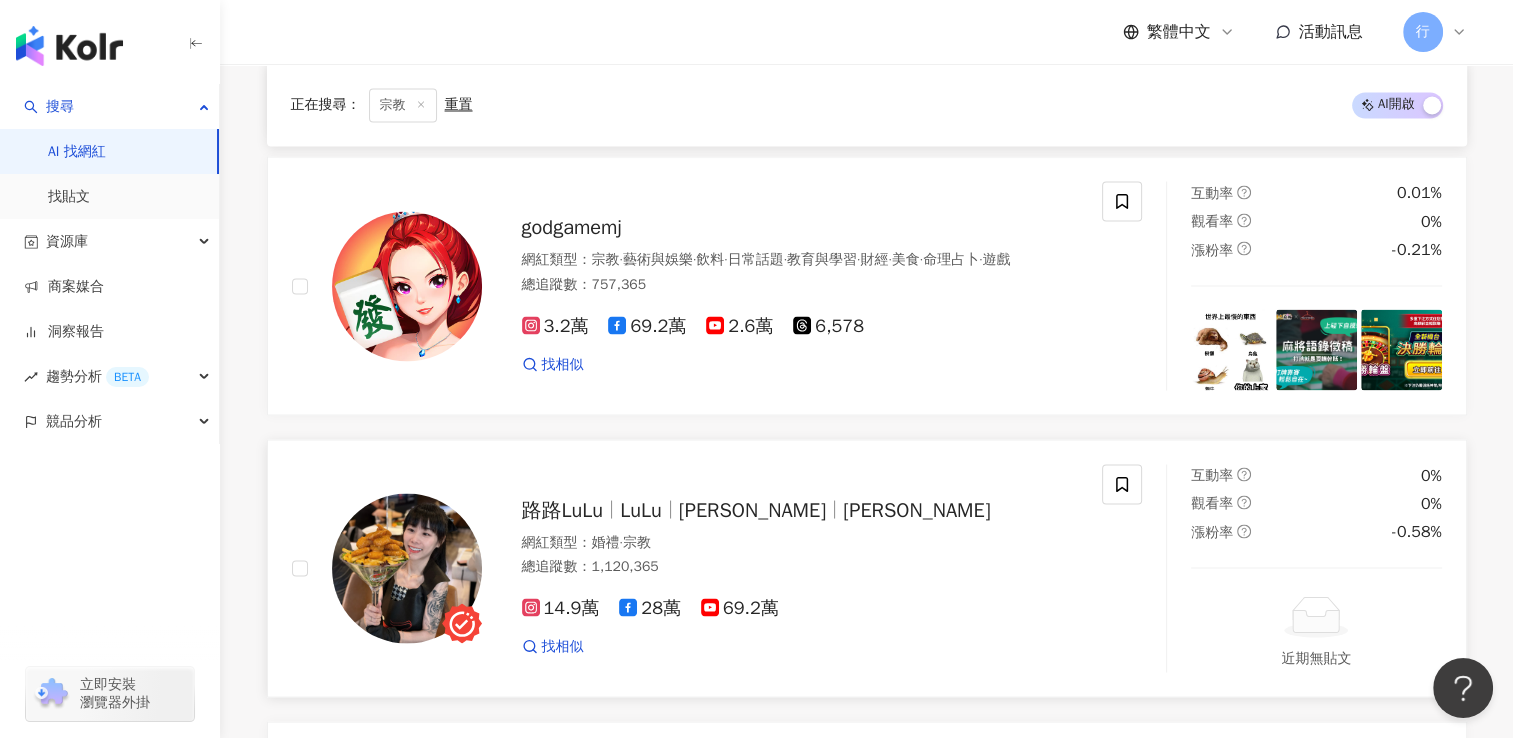 scroll, scrollTop: 3700, scrollLeft: 0, axis: vertical 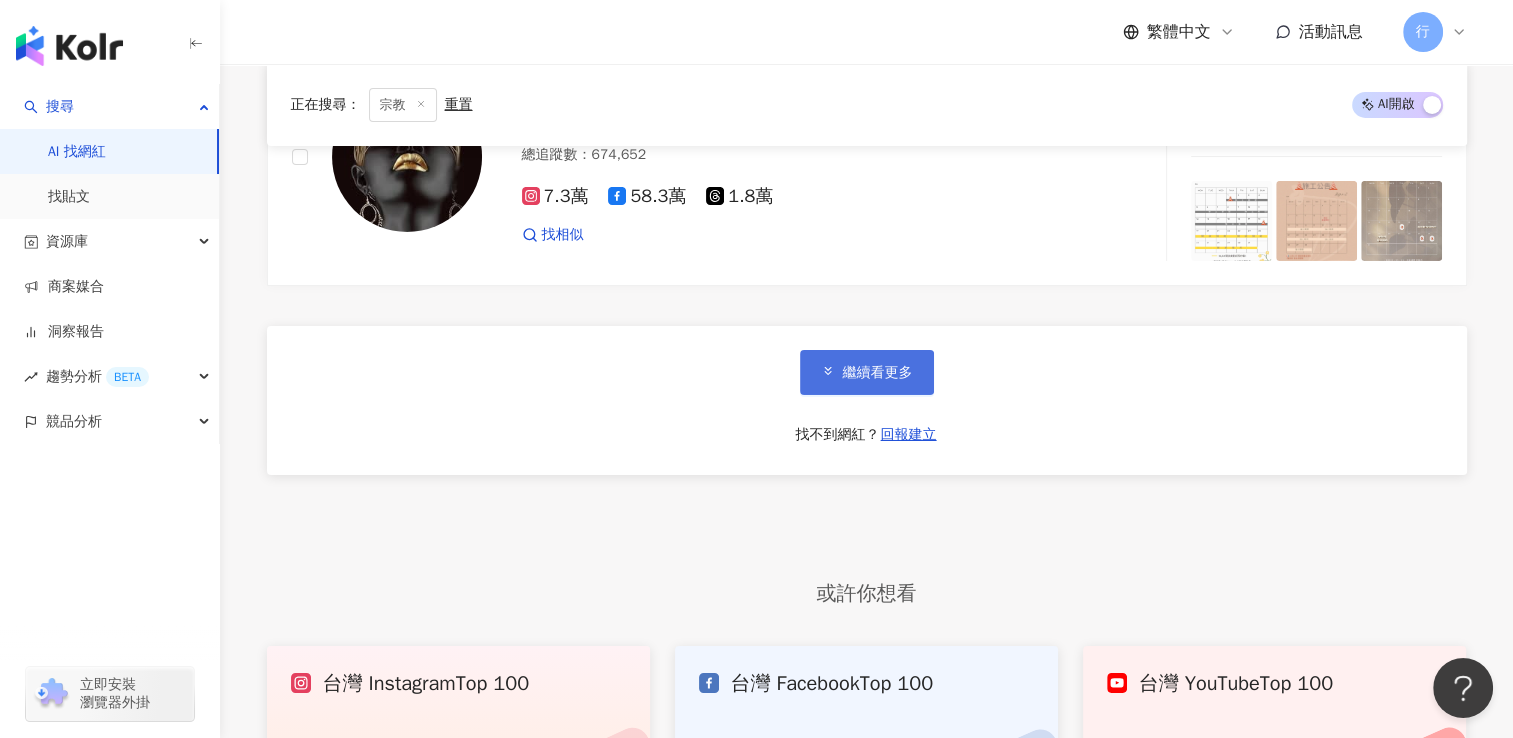 click 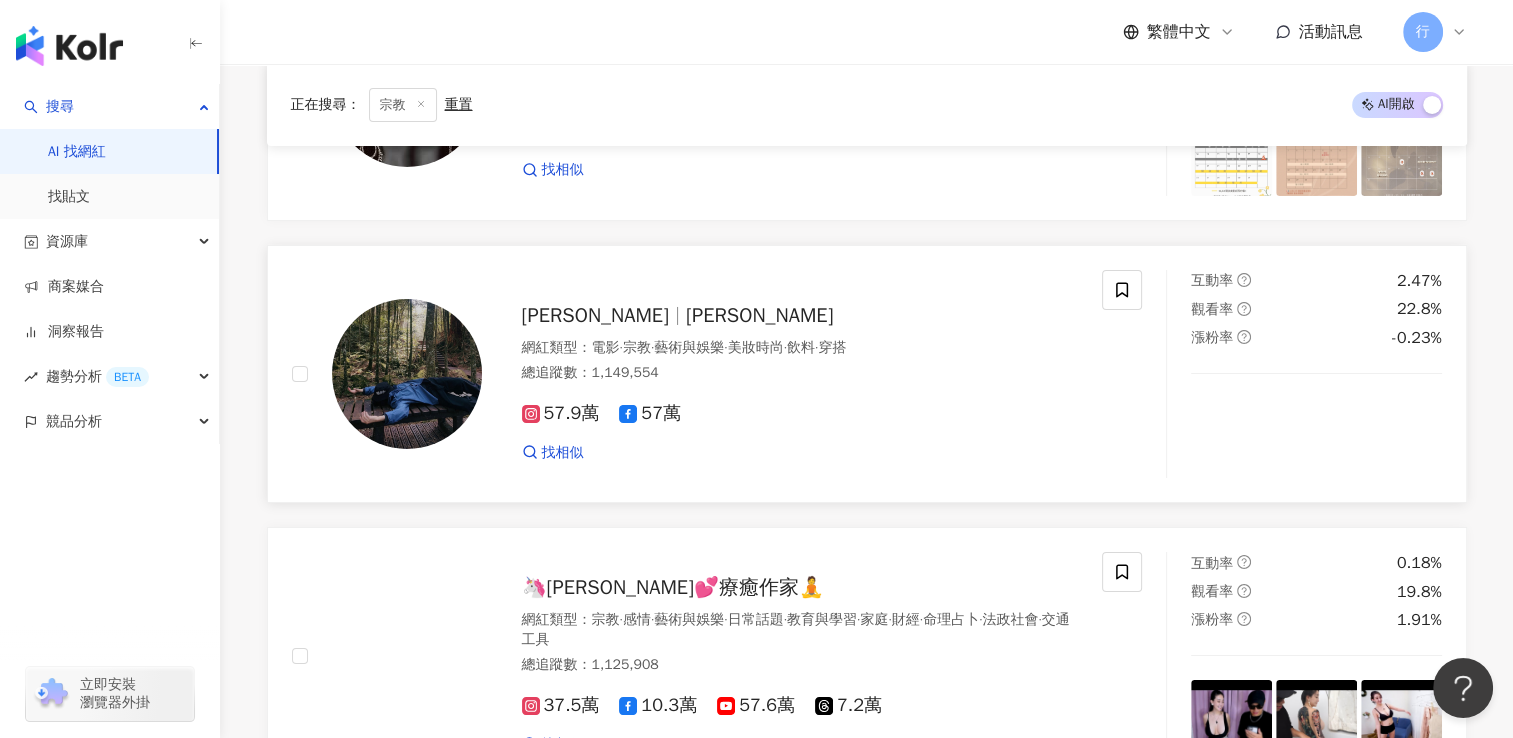 scroll, scrollTop: 7000, scrollLeft: 0, axis: vertical 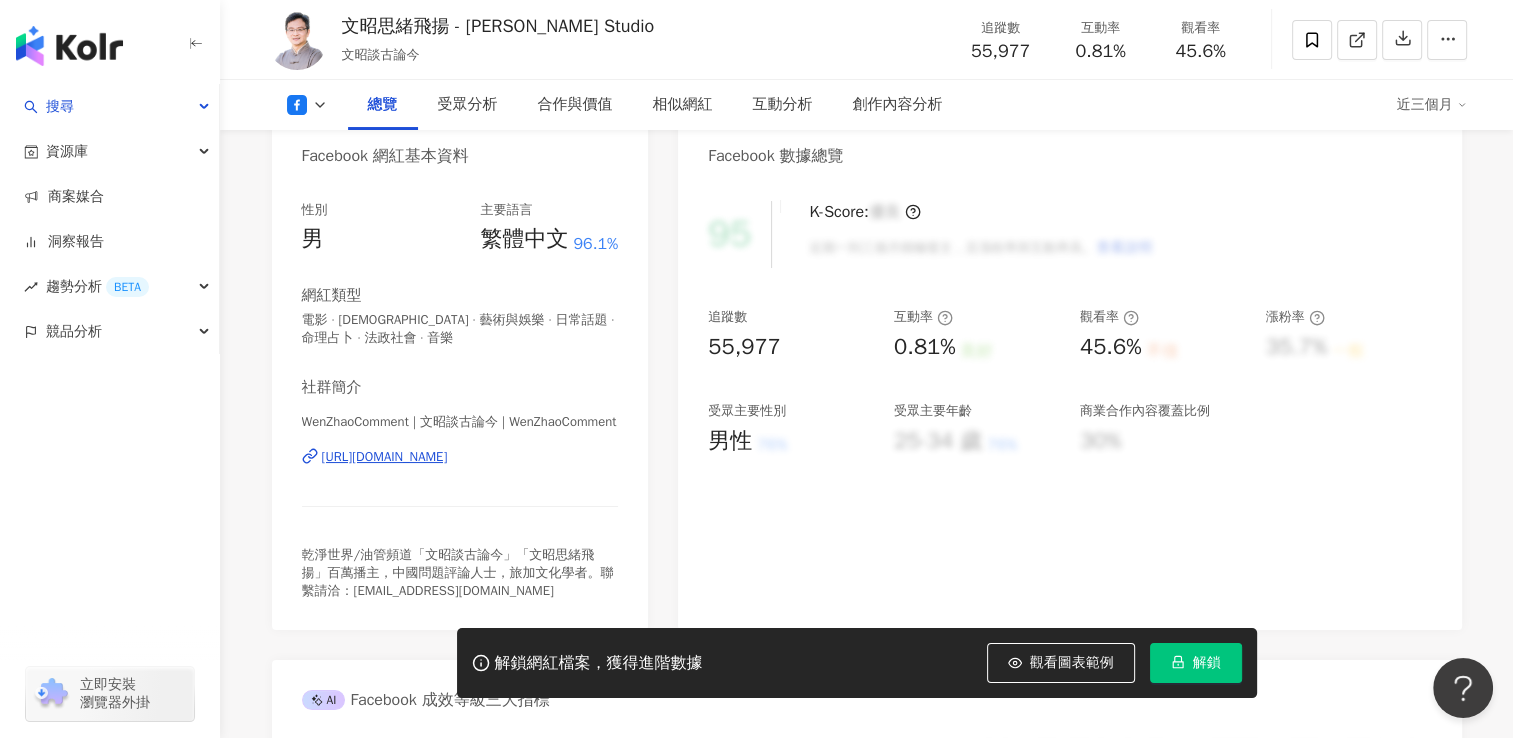 click 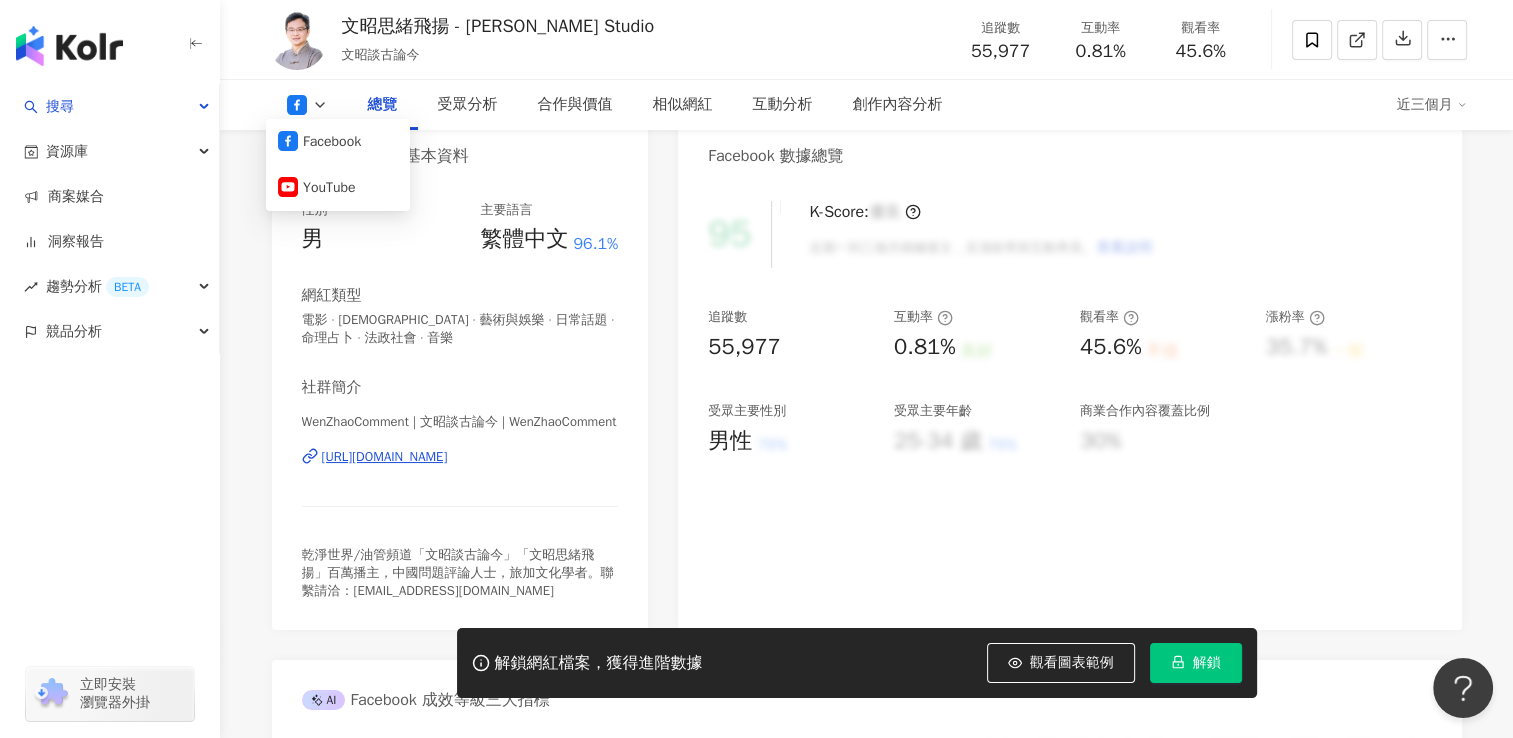 click on "總覽 受眾分析 合作與價值 相似網紅 互動分析 創作內容分析 近三個月" at bounding box center [867, 105] 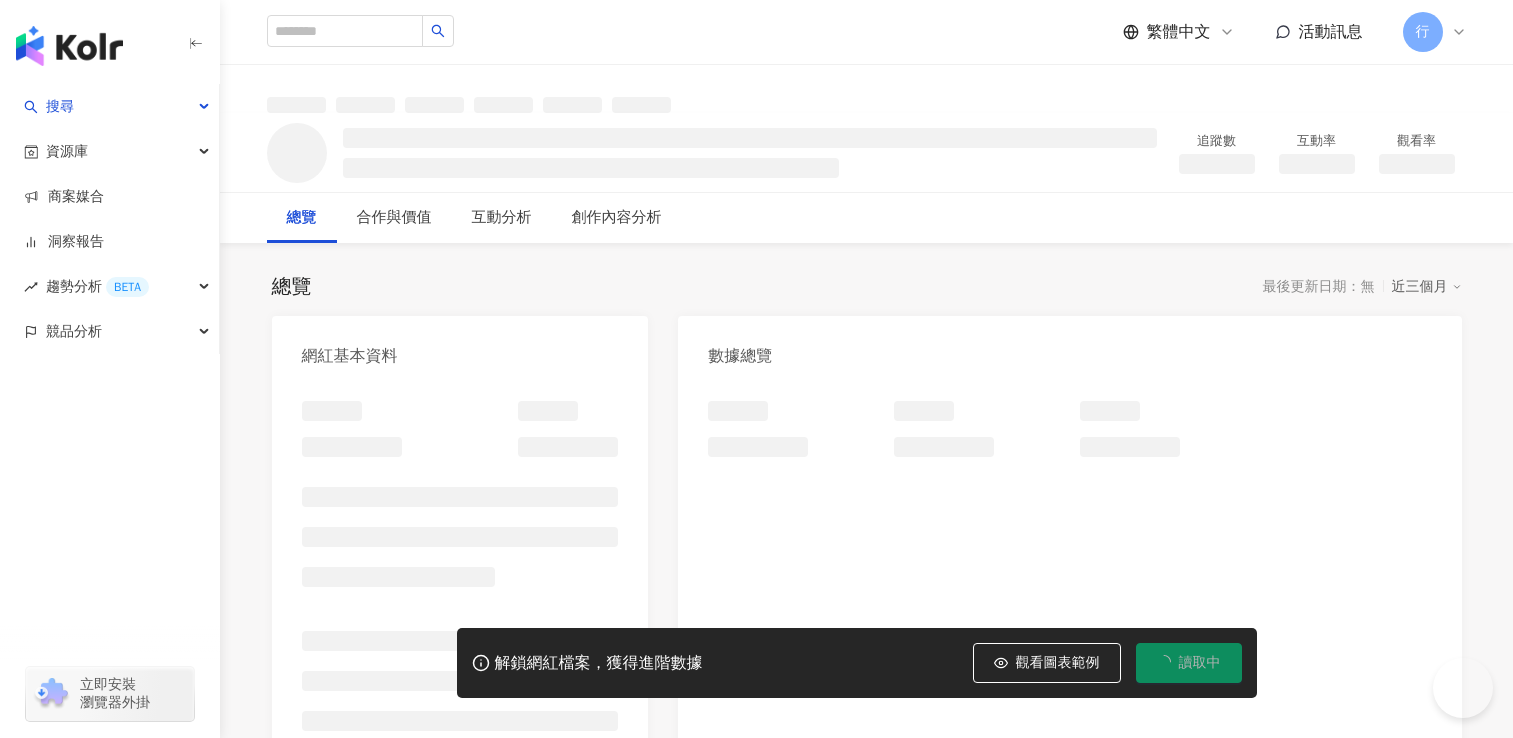 scroll, scrollTop: 0, scrollLeft: 0, axis: both 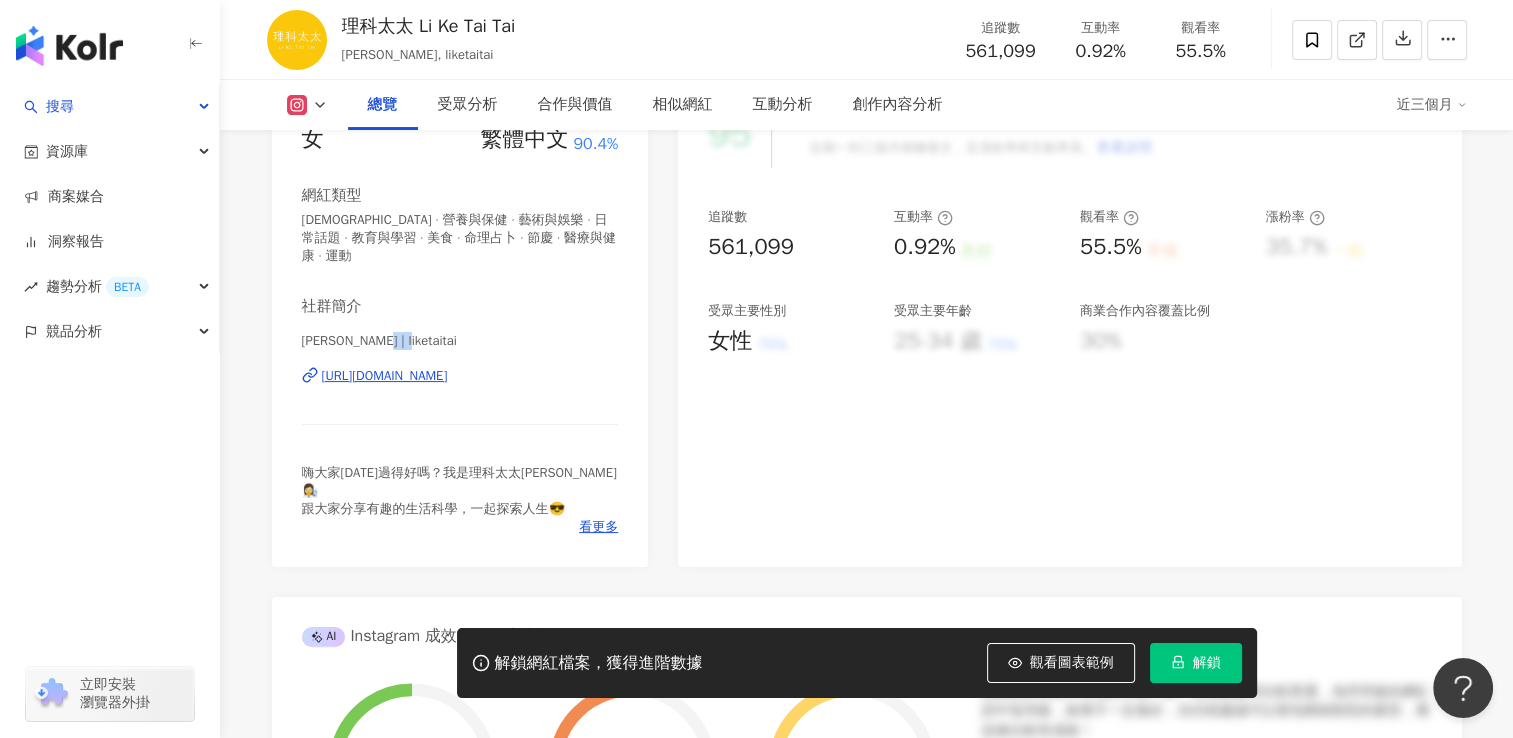 drag, startPoint x: 384, startPoint y: 342, endPoint x: 432, endPoint y: 354, distance: 49.47727 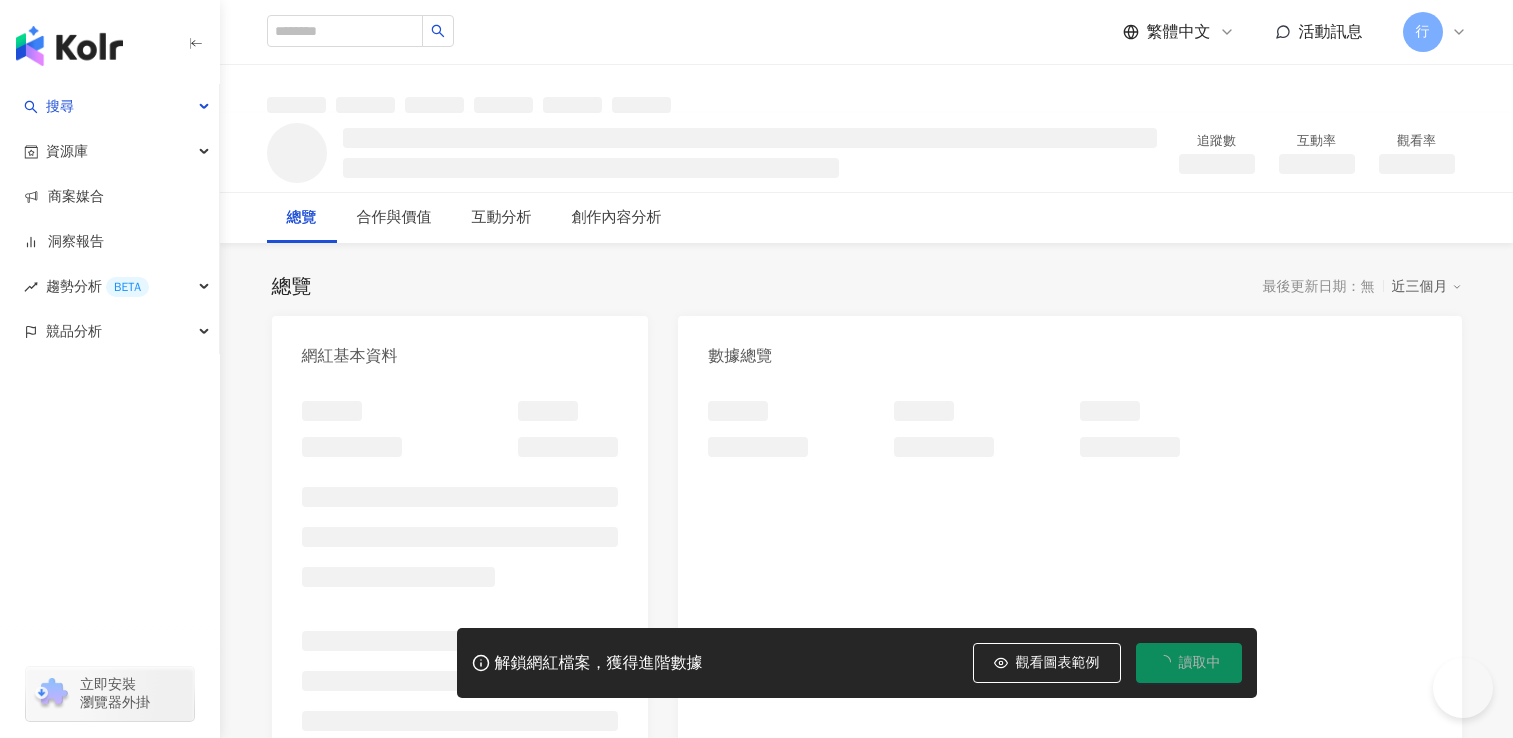 scroll, scrollTop: 0, scrollLeft: 0, axis: both 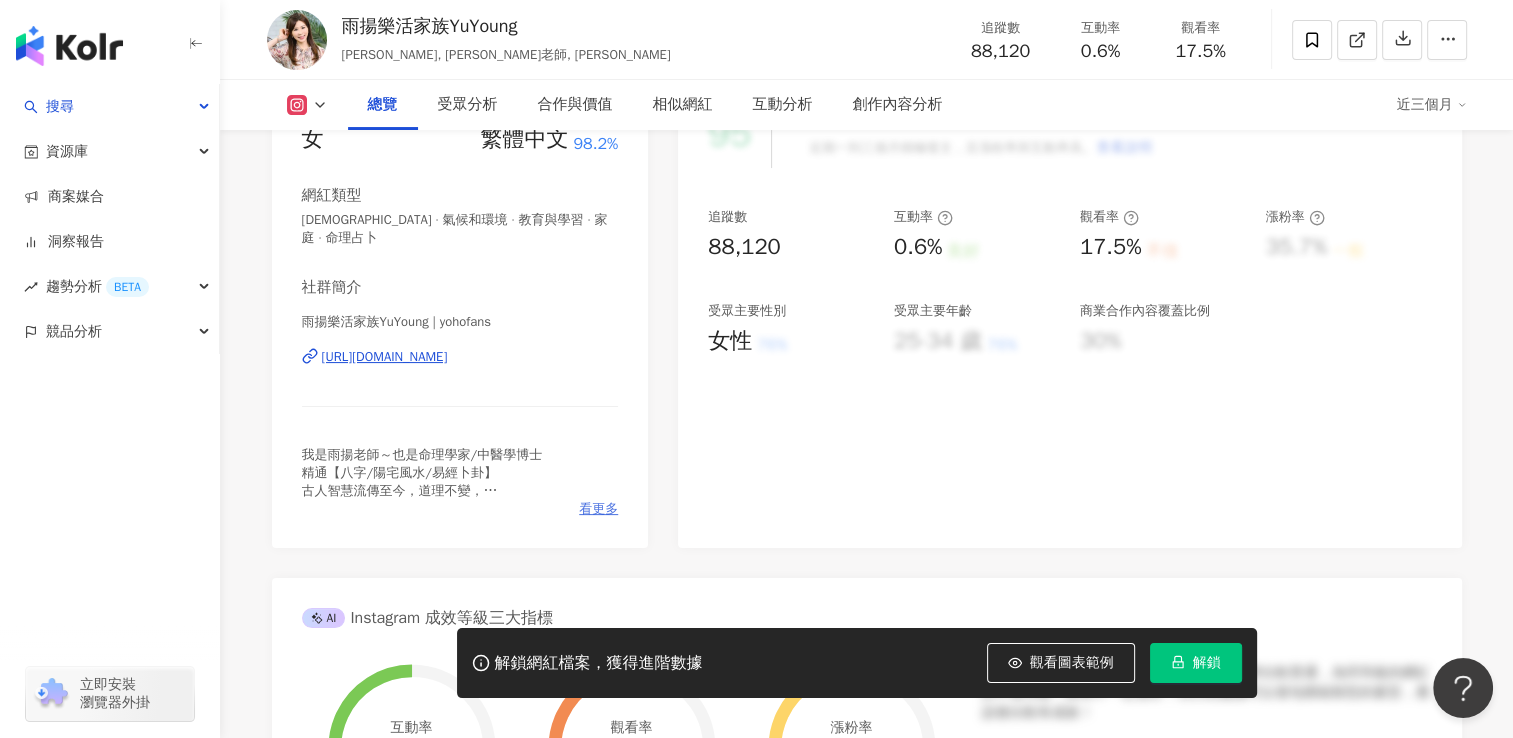 click on "看更多" at bounding box center [598, 509] 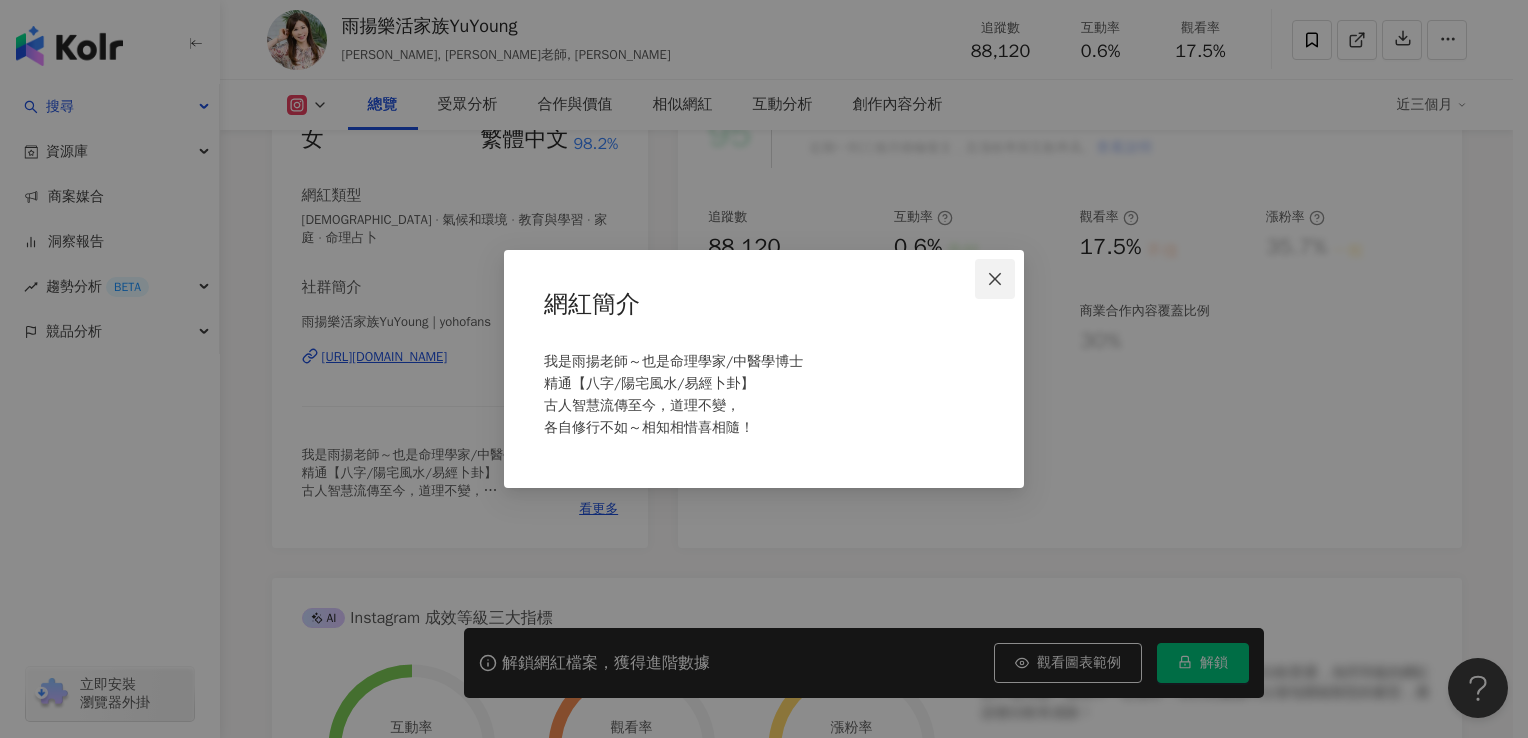 click 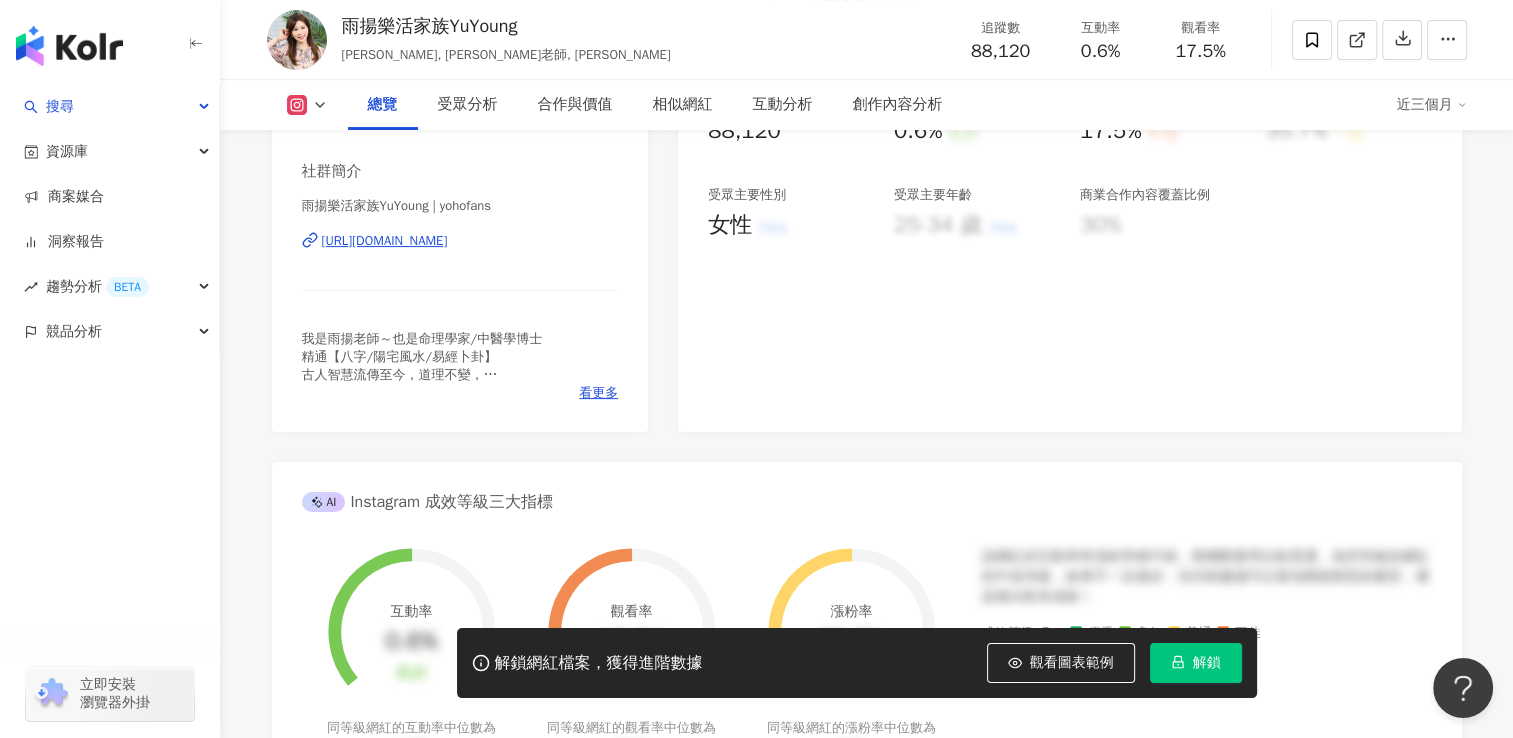 scroll, scrollTop: 400, scrollLeft: 0, axis: vertical 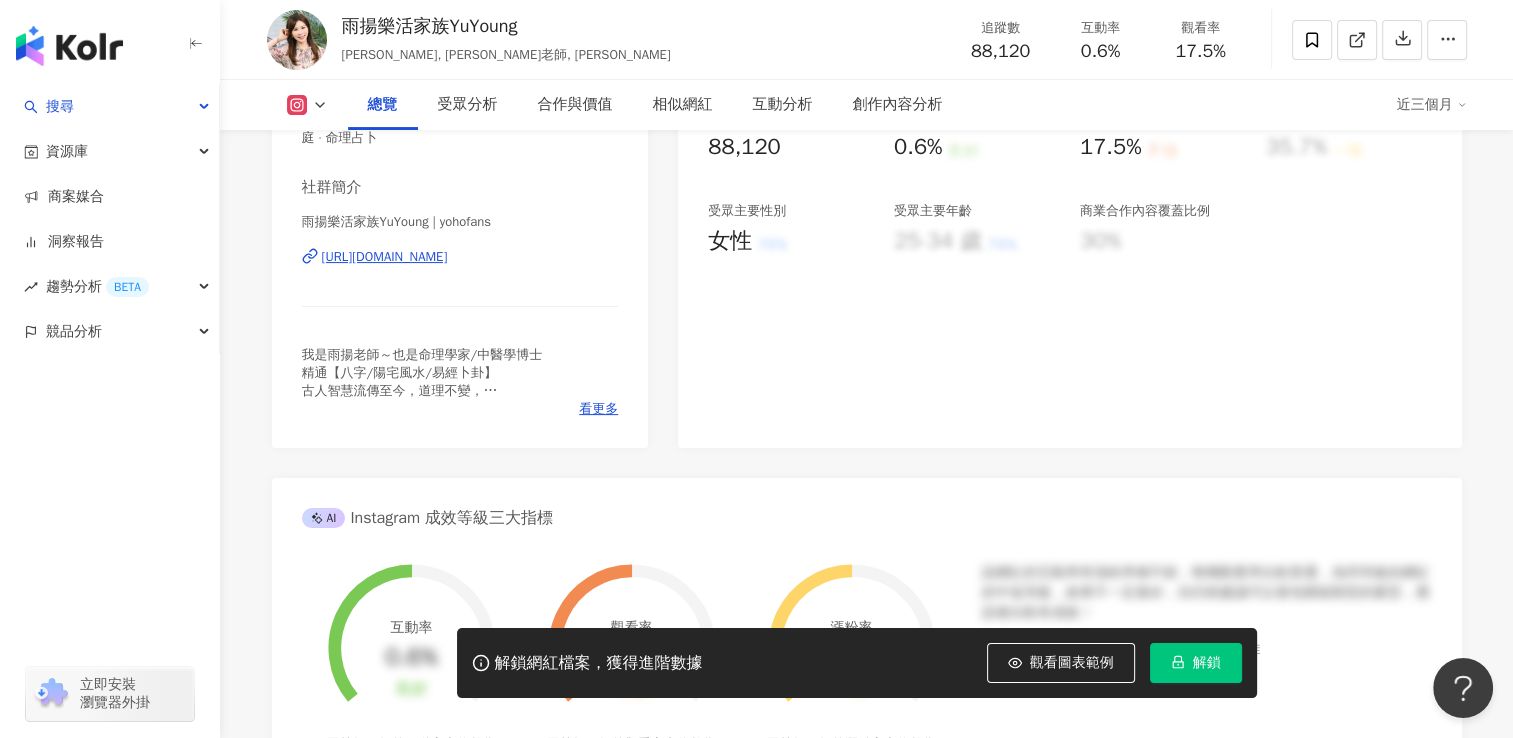 click 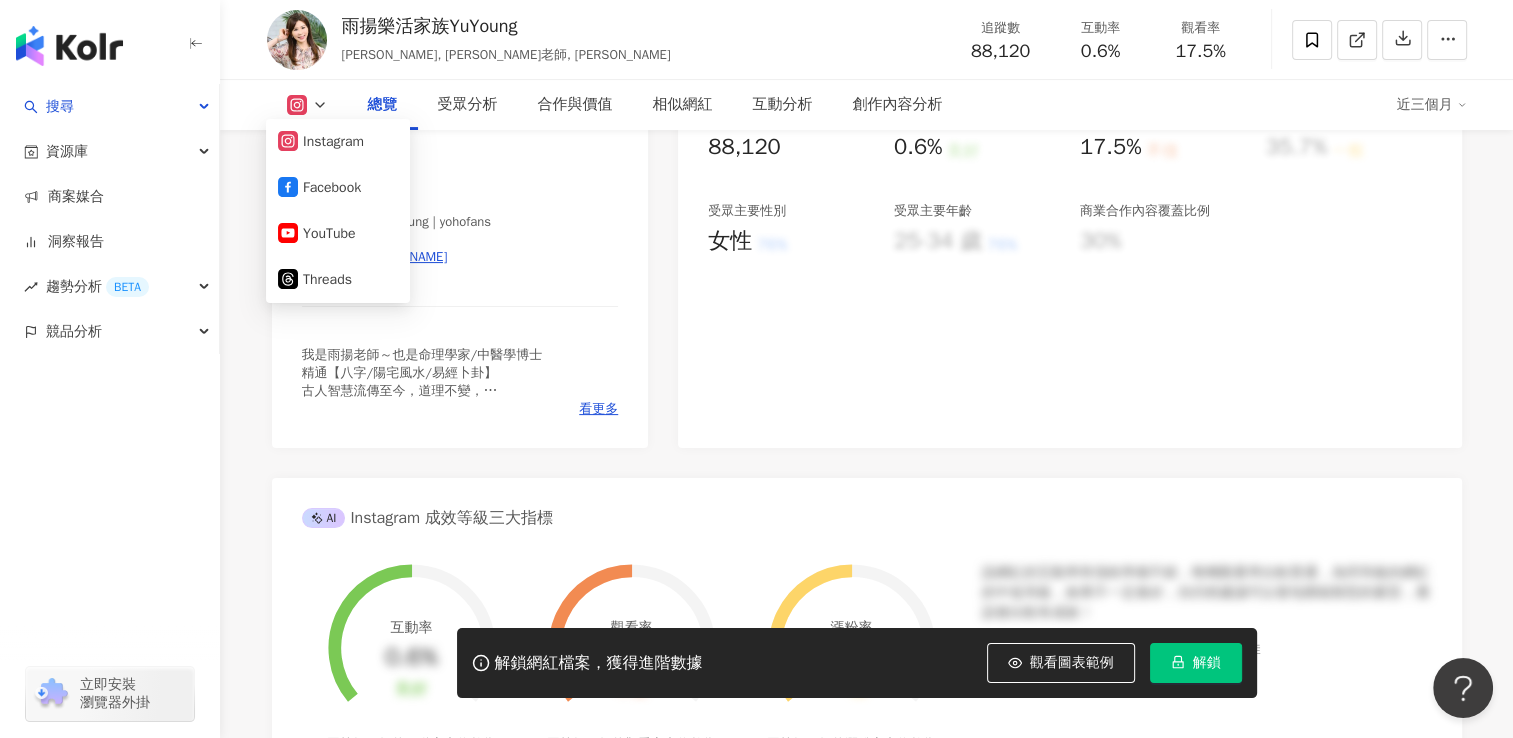 click on "性別   女 主要語言   繁體中文 98.2% 網紅類型 宗教 · 氣候和環境 · 教育與學習 · 家庭 · 命理占卜 社群簡介 雨揚樂活家族YuYoung | yohofans https://www.instagram.com/yohofans/ 我是雨揚老師～也是命理學家/中醫學博士
精通【八字/陽宅風水/易經卜卦】
古人智慧流傳至今，道理不變，
各自修行不如～相知相惜喜相隨！ 看更多" at bounding box center (460, 214) 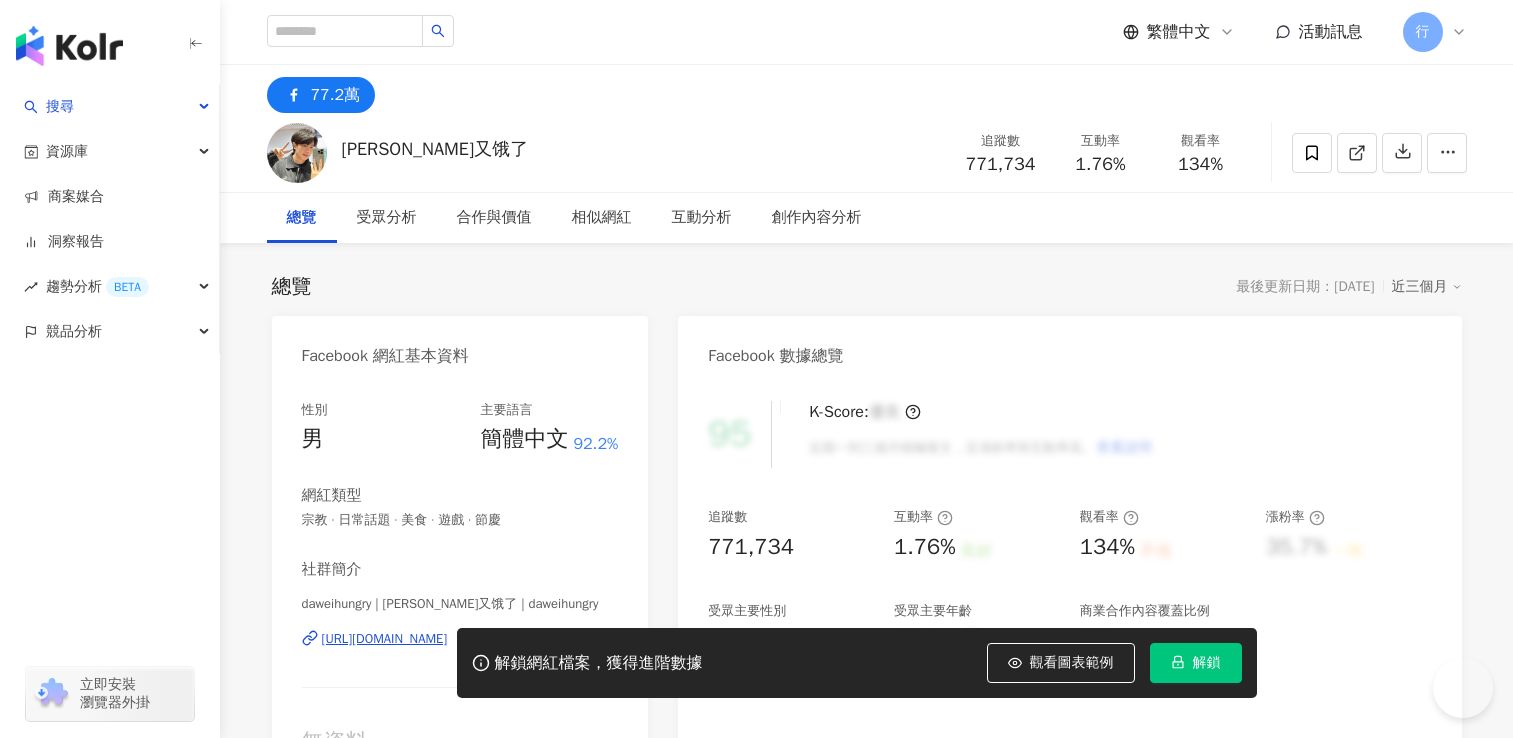 scroll, scrollTop: 0, scrollLeft: 0, axis: both 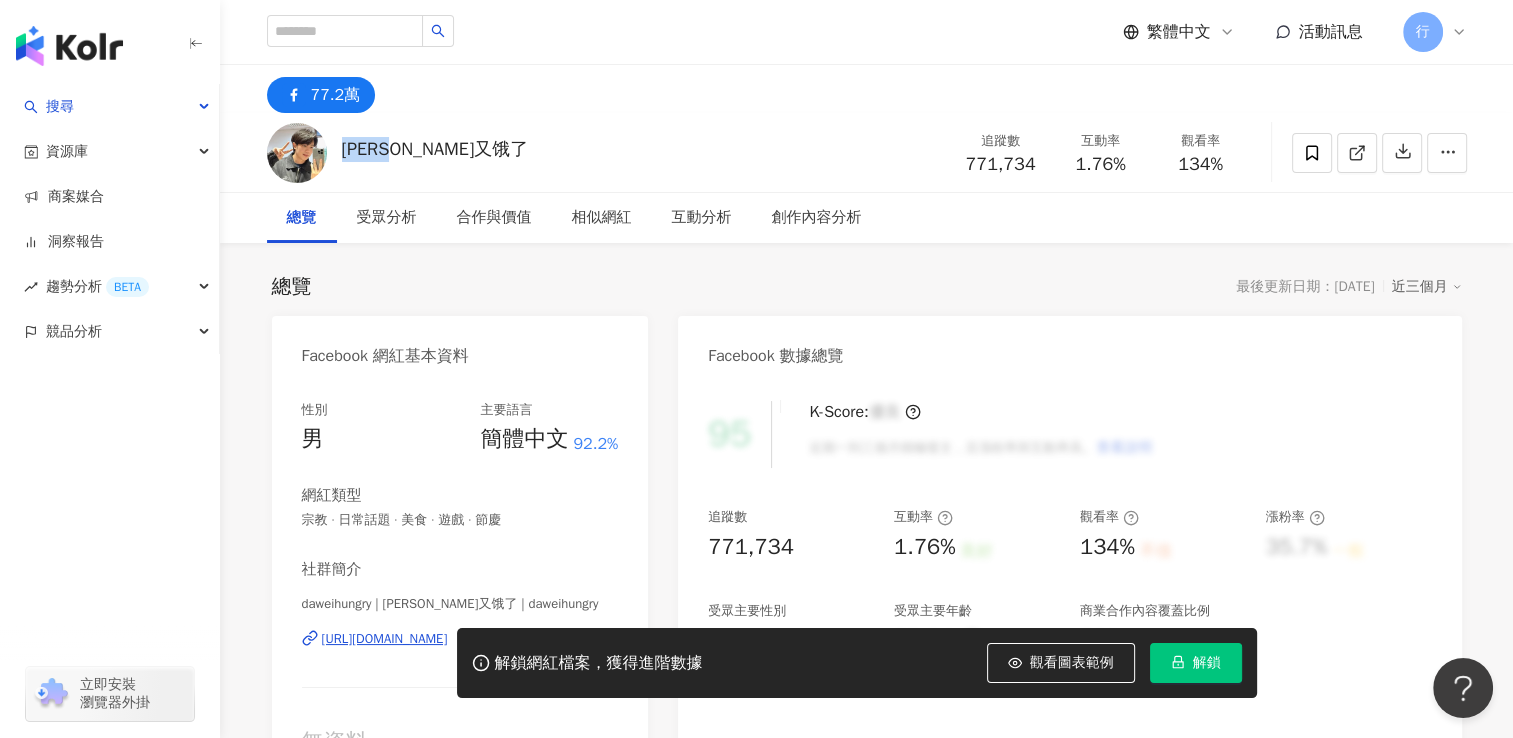 drag, startPoint x: 447, startPoint y: 152, endPoint x: 345, endPoint y: 122, distance: 106.320274 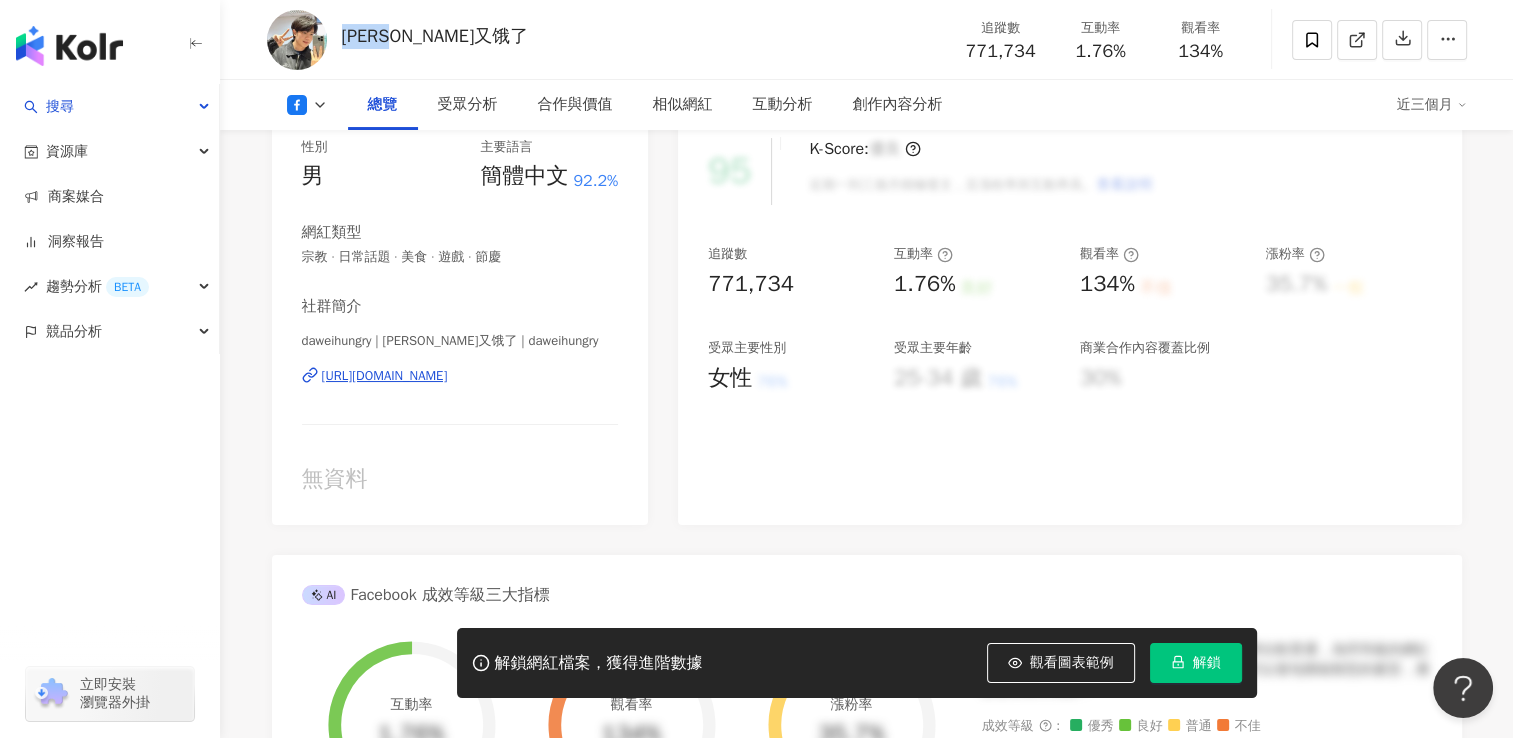 scroll, scrollTop: 0, scrollLeft: 0, axis: both 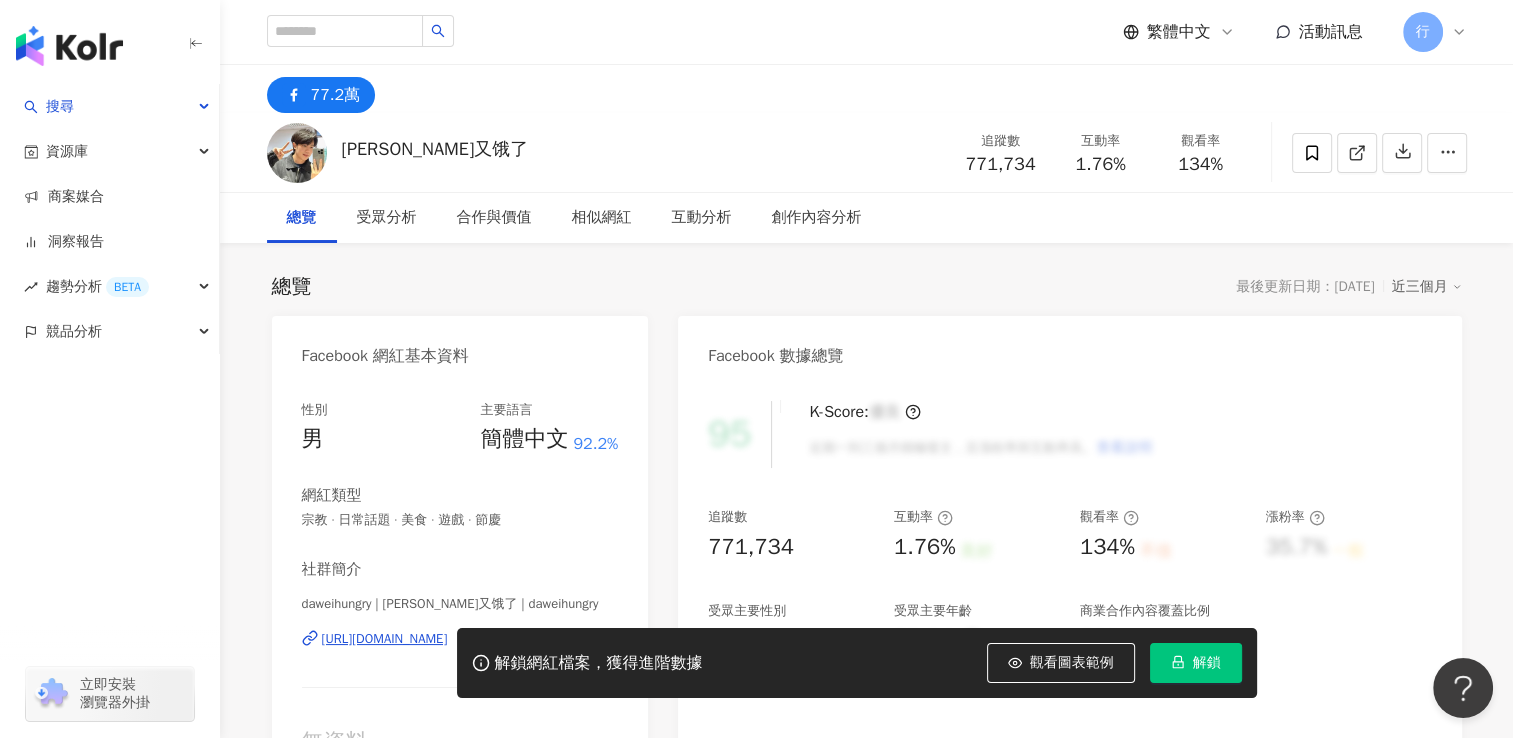 click on "總覽 最後更新日期：2025/7/20 近三個月 Facebook 網紅基本資料 性別   男 主要語言   簡體中文 92.2% 網紅類型 宗教 · 日常話題 · 美食 · 遊戲 · 節慶 社群簡介 daweihungry | 大伟又饿了 | daweihungry https://www.facebook.com/108748755101136 無資料 Facebook 數據總覽 95 K-Score :   優良 近期一到三個月積極發文，且漲粉率與互動率高。 查看說明 追蹤數   771,734 互動率   1.76% 良好 觀看率   134% 不佳 漲粉率   35.7% 一般 受眾主要性別   女性 76% 受眾主要年齡   25-34 歲 76% 商業合作內容覆蓋比例   30% AI Facebook 成效等級三大指標 互動率 1.76% 良好 同等級網紅的互動率中位數為  0.19% 觀看率 134% 不佳 同等級網紅的觀看率中位數為  35.5% 漲粉率 35.7% 一般 同等級網紅的漲粉率中位數為  0.8% 成效等級 ： 優秀 良好 普通 不佳 Facebook 成長趨勢分析 追蹤數   771,734 漲粉數   28,830 漲粉率   35.7% 一般 成長趨勢       (" at bounding box center (867, 3137) 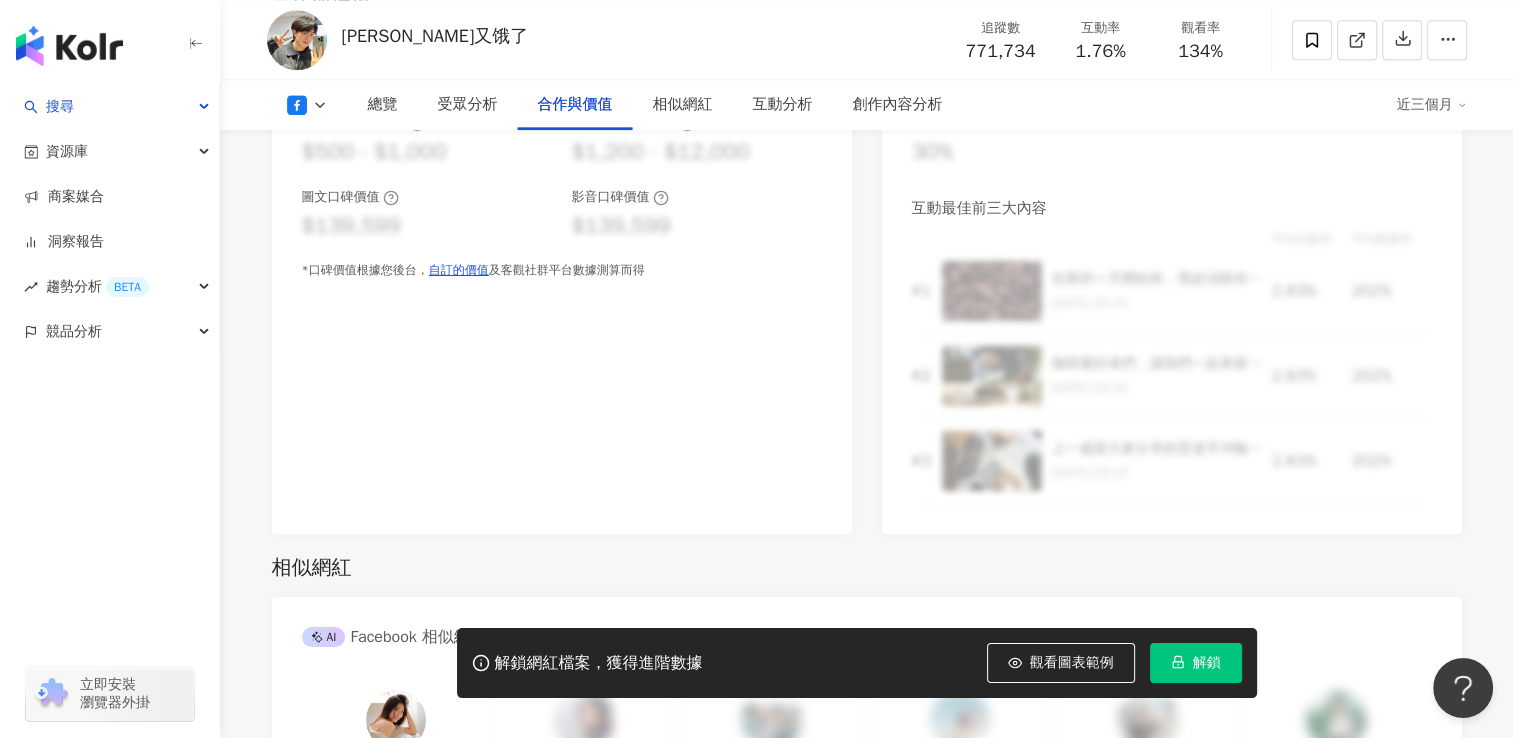 scroll, scrollTop: 2900, scrollLeft: 0, axis: vertical 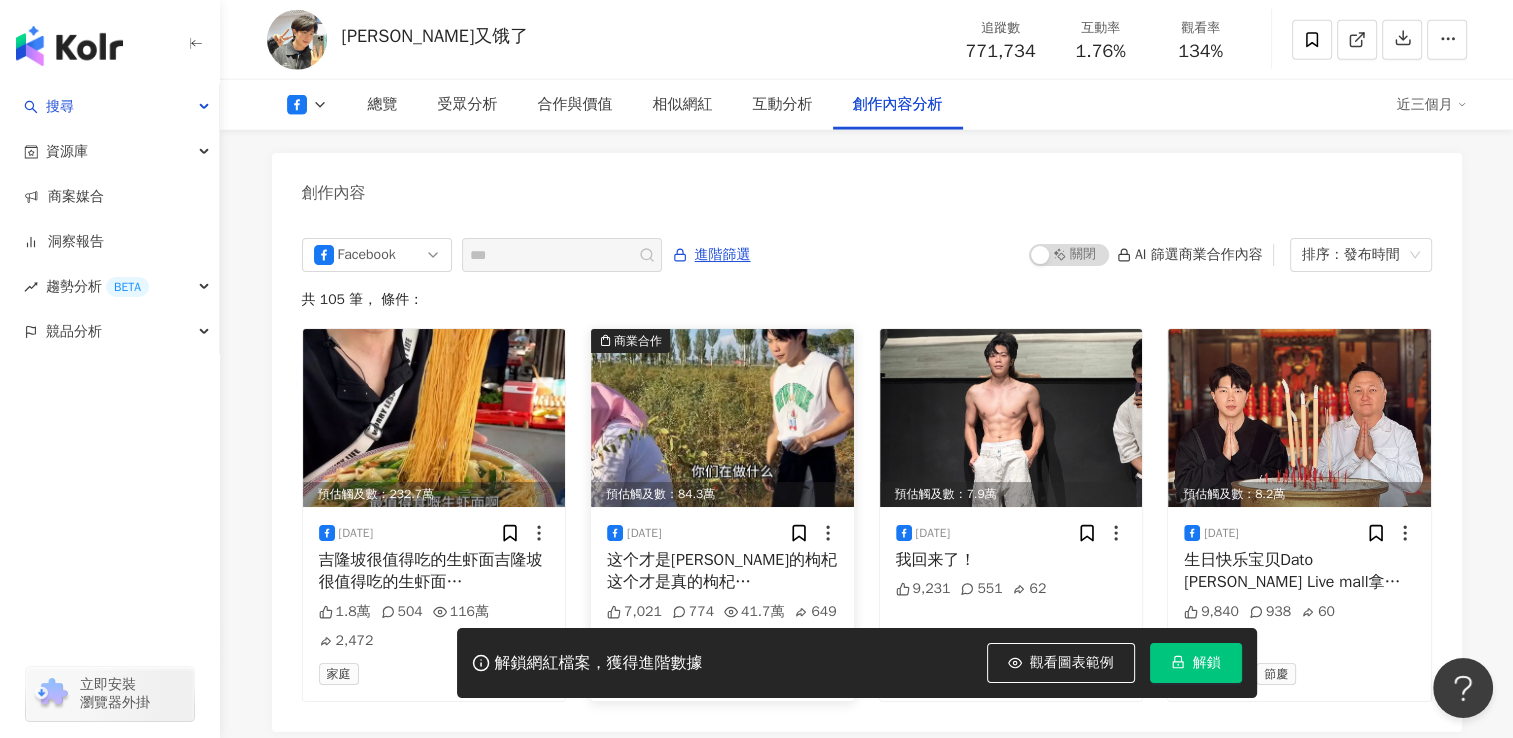 click at bounding box center (722, 418) 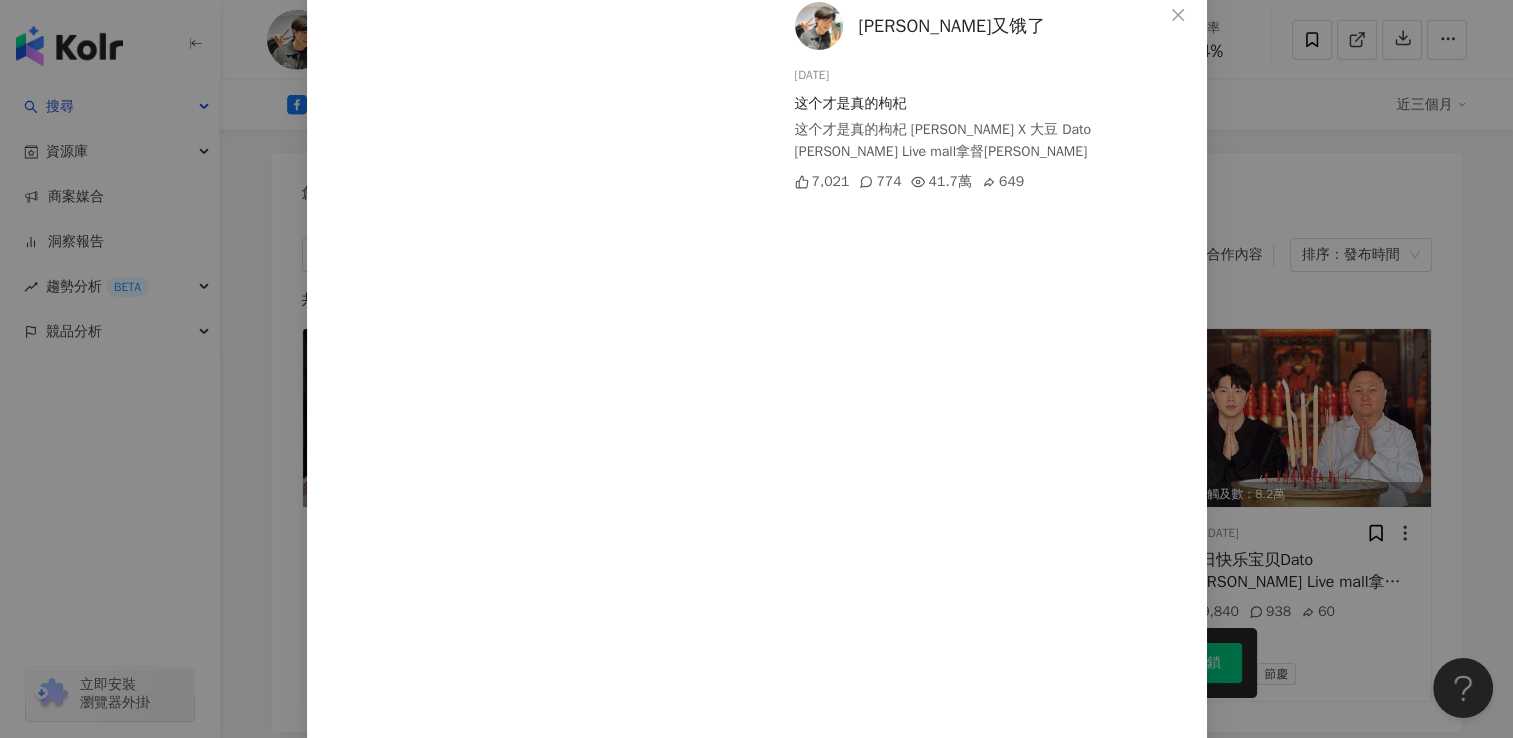 scroll, scrollTop: 0, scrollLeft: 0, axis: both 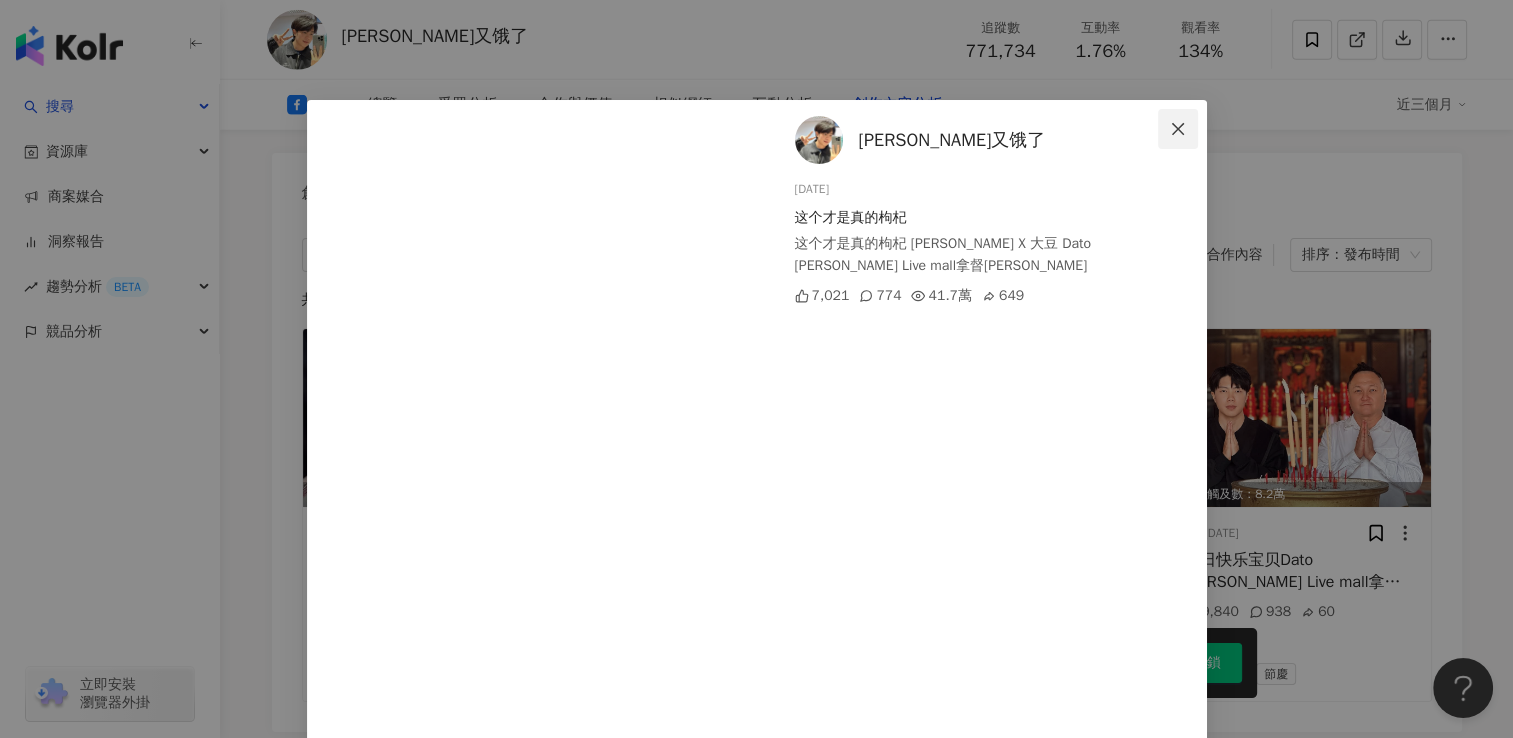 click 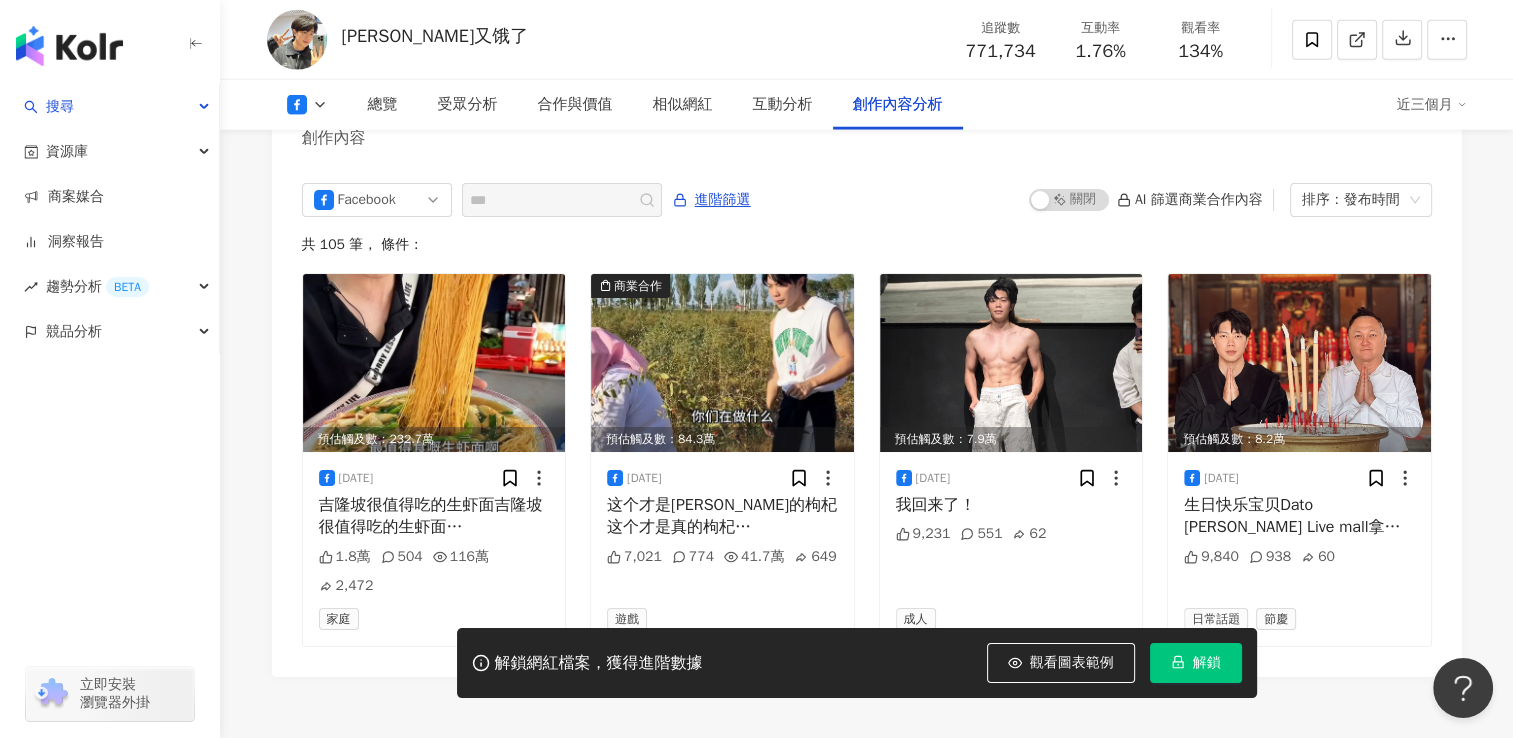scroll, scrollTop: 5100, scrollLeft: 0, axis: vertical 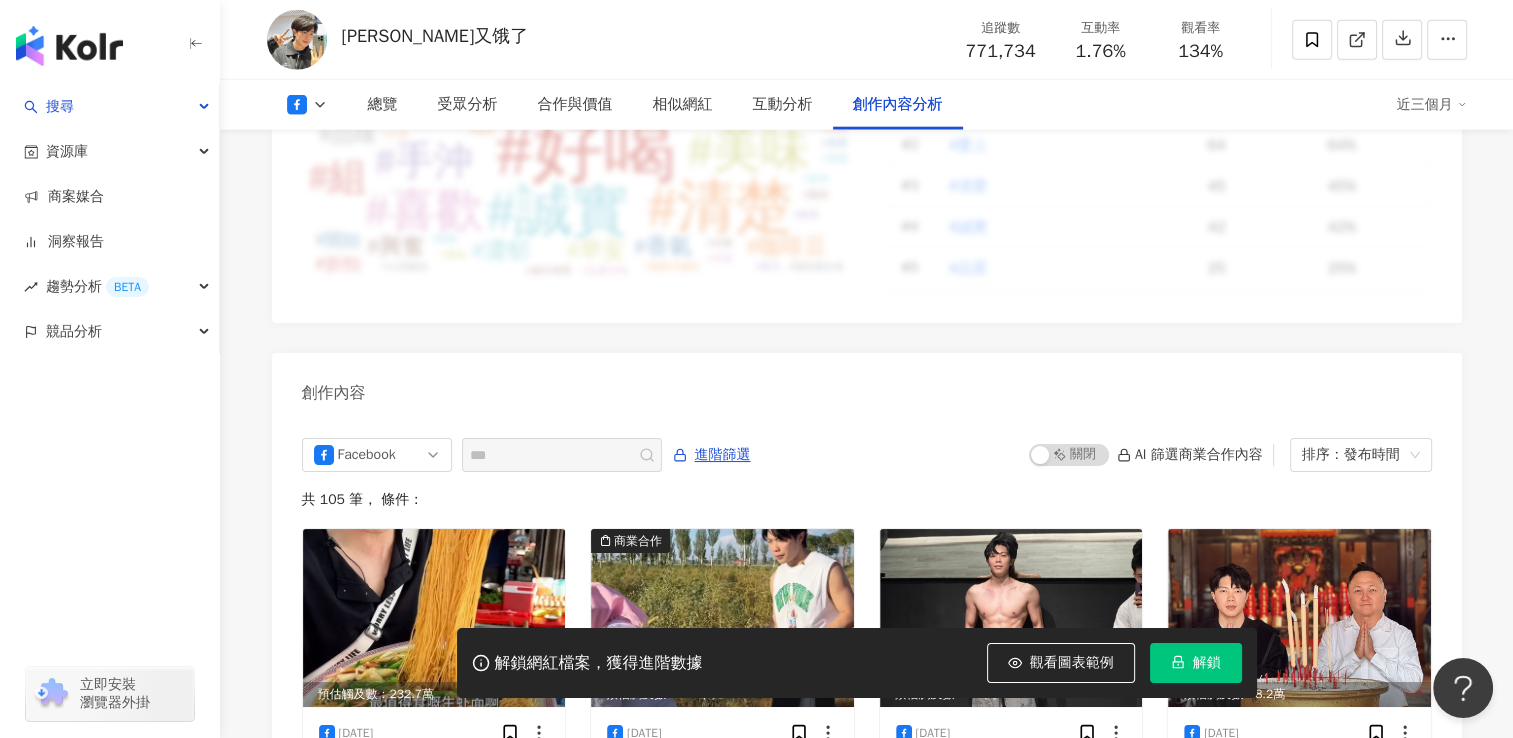 click on "總覽 受眾分析 合作與價值 相似網紅 互動分析 創作內容分析 近三個月" at bounding box center [867, 105] 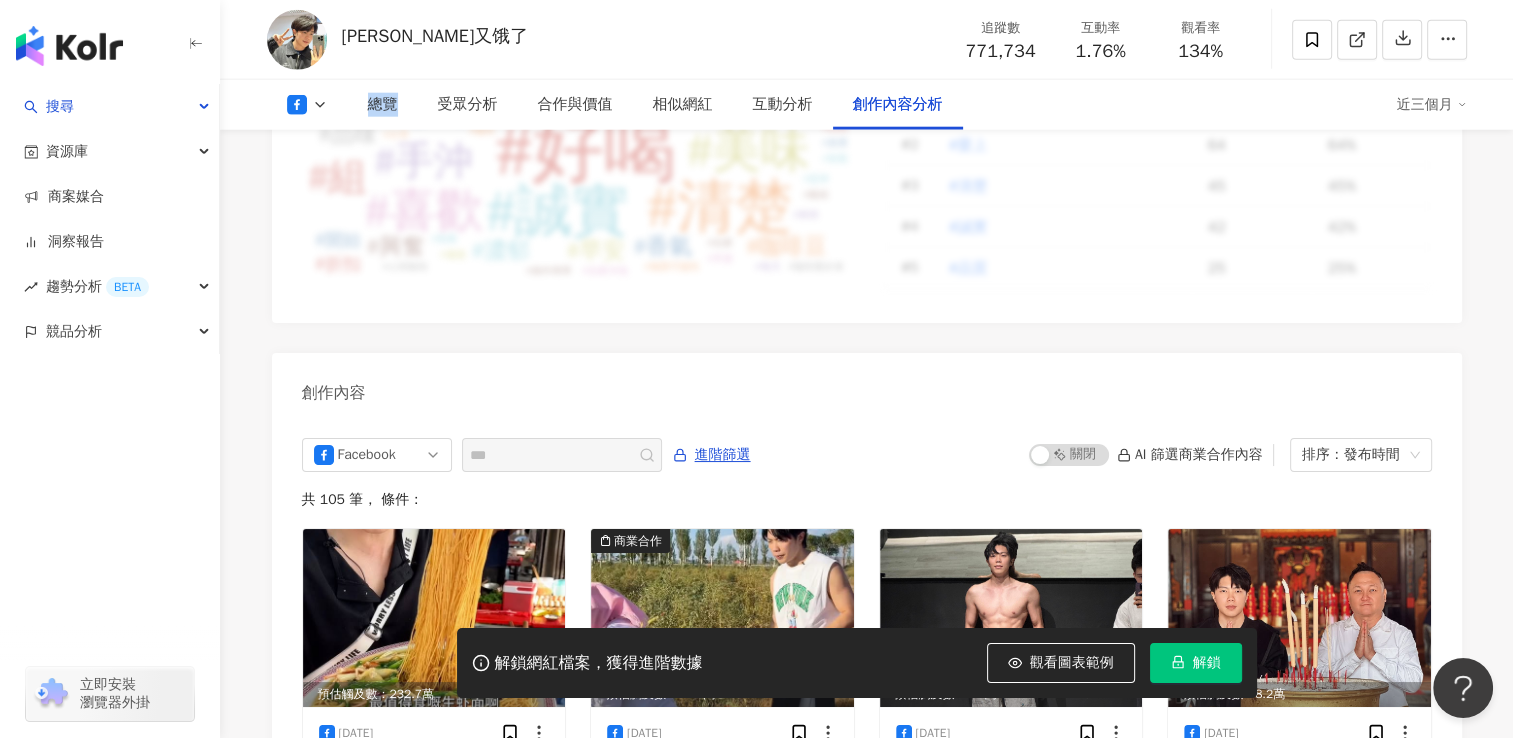 click on "總覽 受眾分析 合作與價值 相似網紅 互動分析 創作內容分析 近三個月" at bounding box center [867, 105] 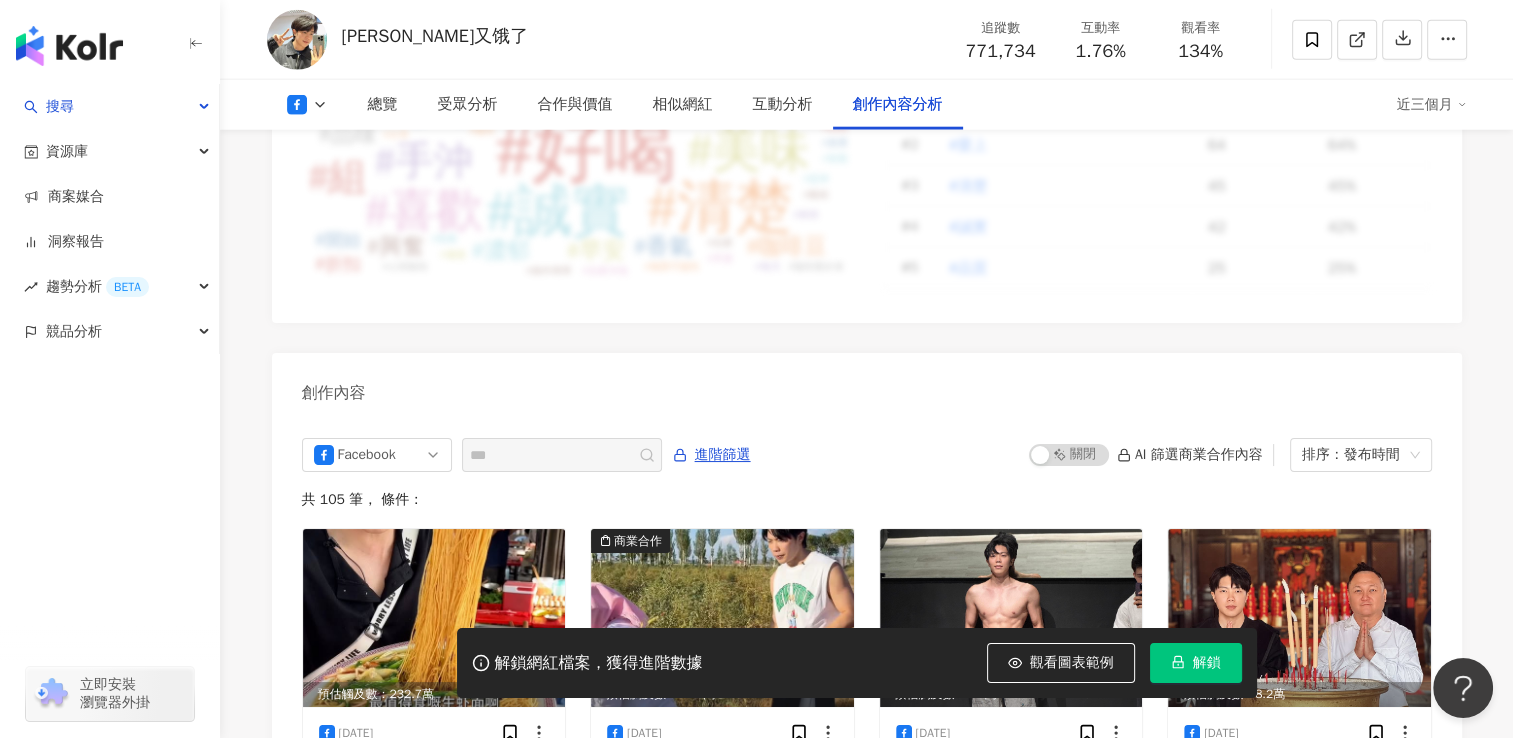 click on "創作內容" at bounding box center (867, 385) 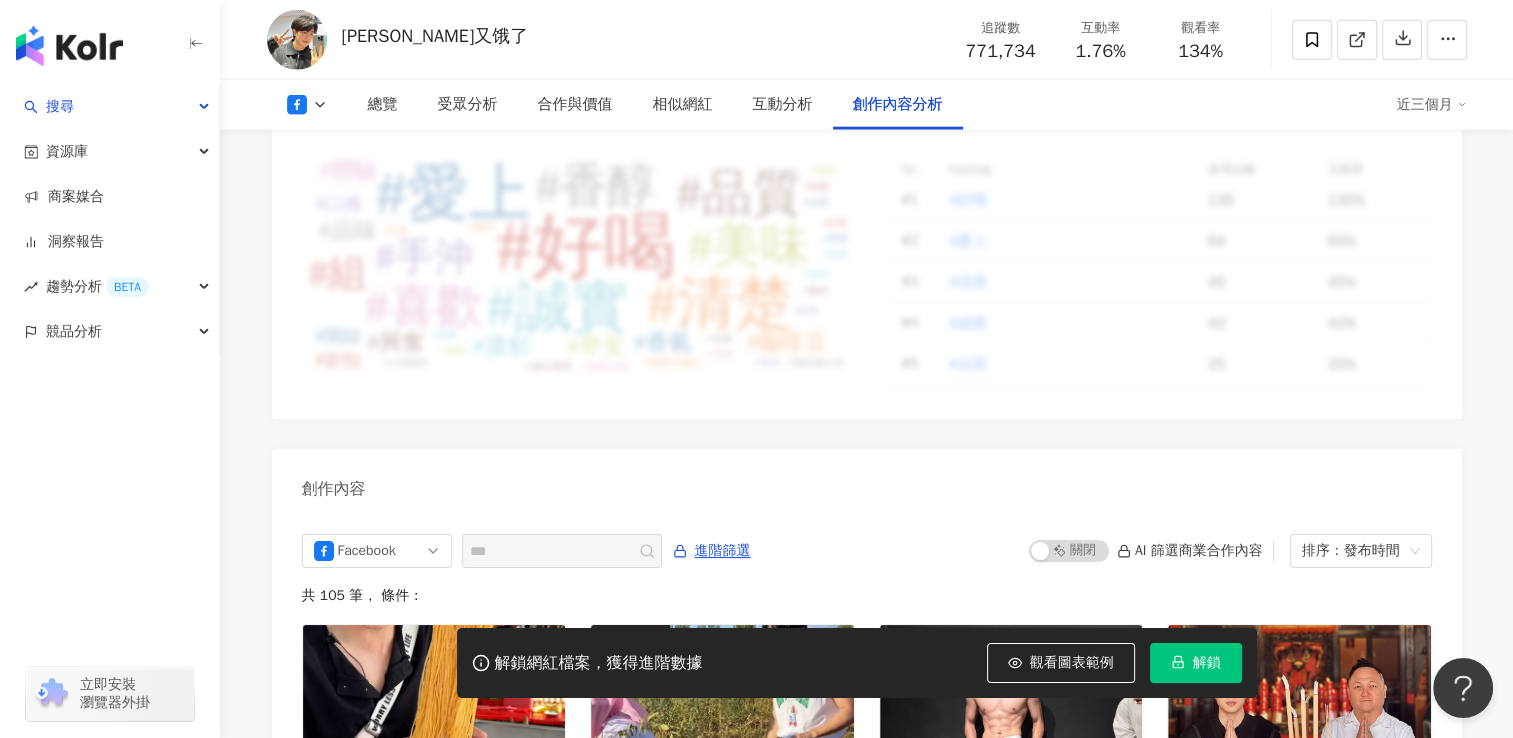 scroll, scrollTop: 4800, scrollLeft: 0, axis: vertical 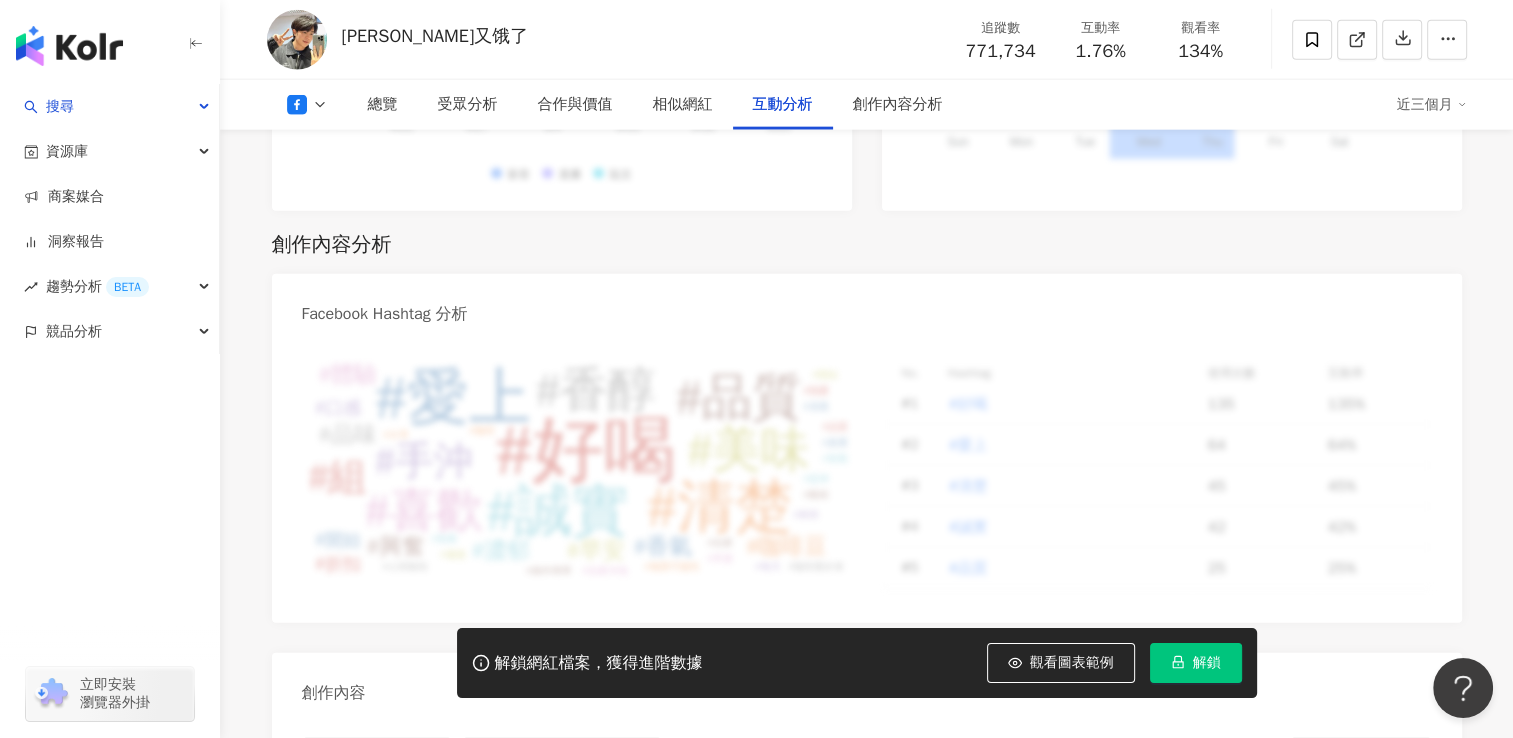 click 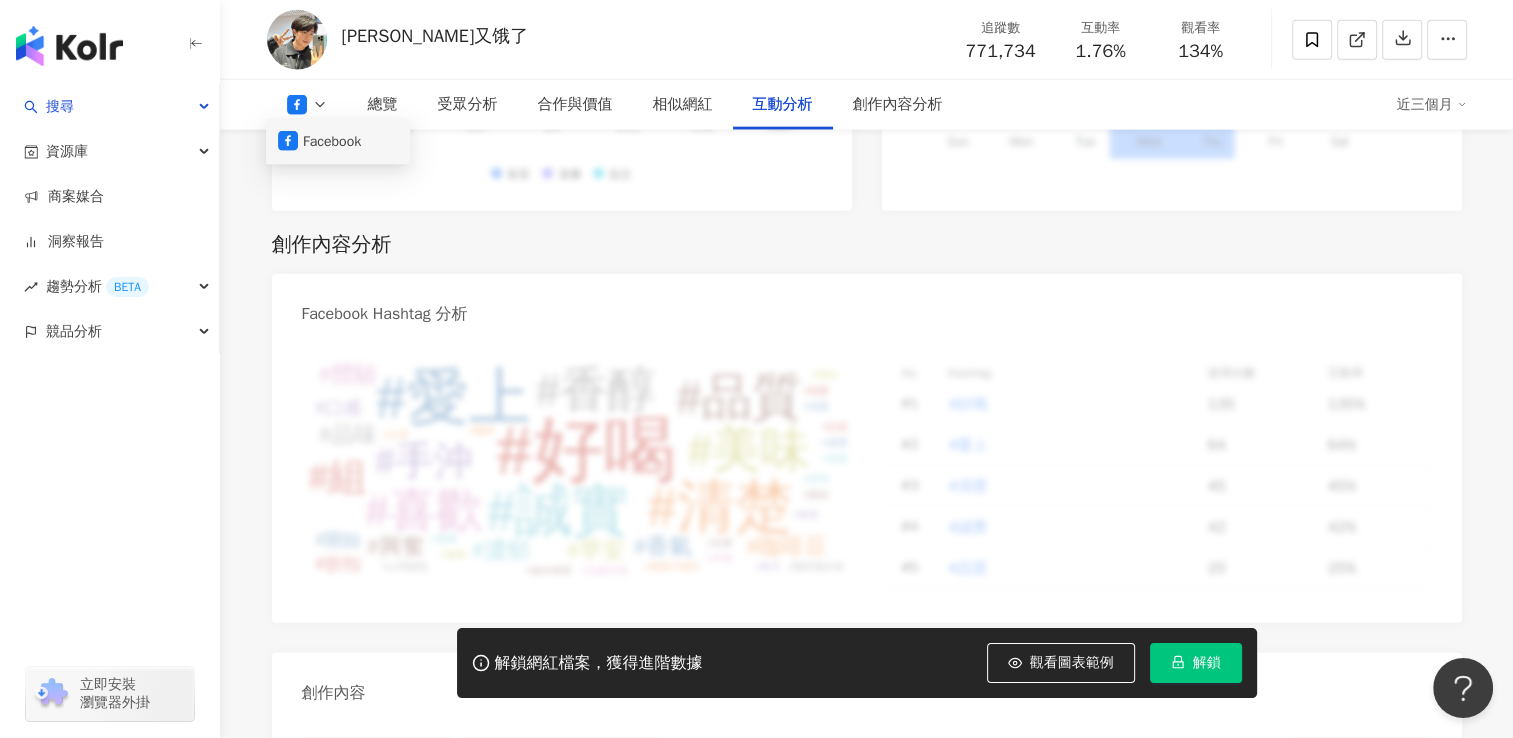 click on "Facebook" at bounding box center (338, 142) 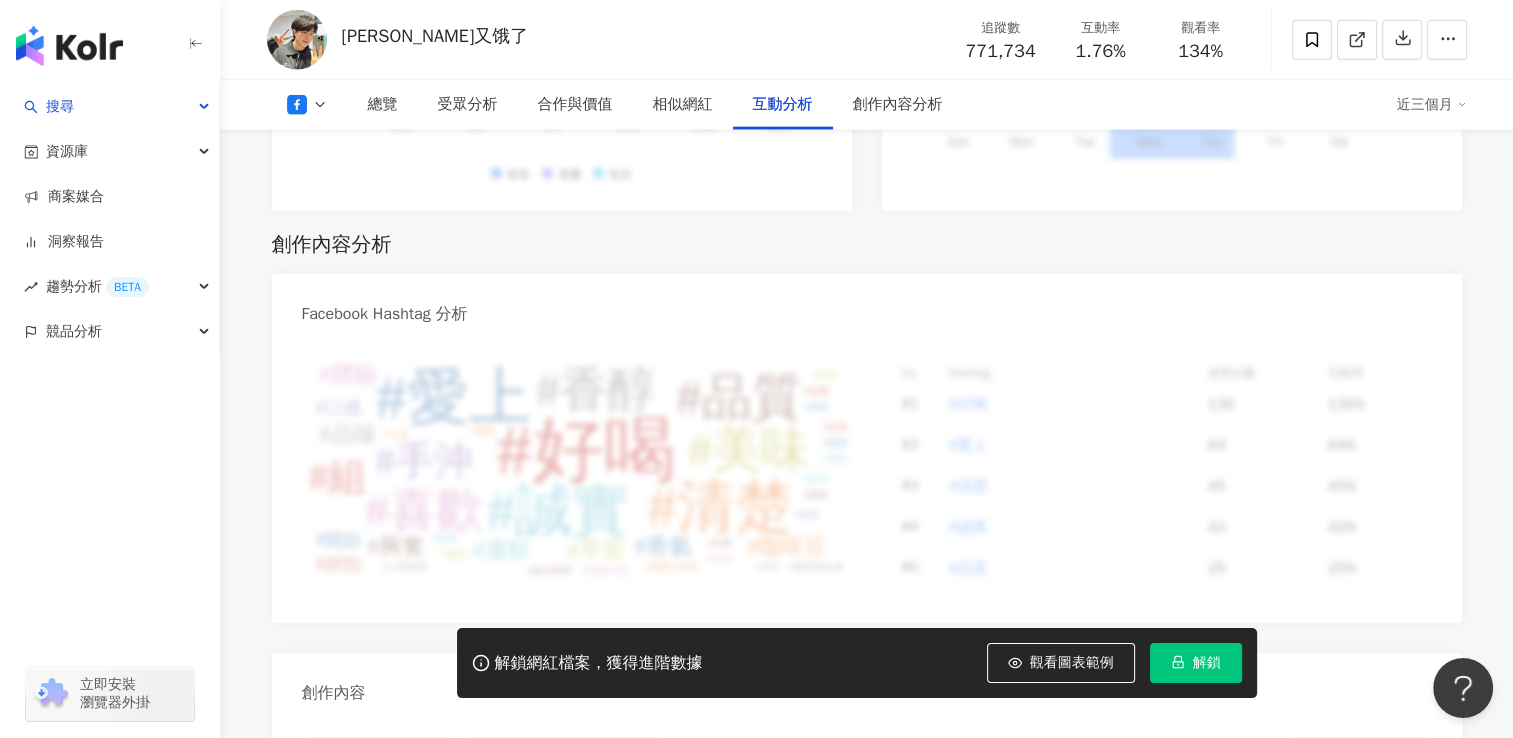 click 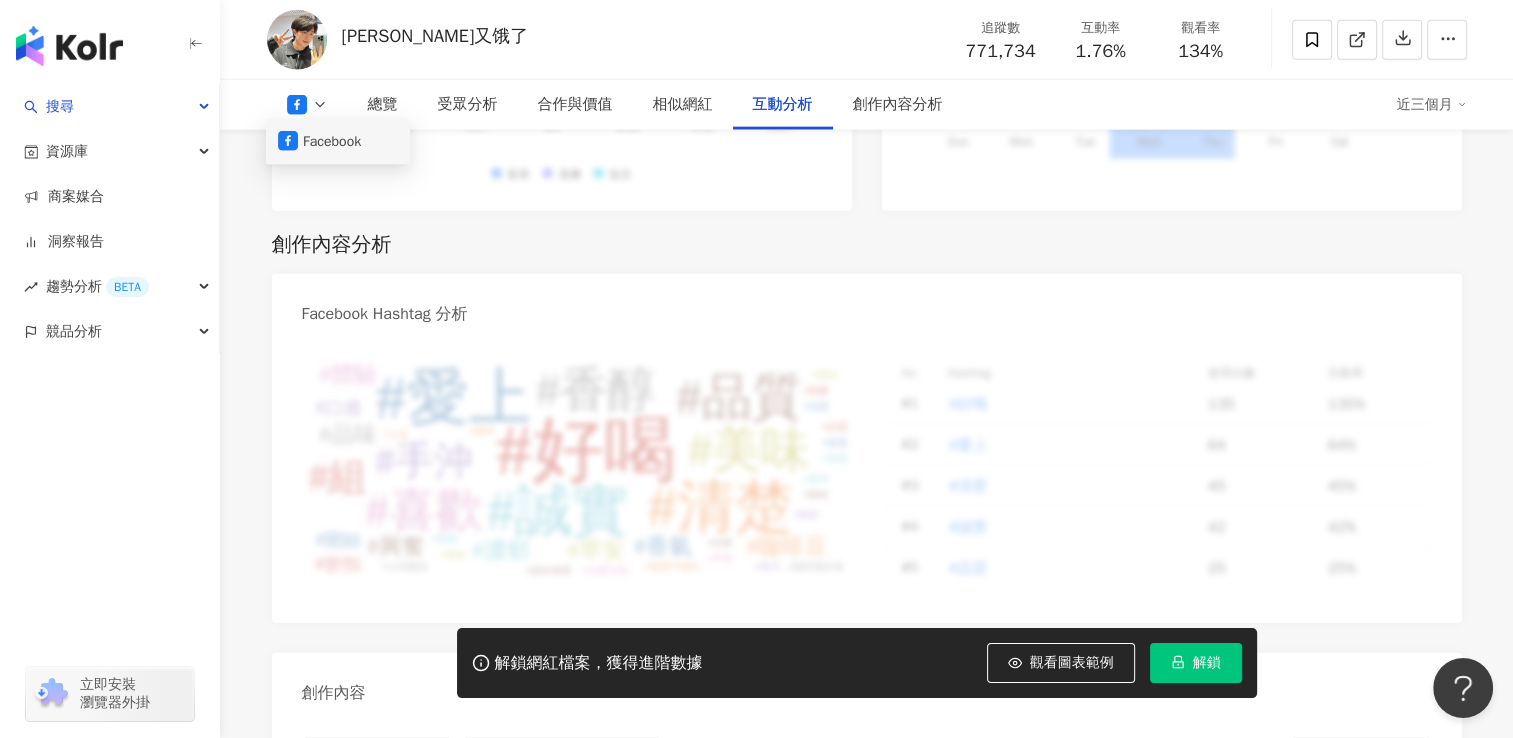 click on "Facebook" at bounding box center [338, 142] 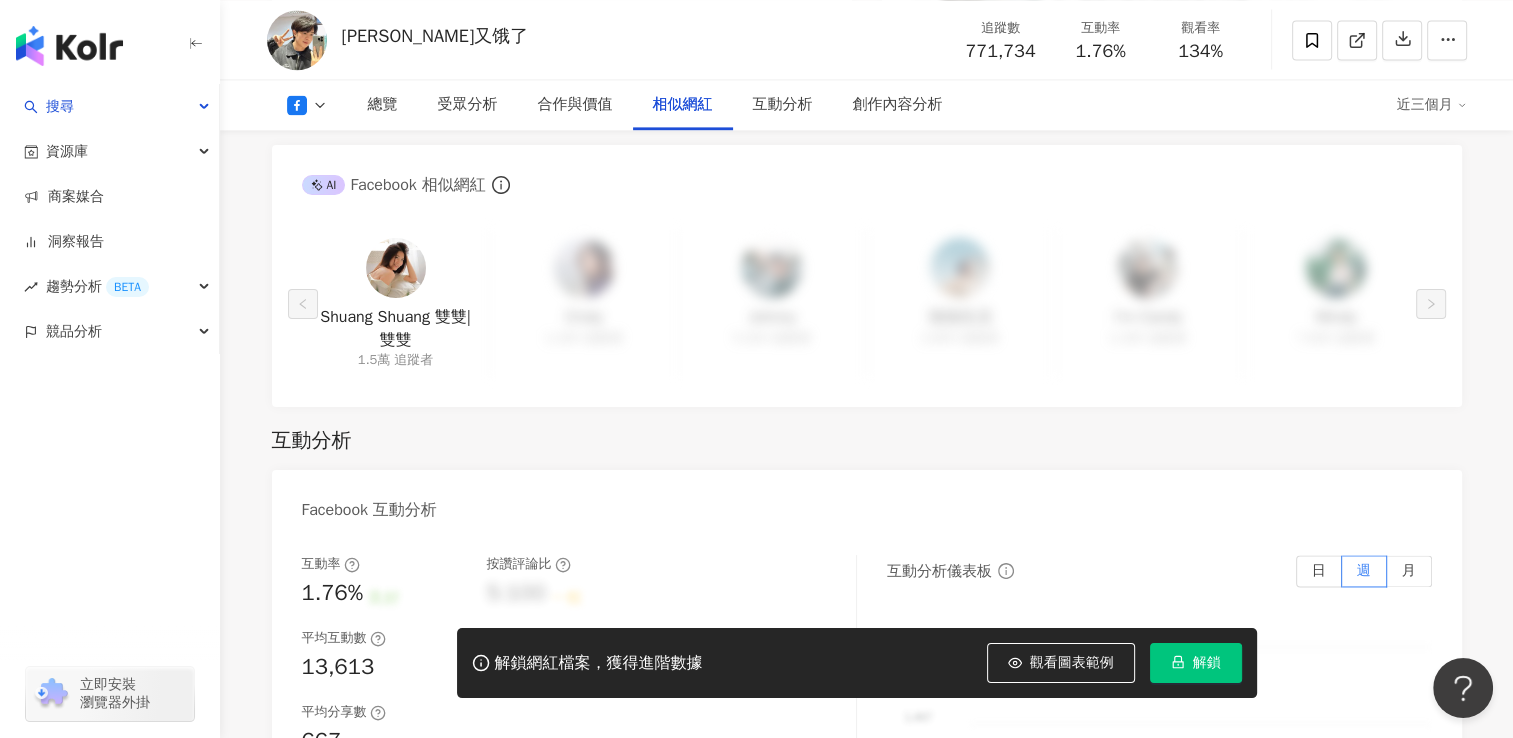 scroll, scrollTop: 2900, scrollLeft: 0, axis: vertical 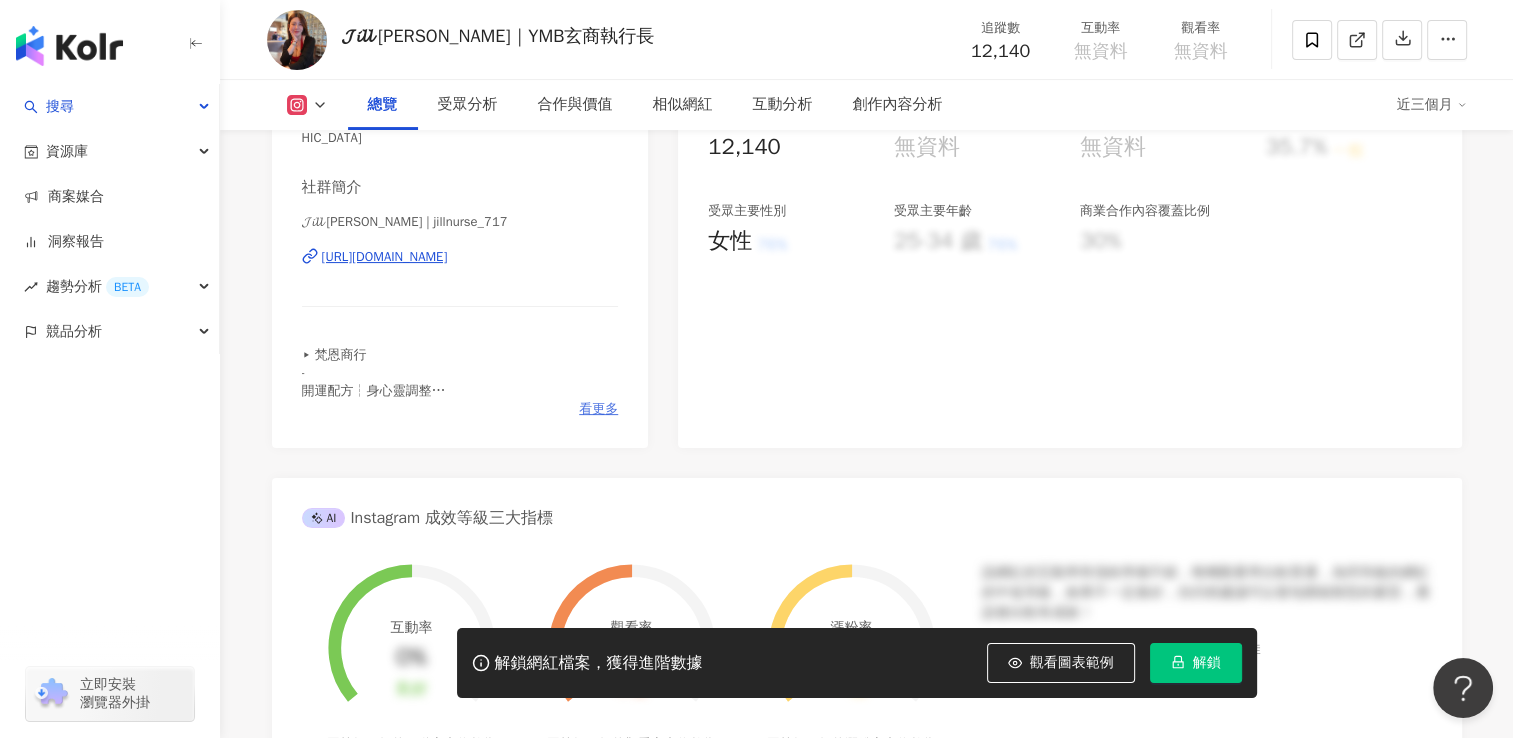 click on "看更多" at bounding box center [598, 409] 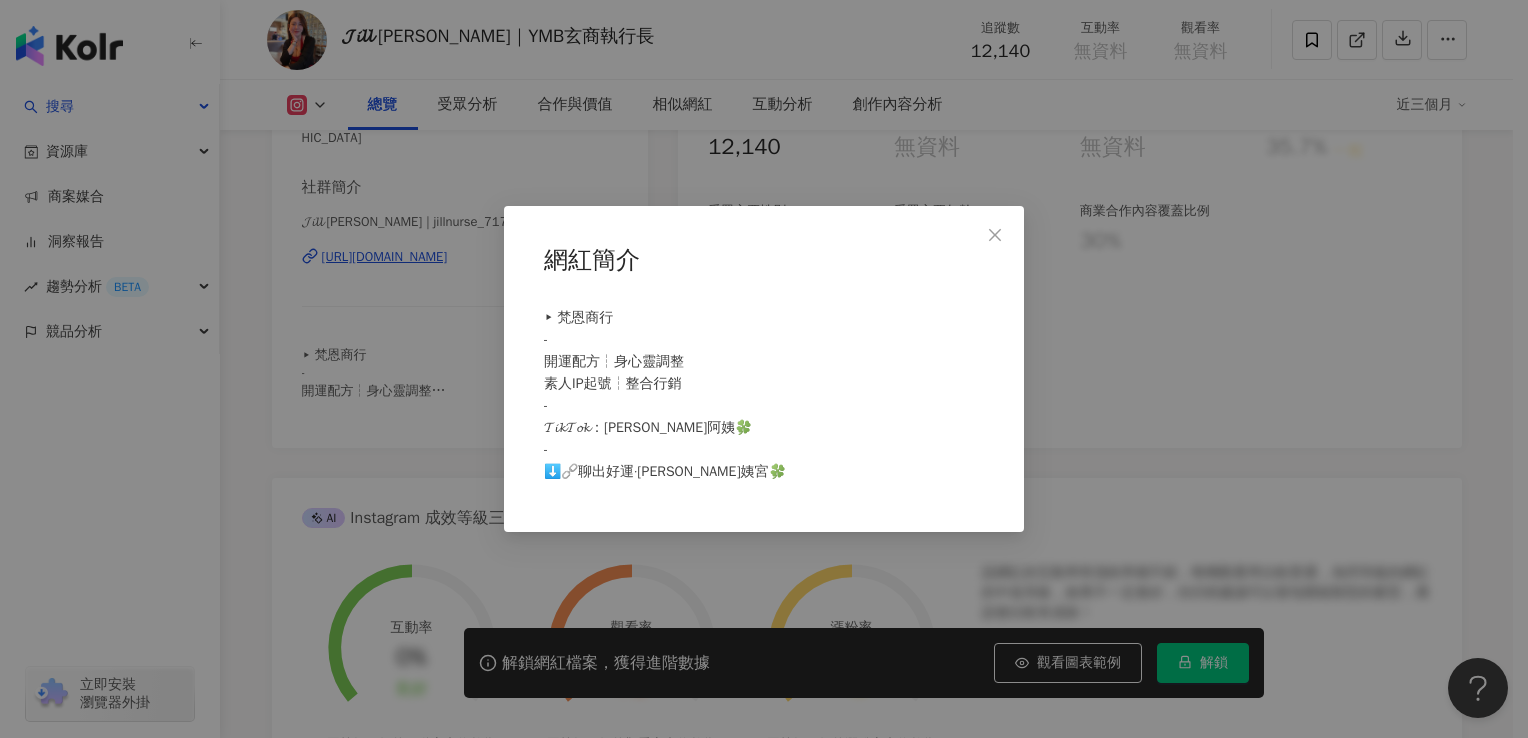 click on "▸ 梵恩商行
-
開運配方┆身心靈調整
素人IP起號┆整合行銷
-
𝓣𝓲𝓴𝓣𝓸𝓴：吉兒阿姨🍀
-
⬇️🔗聊出好運·吉兒姨宮🍀" at bounding box center [665, 394] 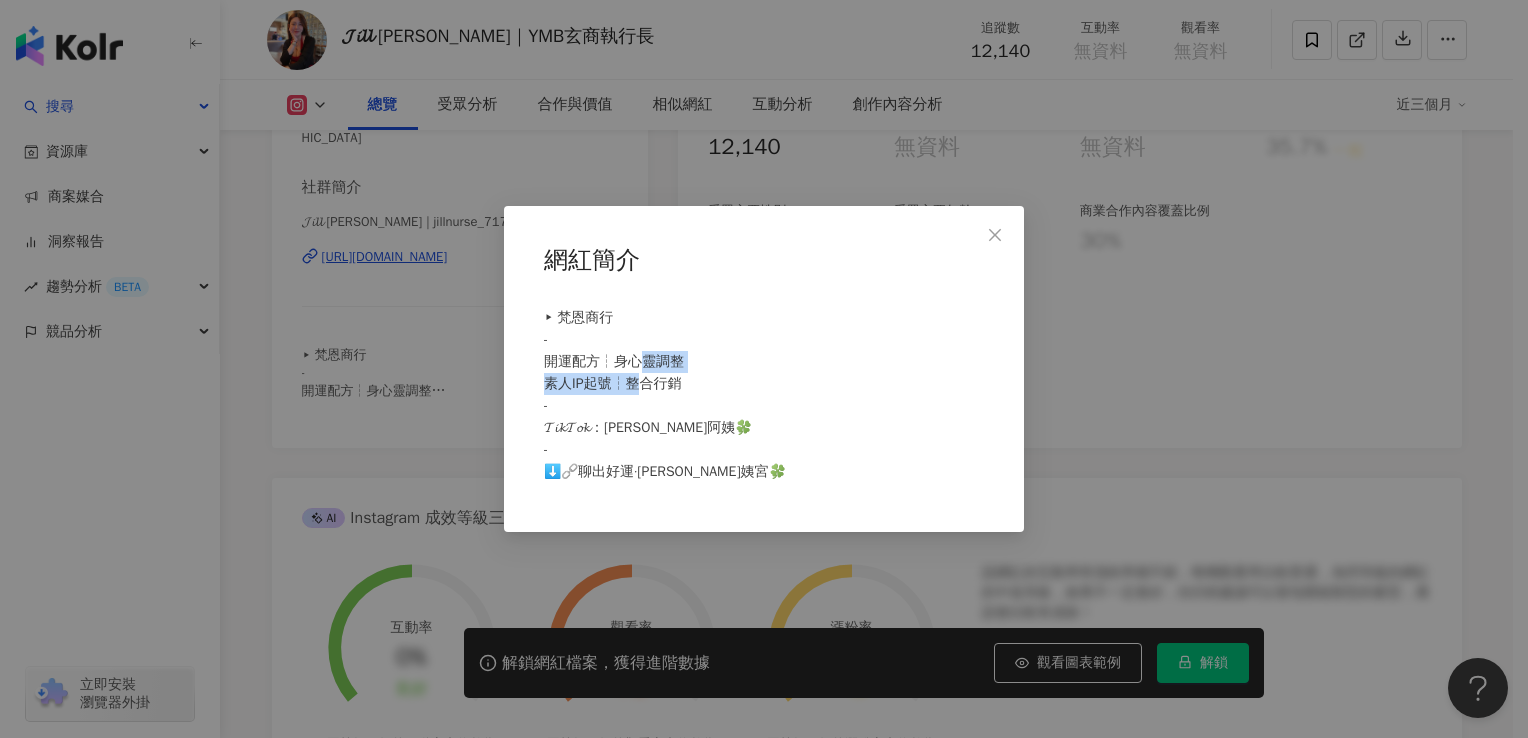 drag, startPoint x: 645, startPoint y: 359, endPoint x: 643, endPoint y: 377, distance: 18.110771 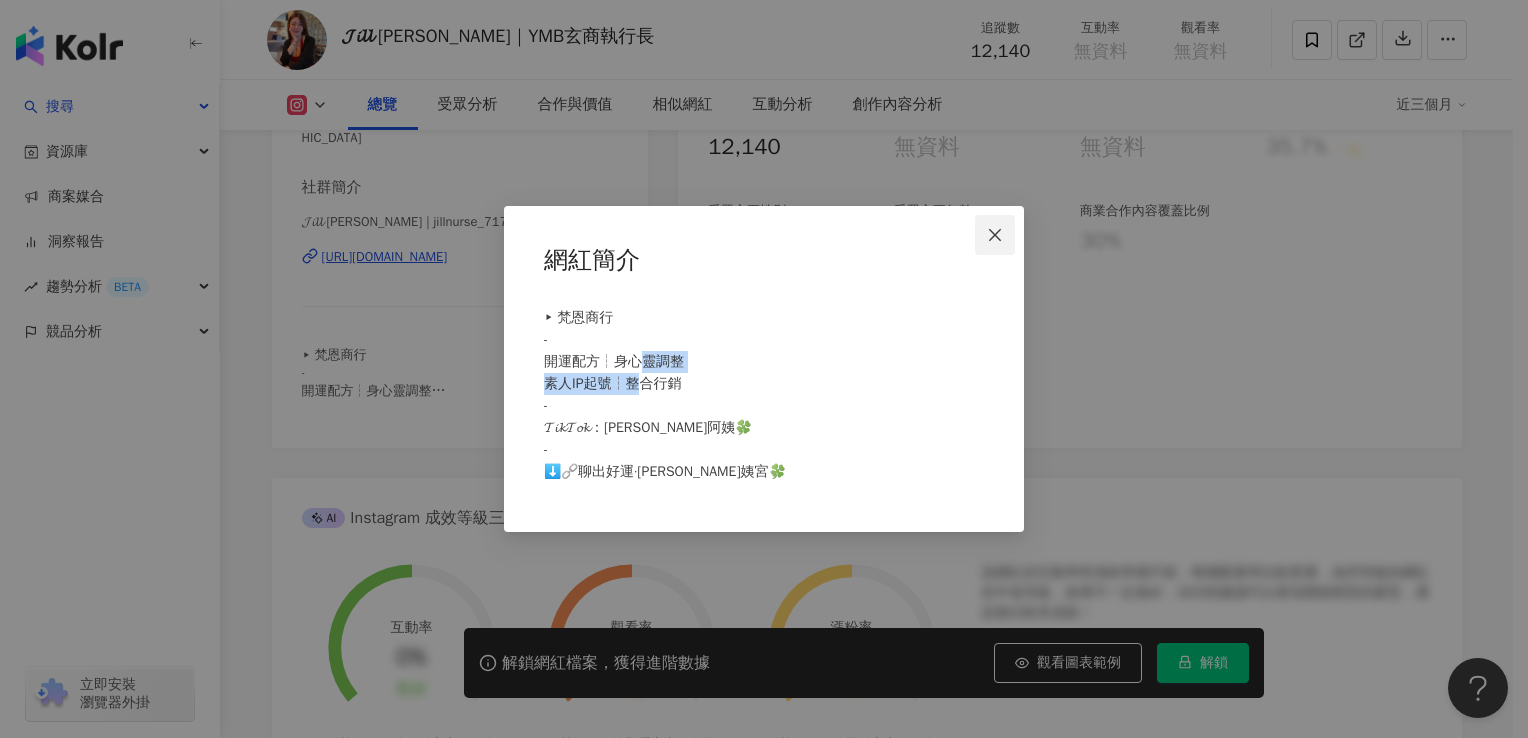 click at bounding box center [995, 235] 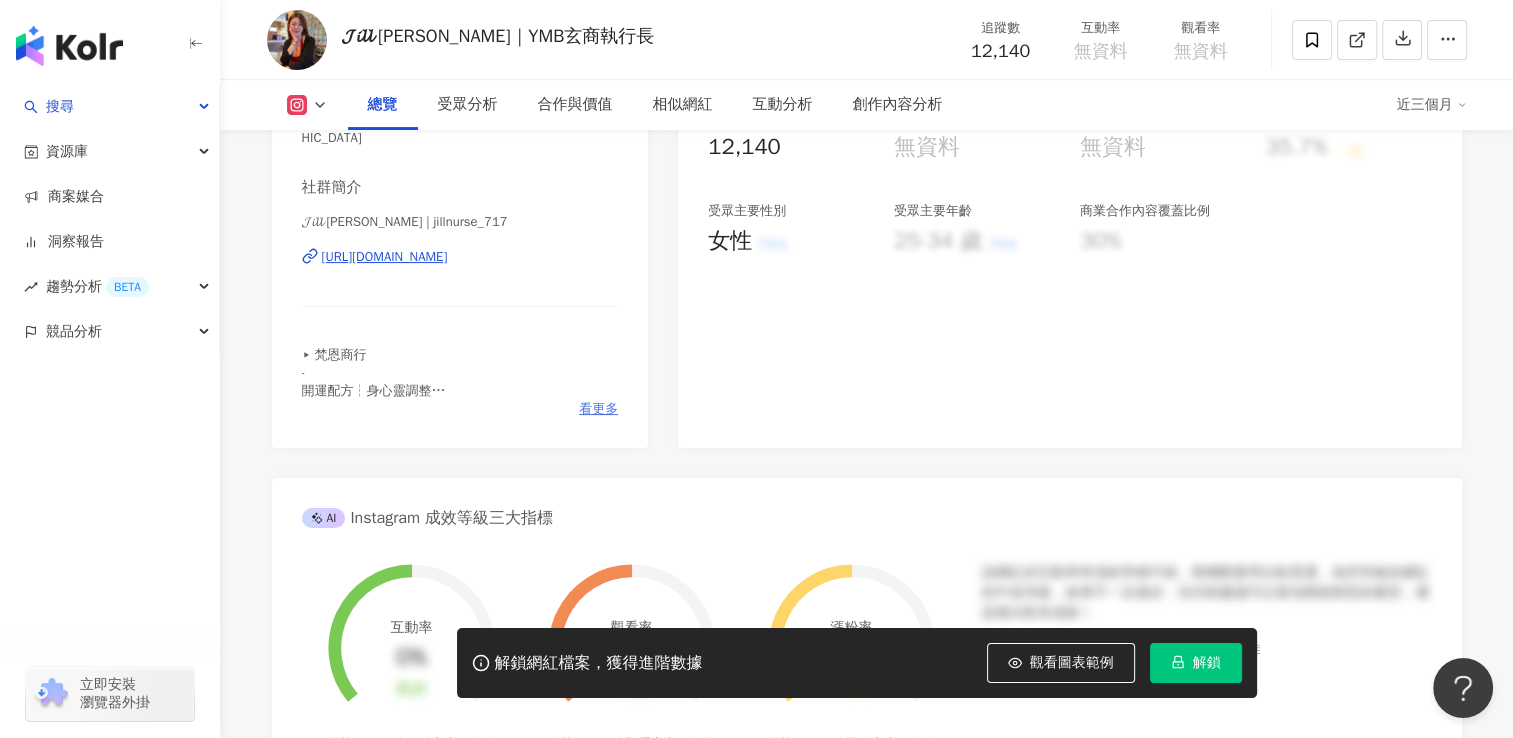 click on "看更多" at bounding box center [598, 409] 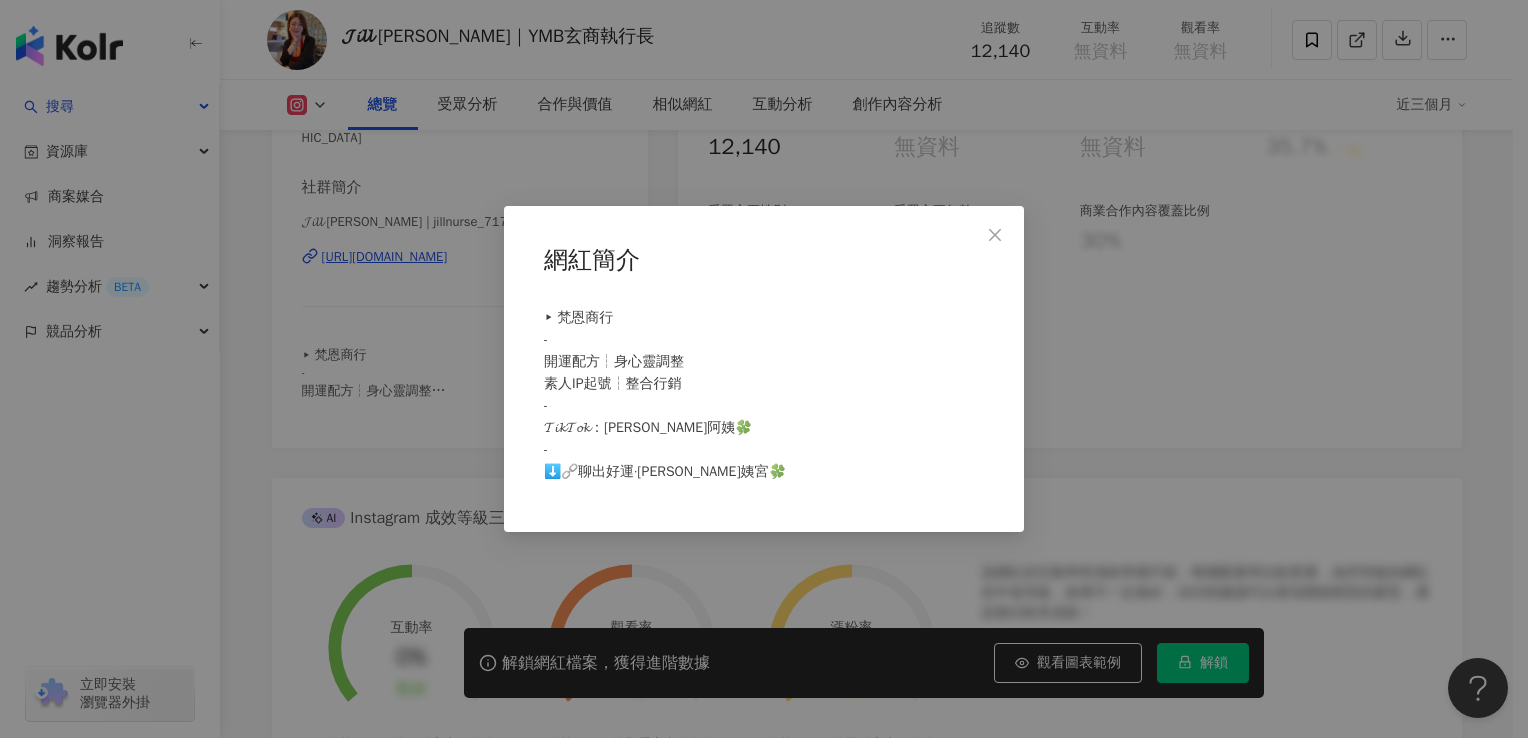 click on "網紅簡介 ▸ 梵恩商行
-
開運配方┆身心靈調整
素人IP起號┆整合行銷
-
𝓣𝓲𝓴𝓣𝓸𝓴：吉兒阿姨🍀
-
⬇️🔗聊出好運·吉兒姨宮🍀" at bounding box center [764, 369] 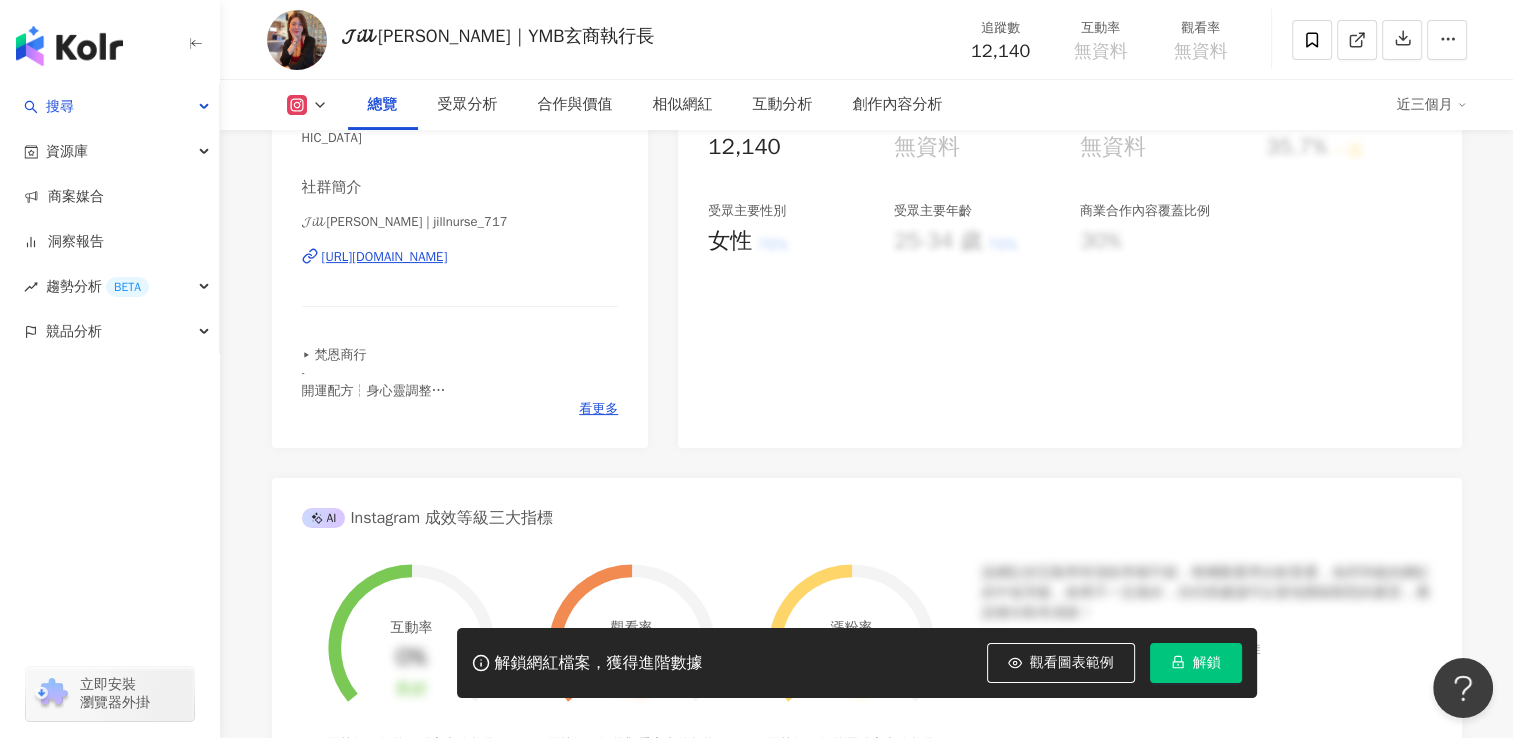 click 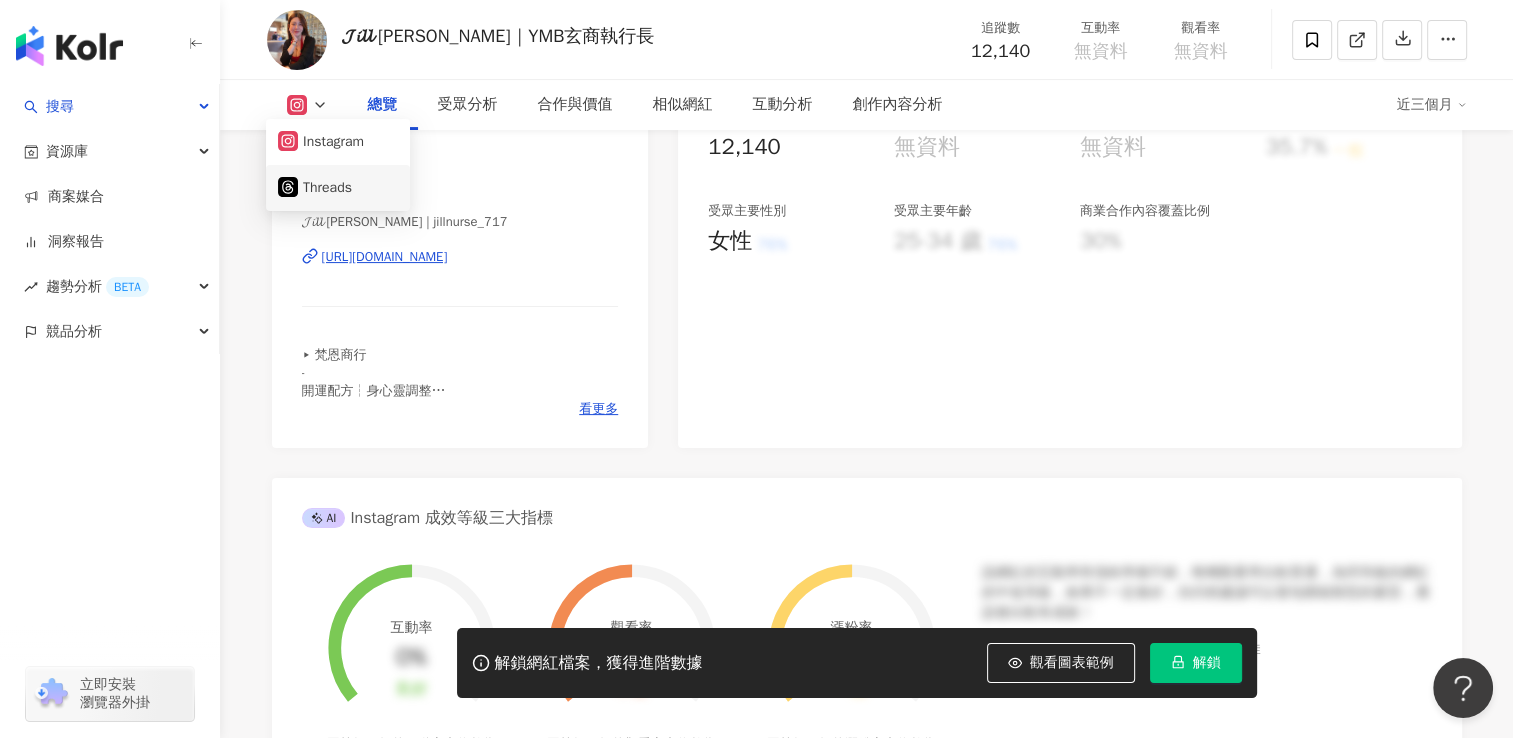 click on "Threads" at bounding box center (338, 188) 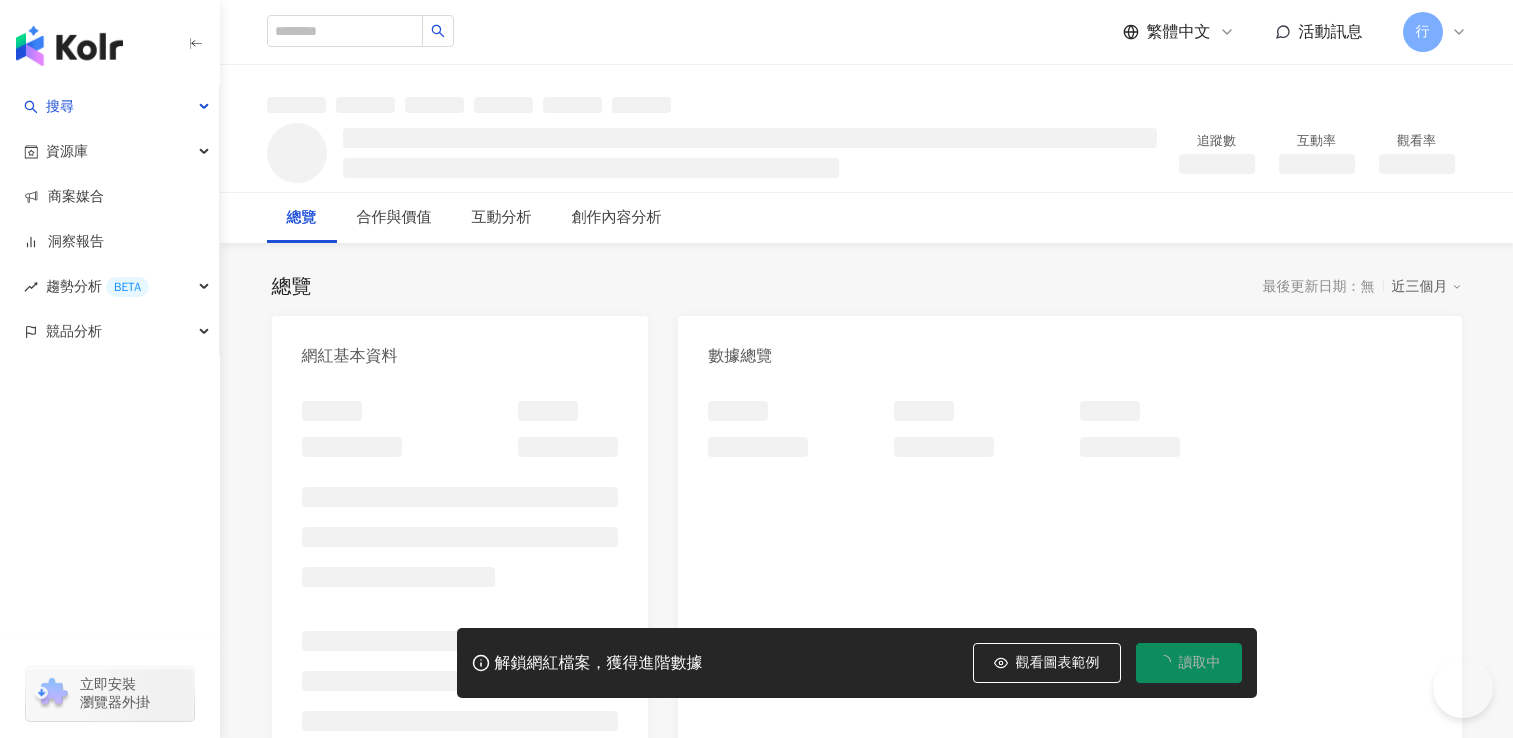 scroll, scrollTop: 0, scrollLeft: 0, axis: both 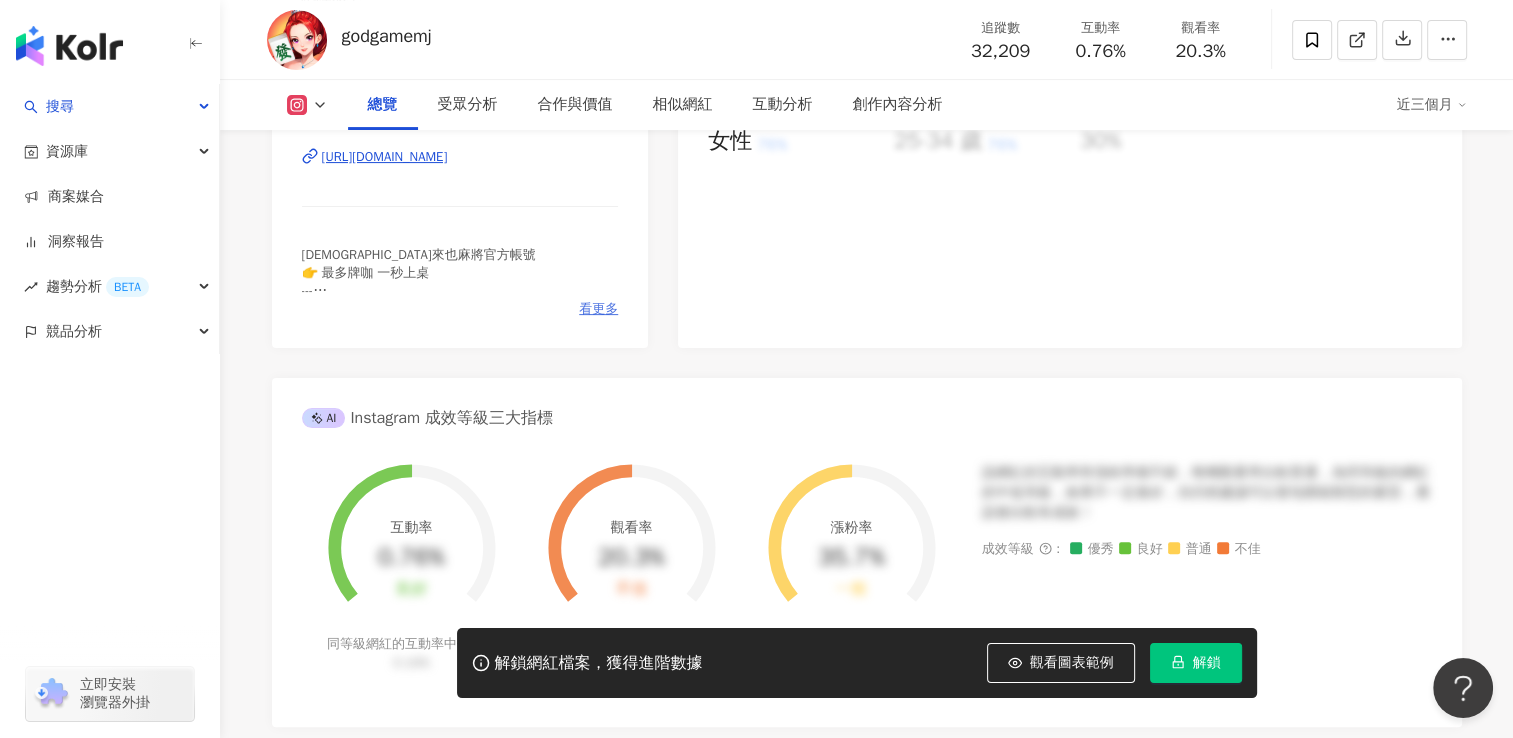 click on "看更多" at bounding box center (598, 309) 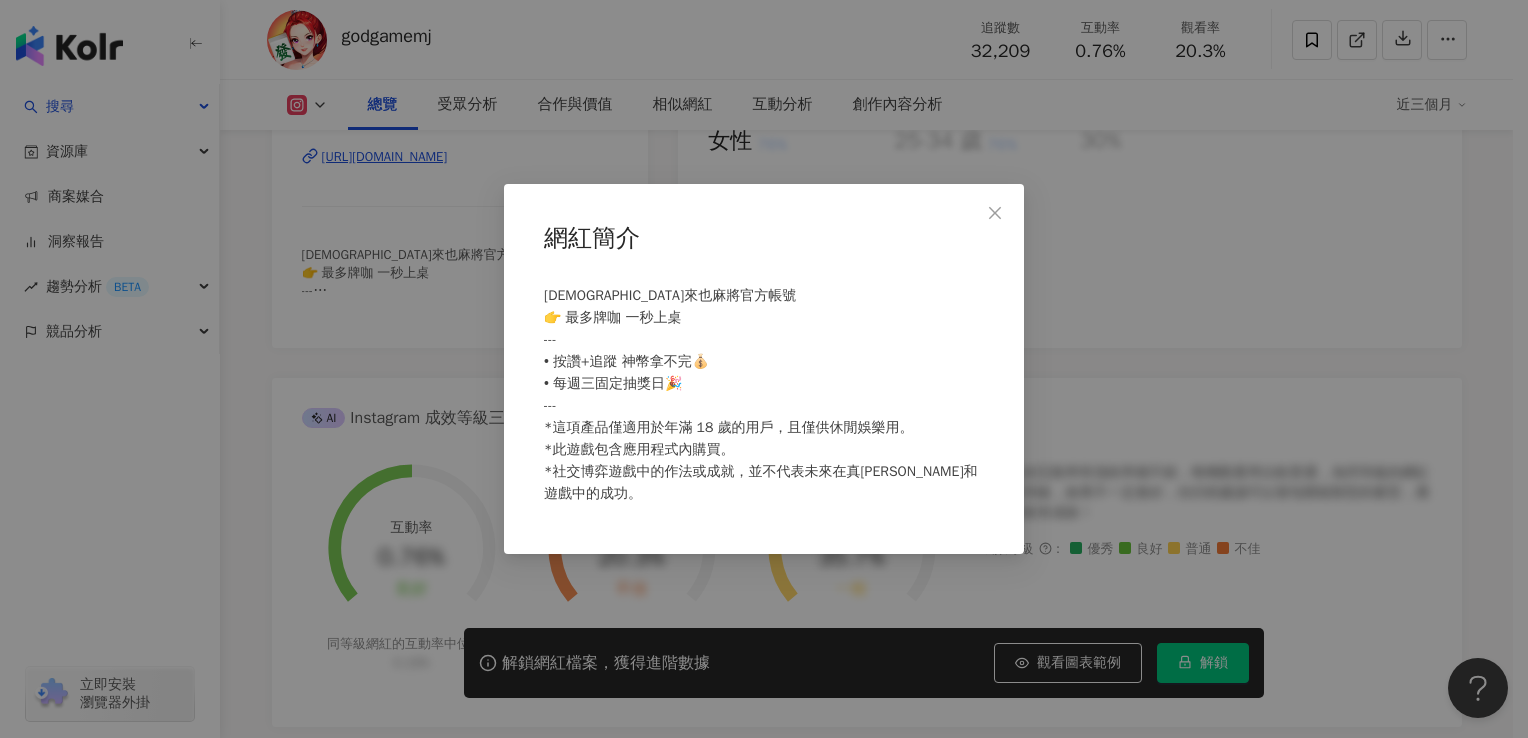 click at bounding box center [995, 213] 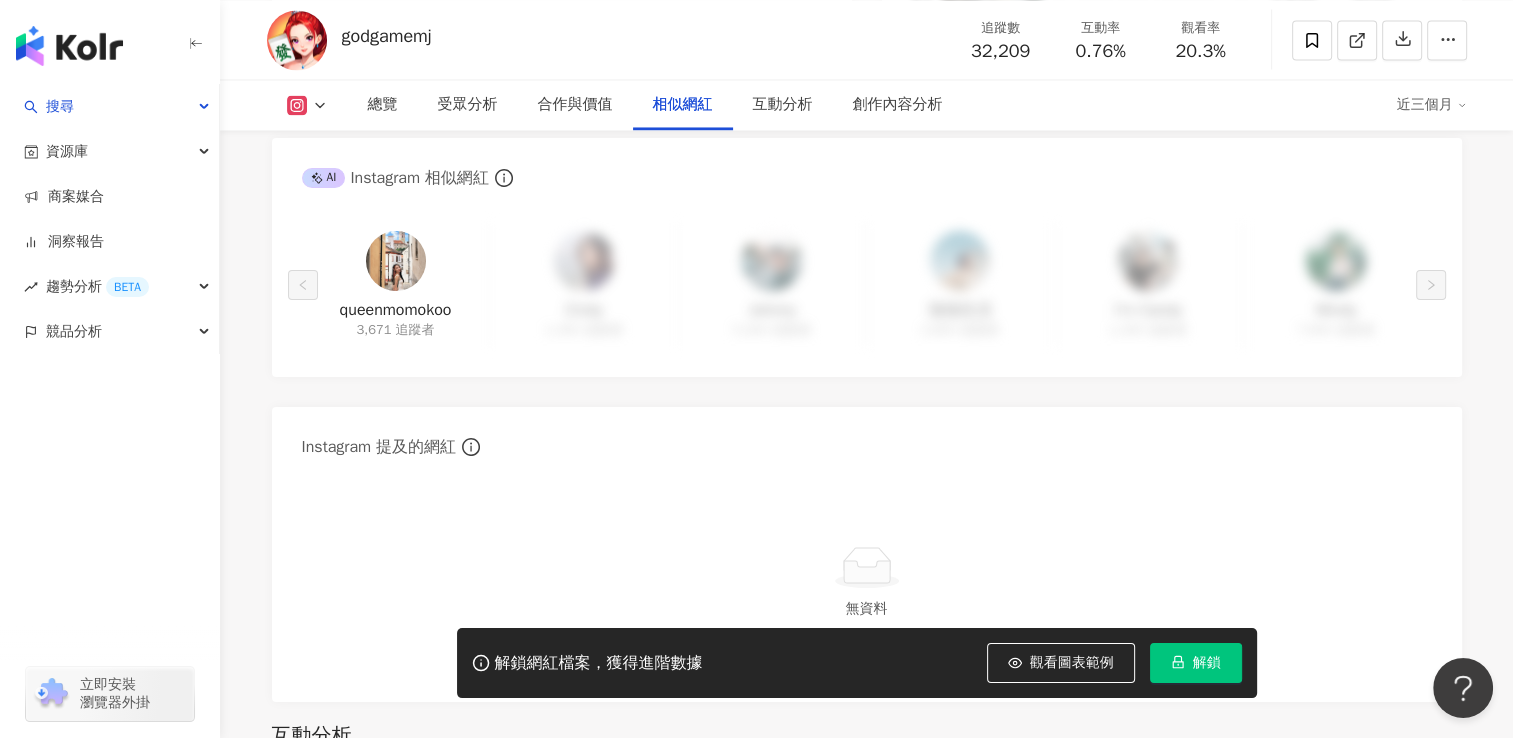scroll, scrollTop: 3400, scrollLeft: 0, axis: vertical 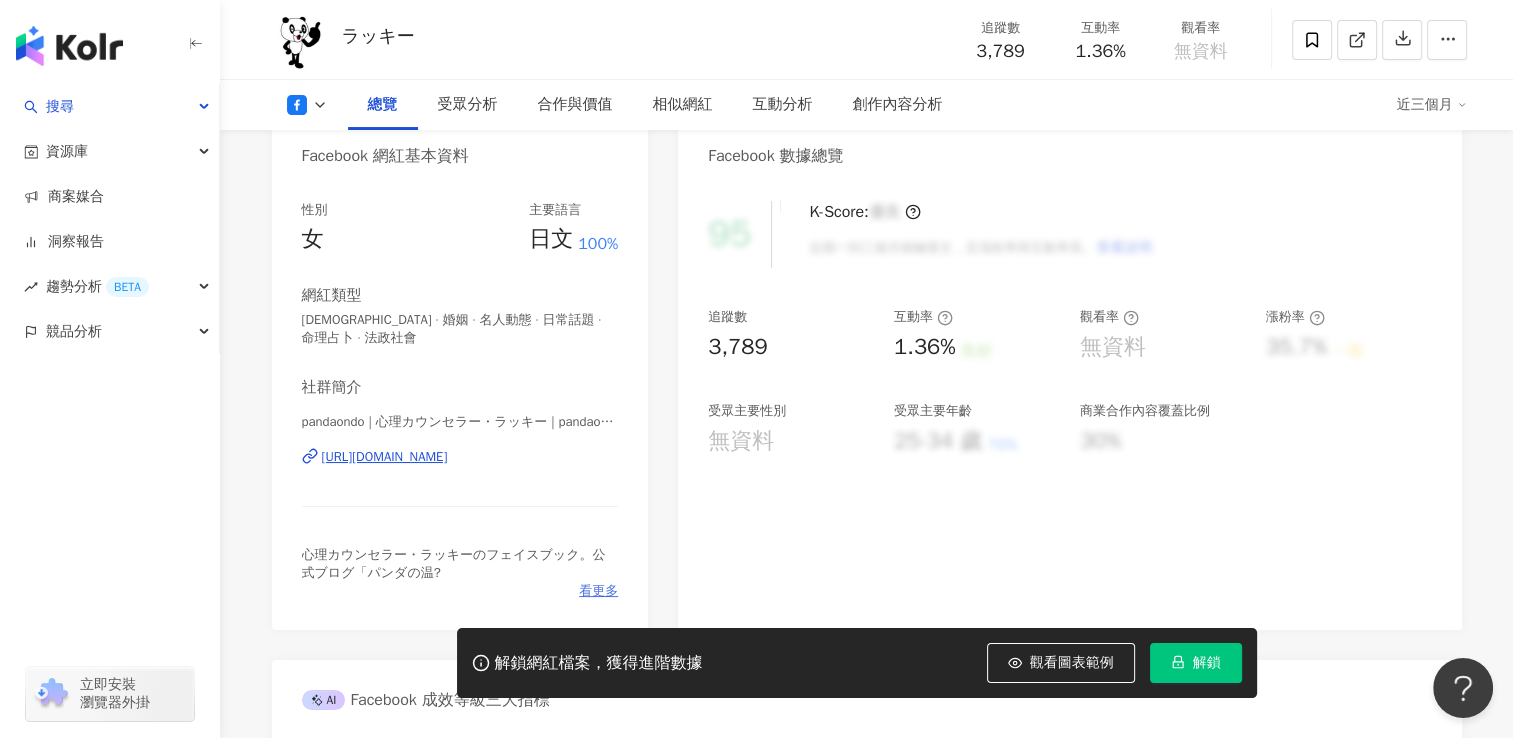 click on "性別   女 主要語言   日文 100% 網紅類型 宗教 · 婚姻 · 名人動態 · 日常話題 · 命理占卜 · 法政社會 社群簡介 pandaondo | 心理カウンセラー・ラッキー | pandaondo https://www.facebook.com/1722830014399609 心理カウンセラー・ラッキーのフェイスブック。公式ブログ「パンダの温? 看更多" at bounding box center [460, 400] 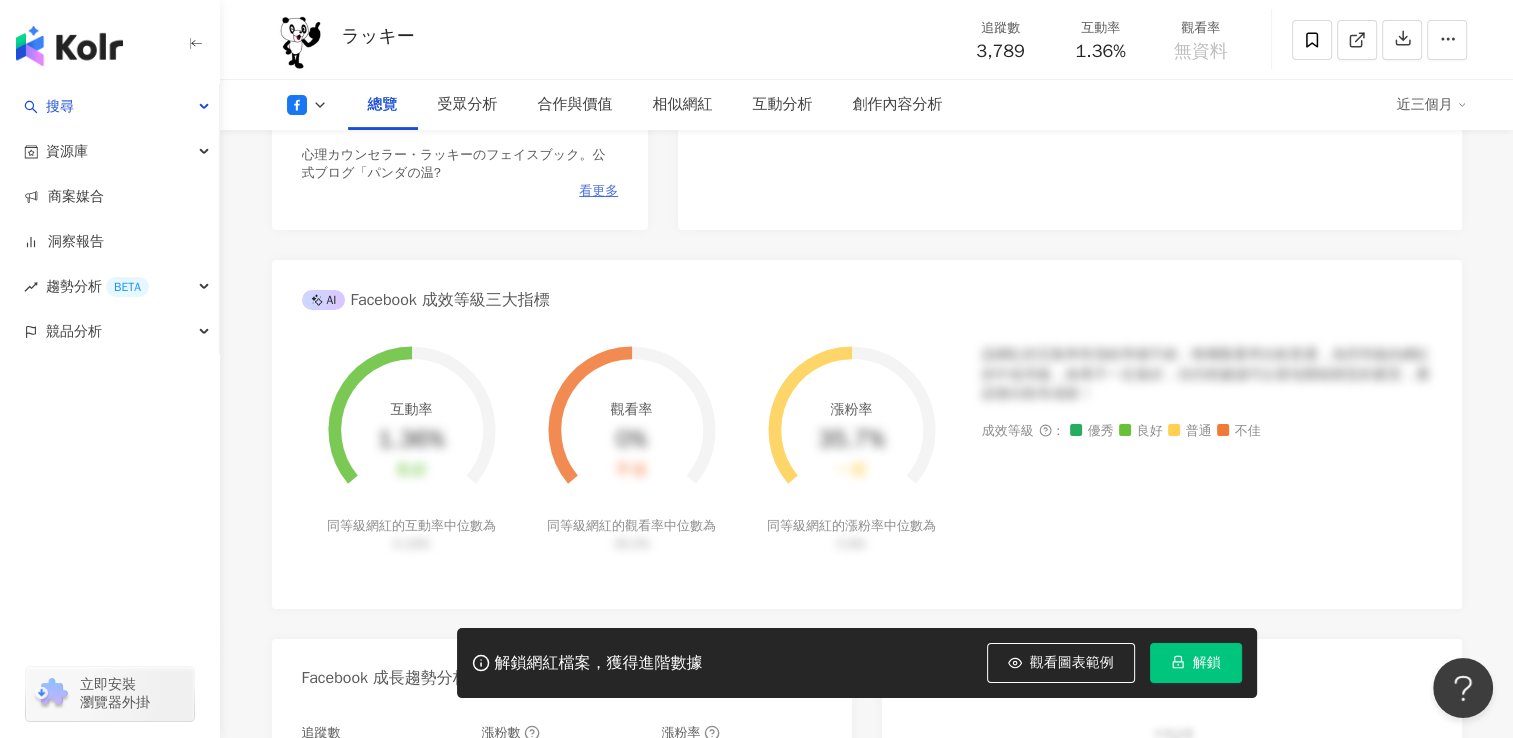 click on "看更多" at bounding box center (598, 191) 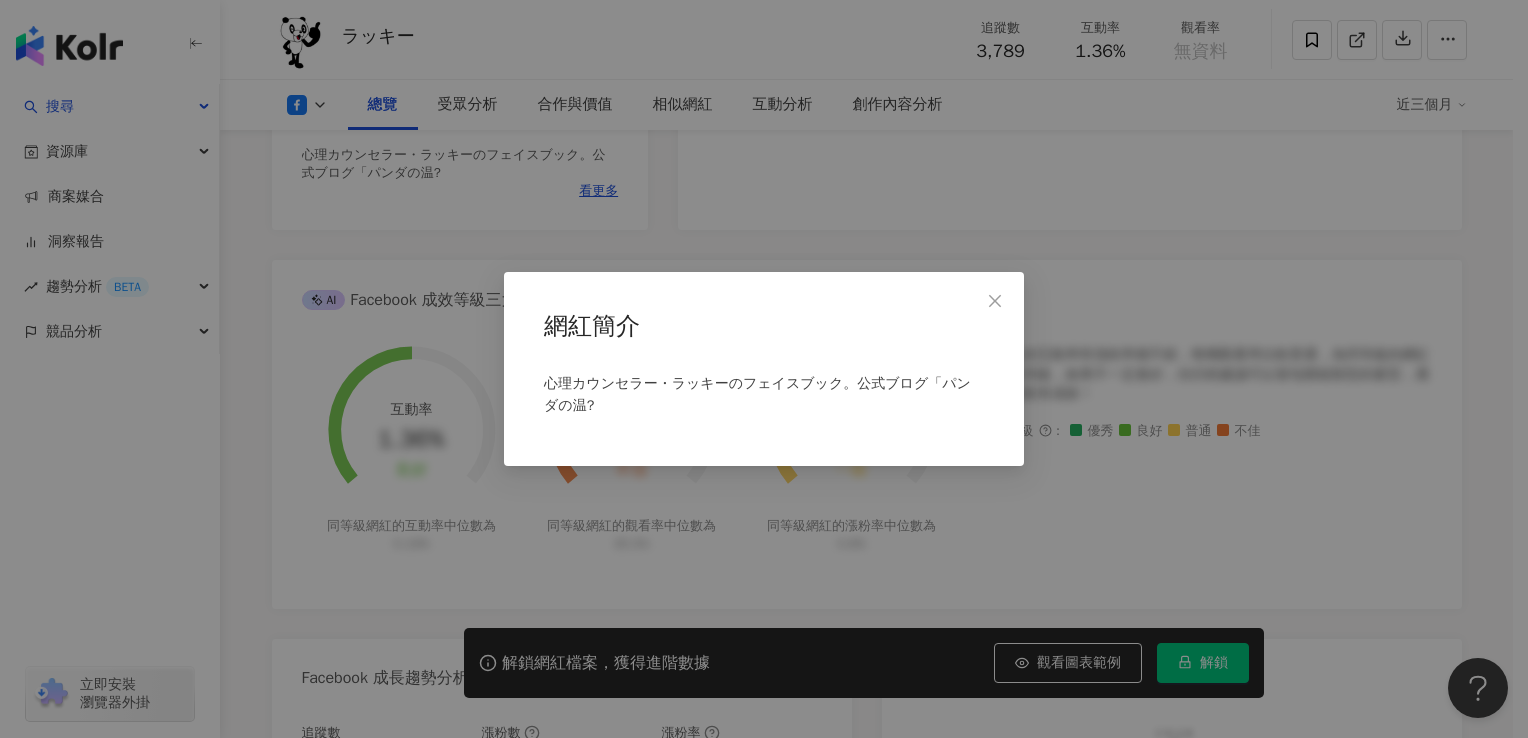 click on "網紅簡介 心理カウンセラー・ラッキーのフェイスブック。公式ブログ「パンダの温?" at bounding box center [764, 369] 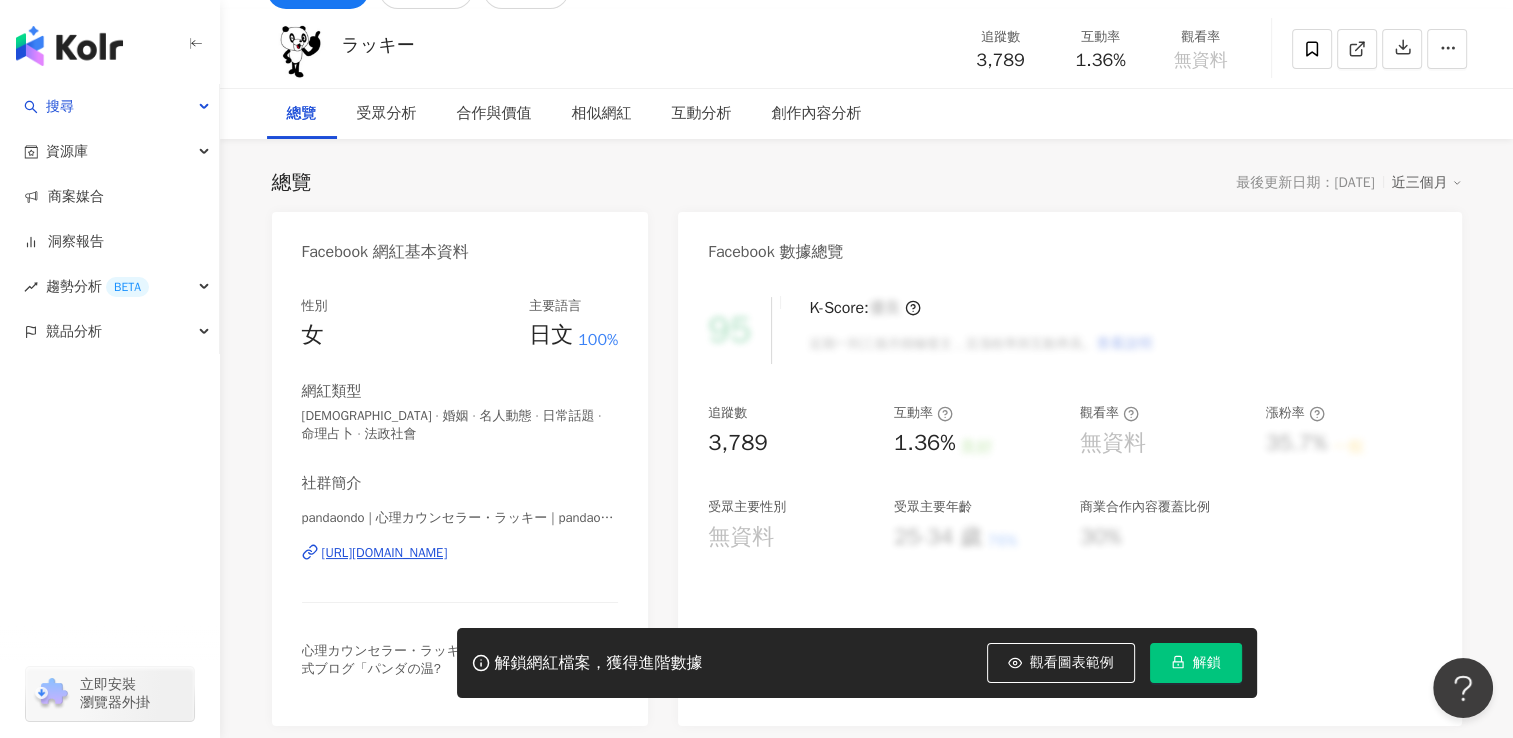 scroll, scrollTop: 400, scrollLeft: 0, axis: vertical 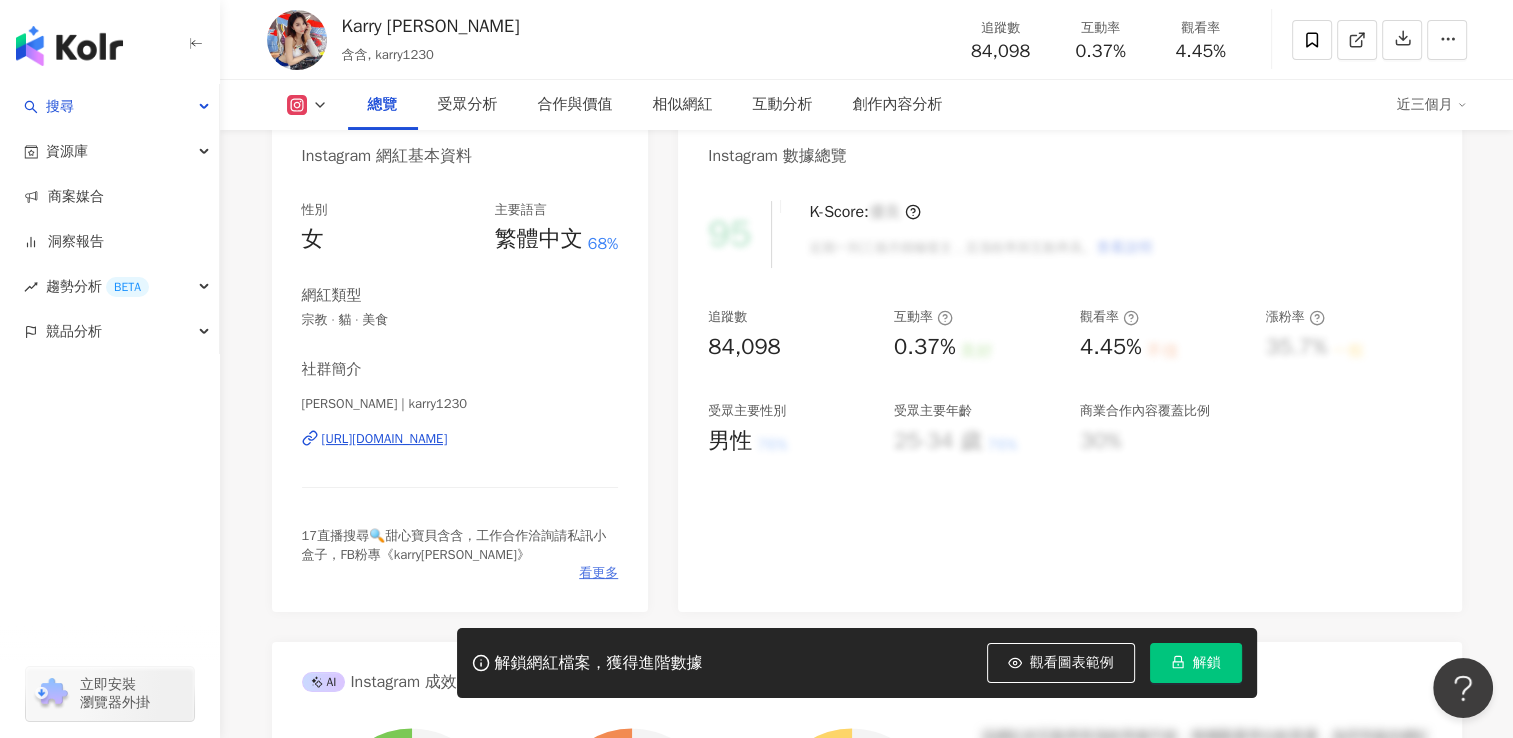 click on "看更多" at bounding box center [598, 573] 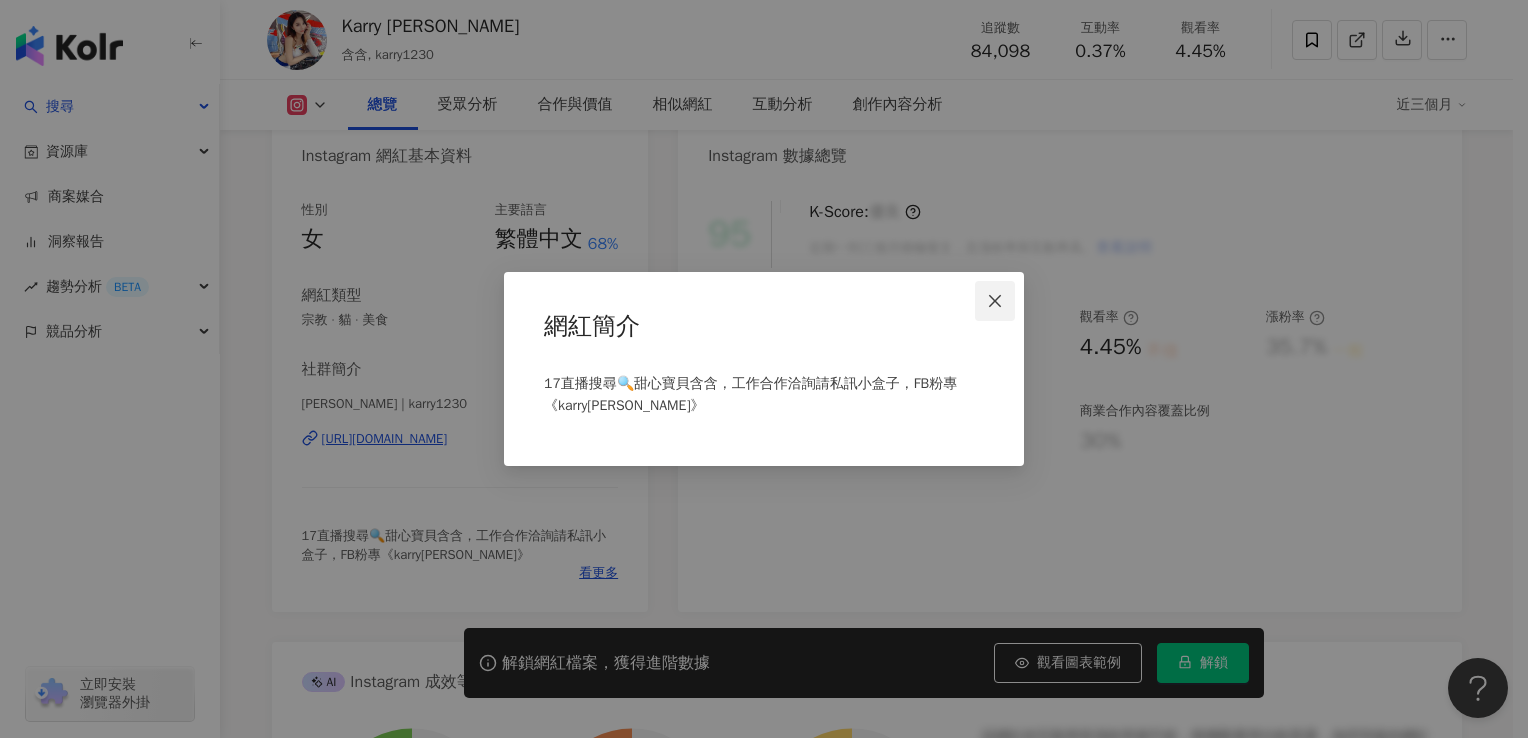click at bounding box center [995, 301] 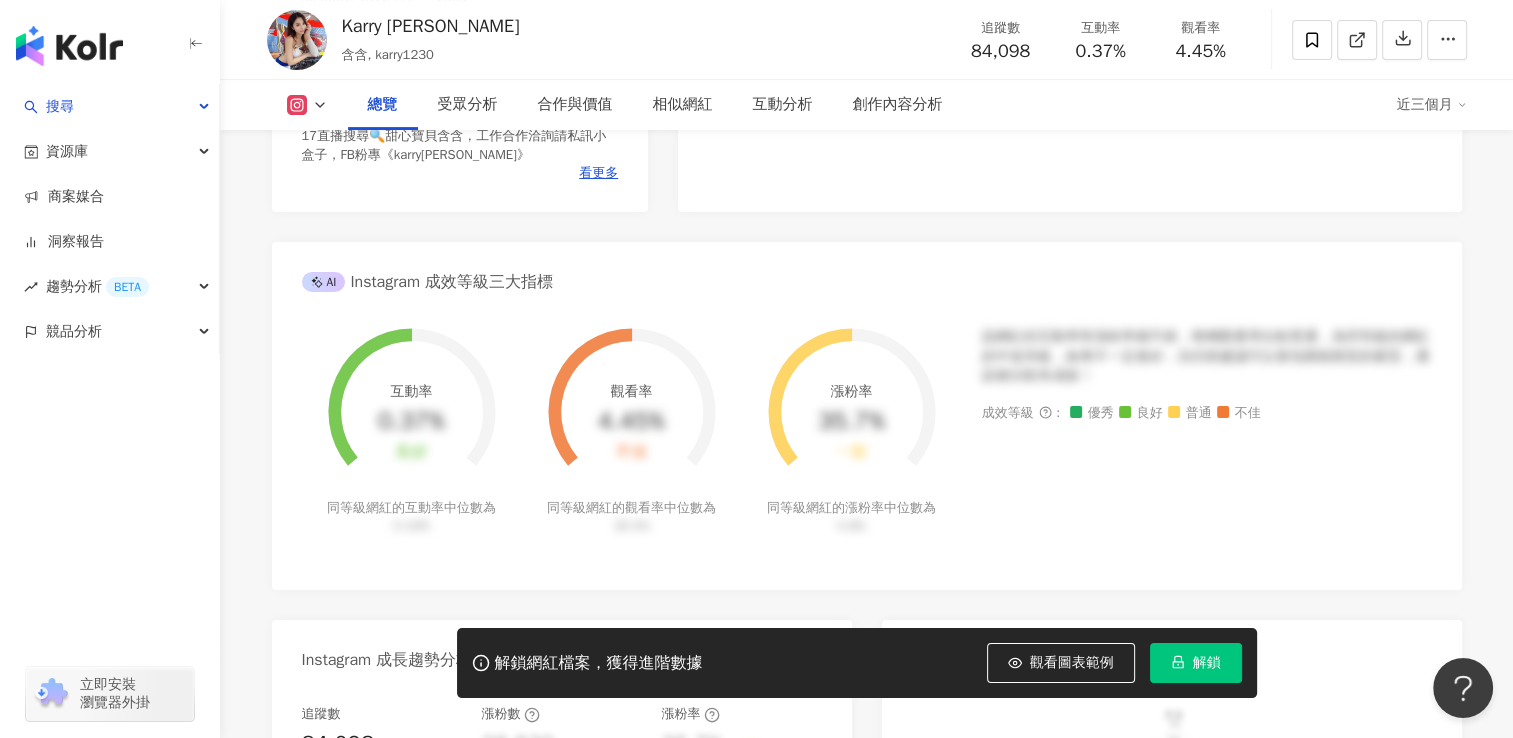 scroll, scrollTop: 0, scrollLeft: 0, axis: both 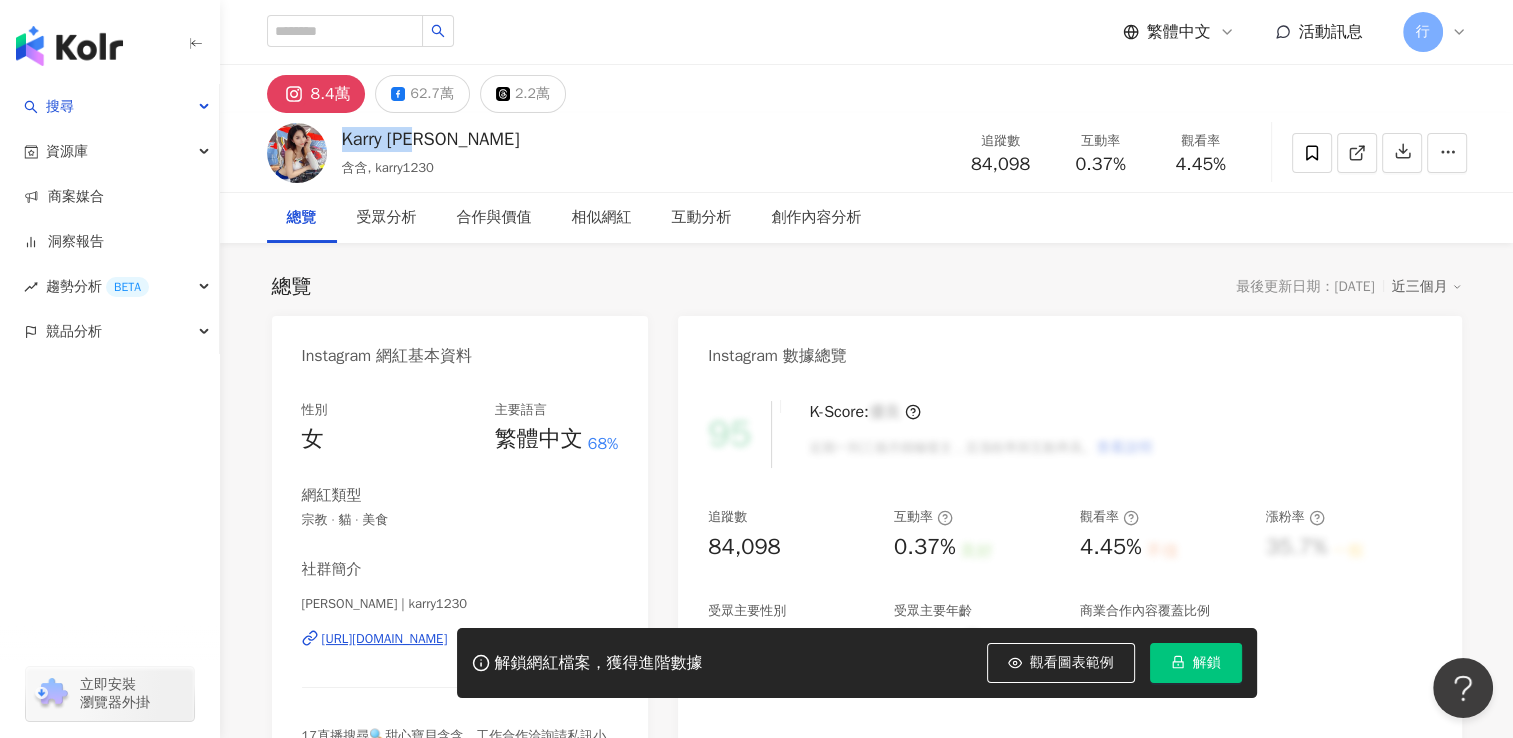 drag, startPoint x: 516, startPoint y: 154, endPoint x: 336, endPoint y: 129, distance: 181.72781 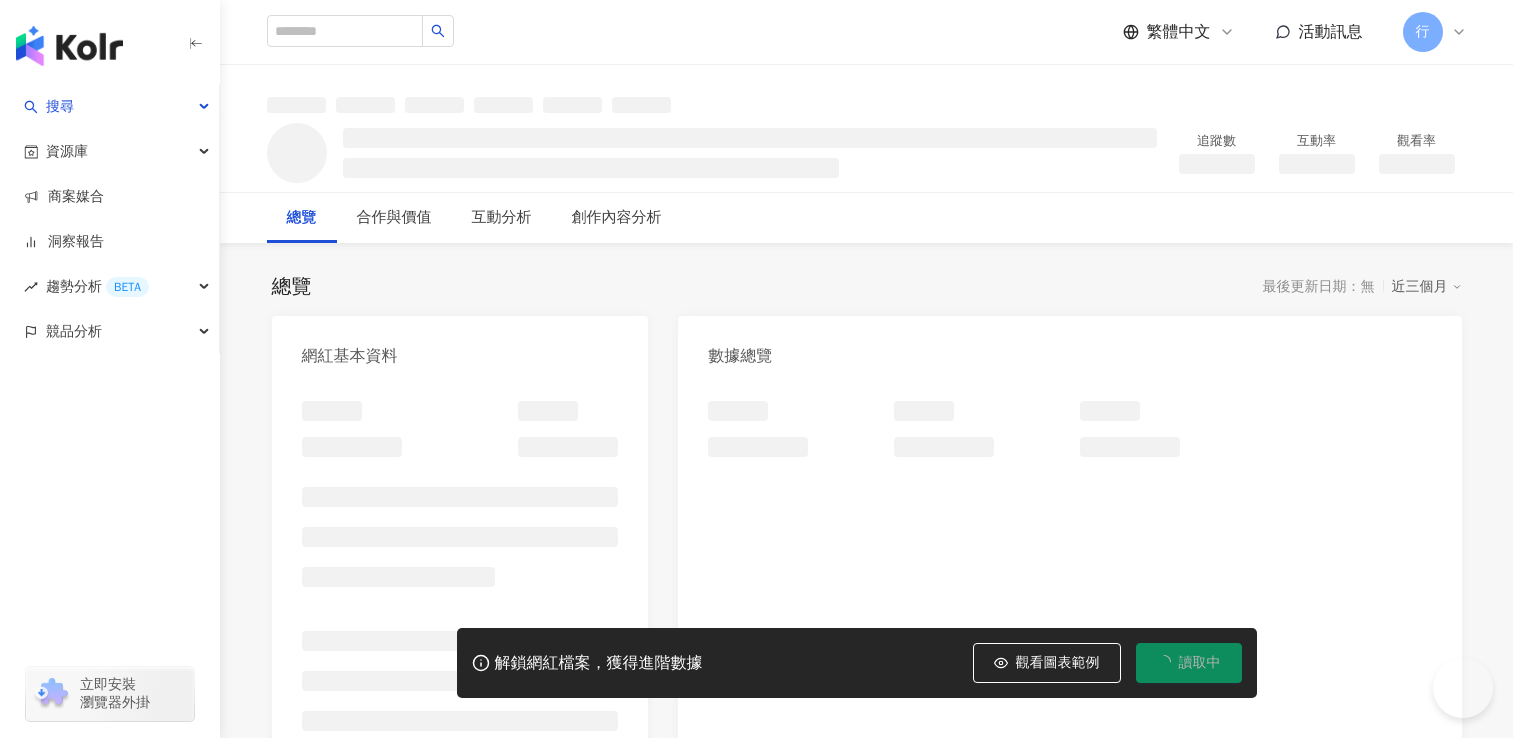 scroll, scrollTop: 0, scrollLeft: 0, axis: both 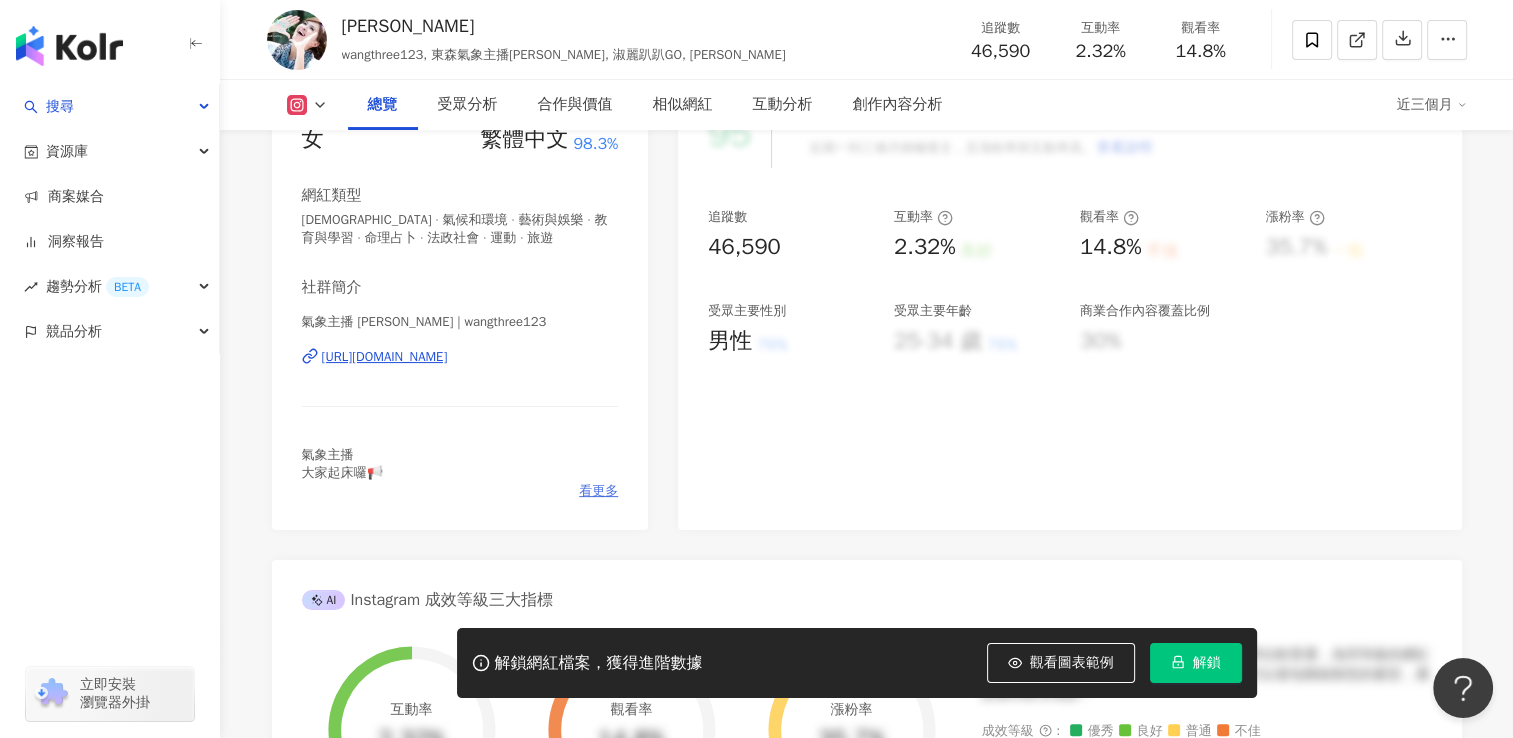 click on "看更多" at bounding box center [598, 491] 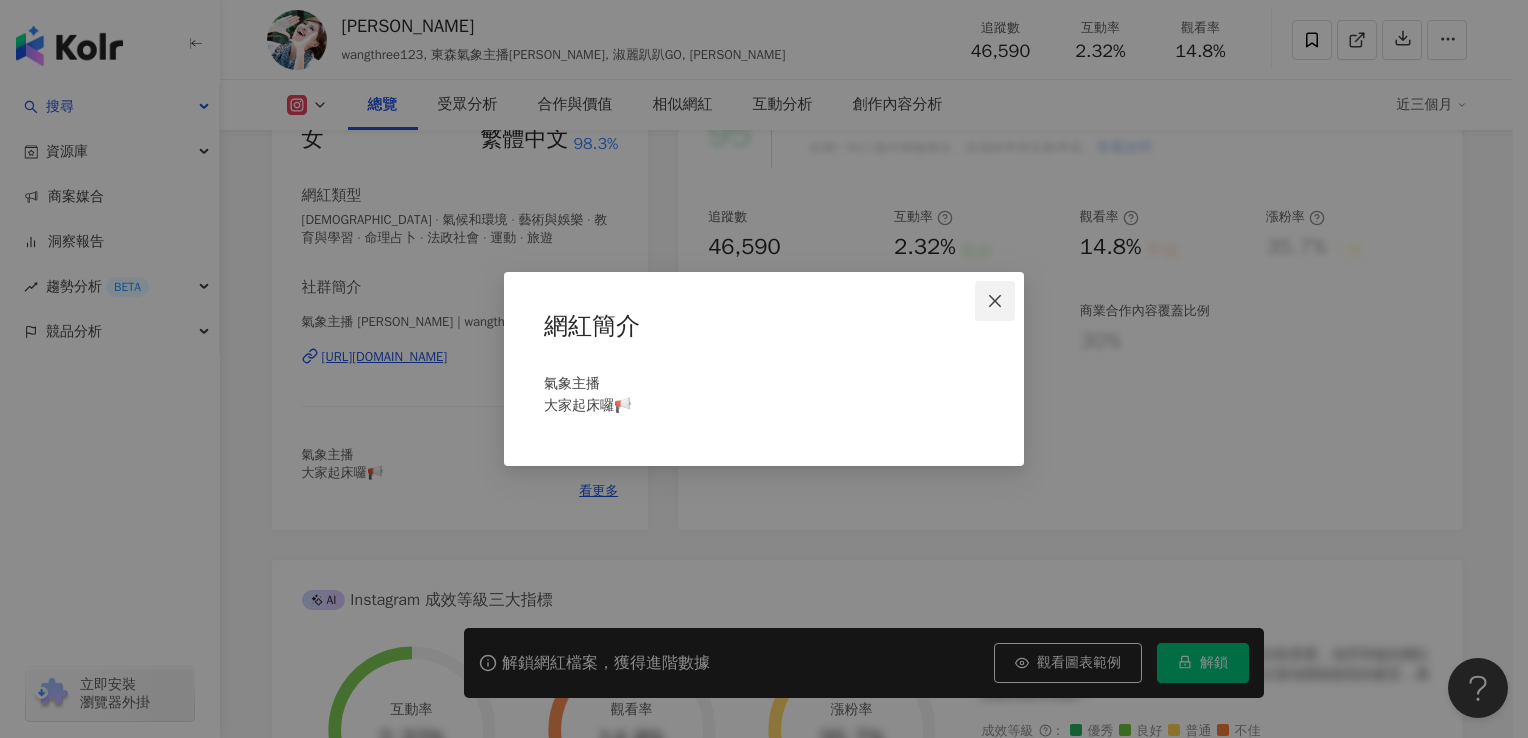 click 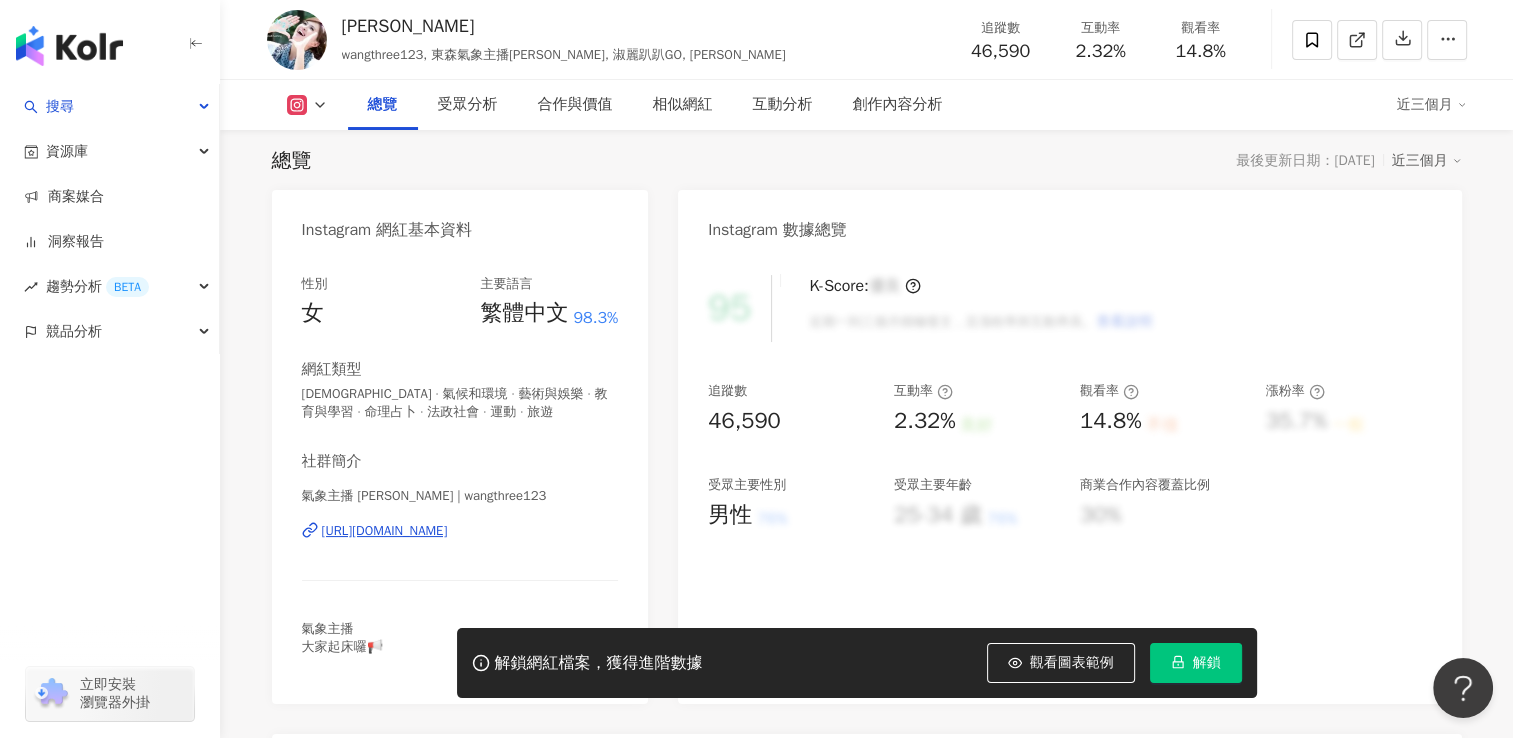 scroll, scrollTop: 100, scrollLeft: 0, axis: vertical 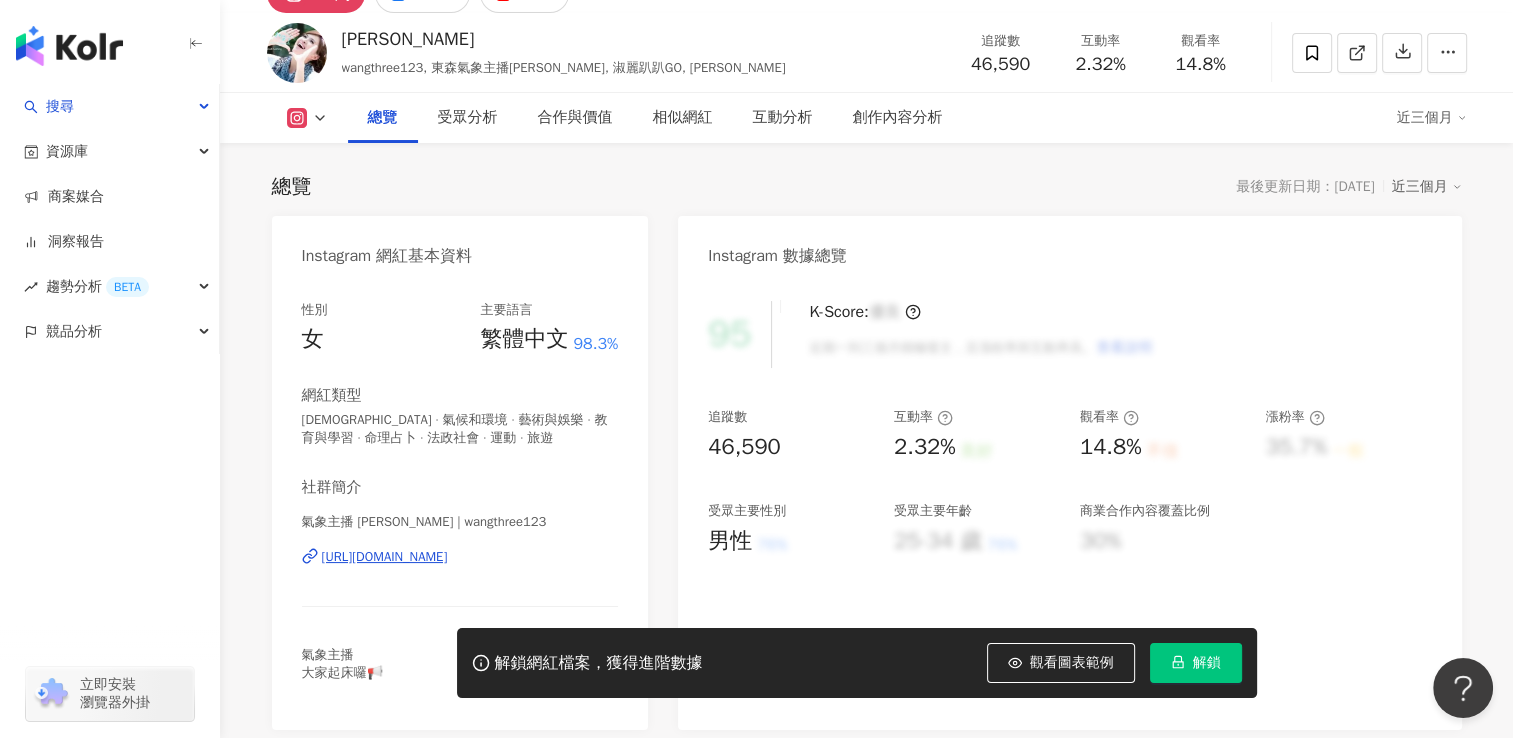 click at bounding box center [307, 118] 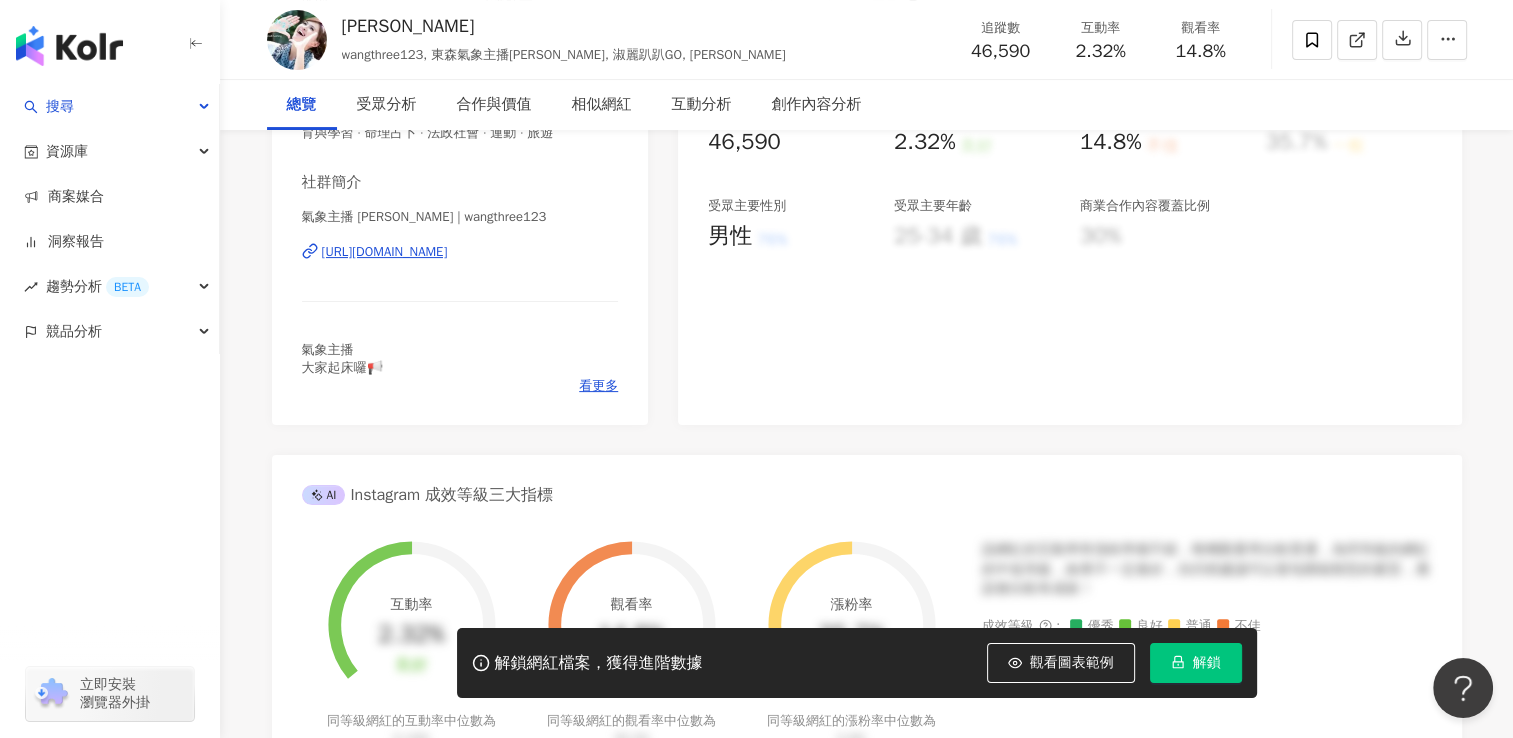 scroll, scrollTop: 0, scrollLeft: 0, axis: both 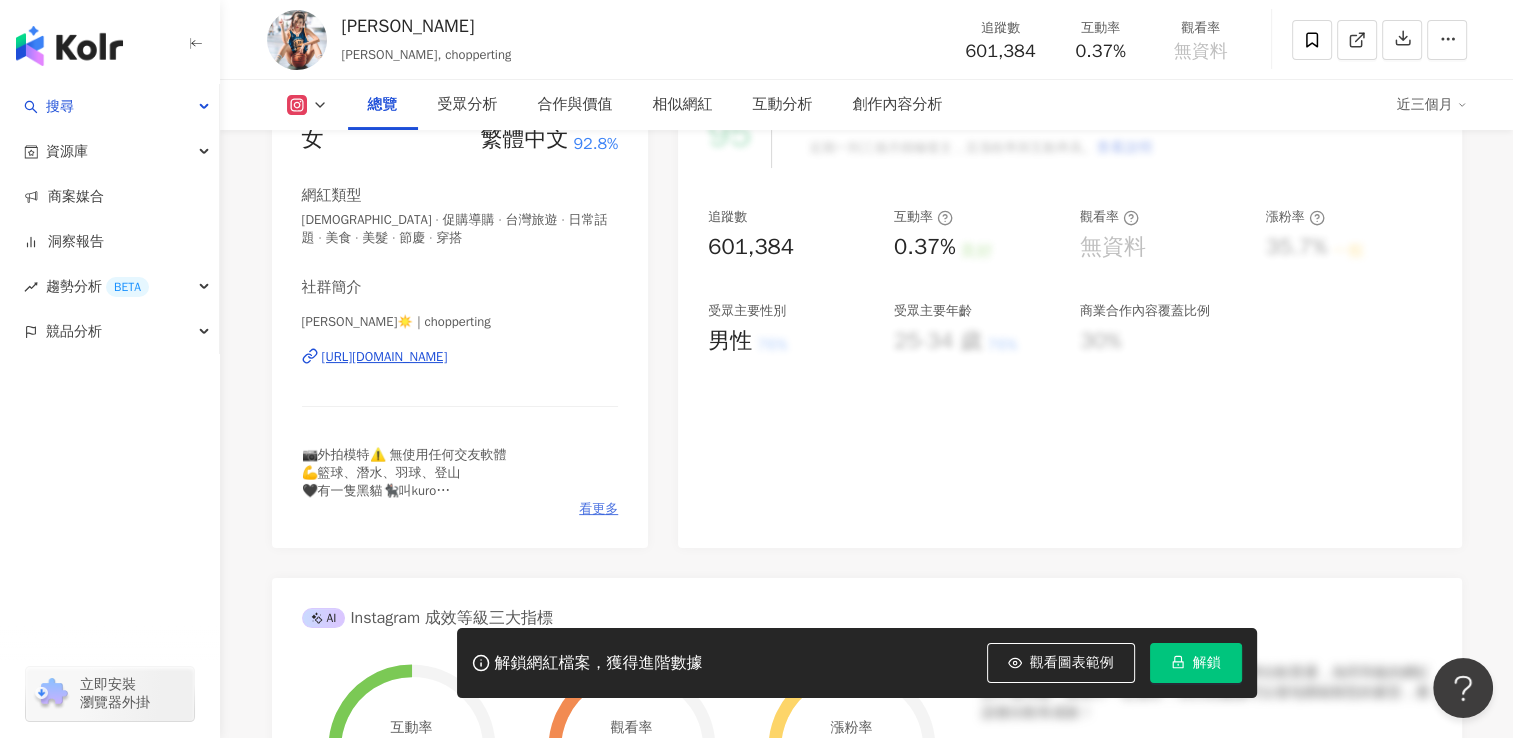 click on "看更多" at bounding box center [598, 509] 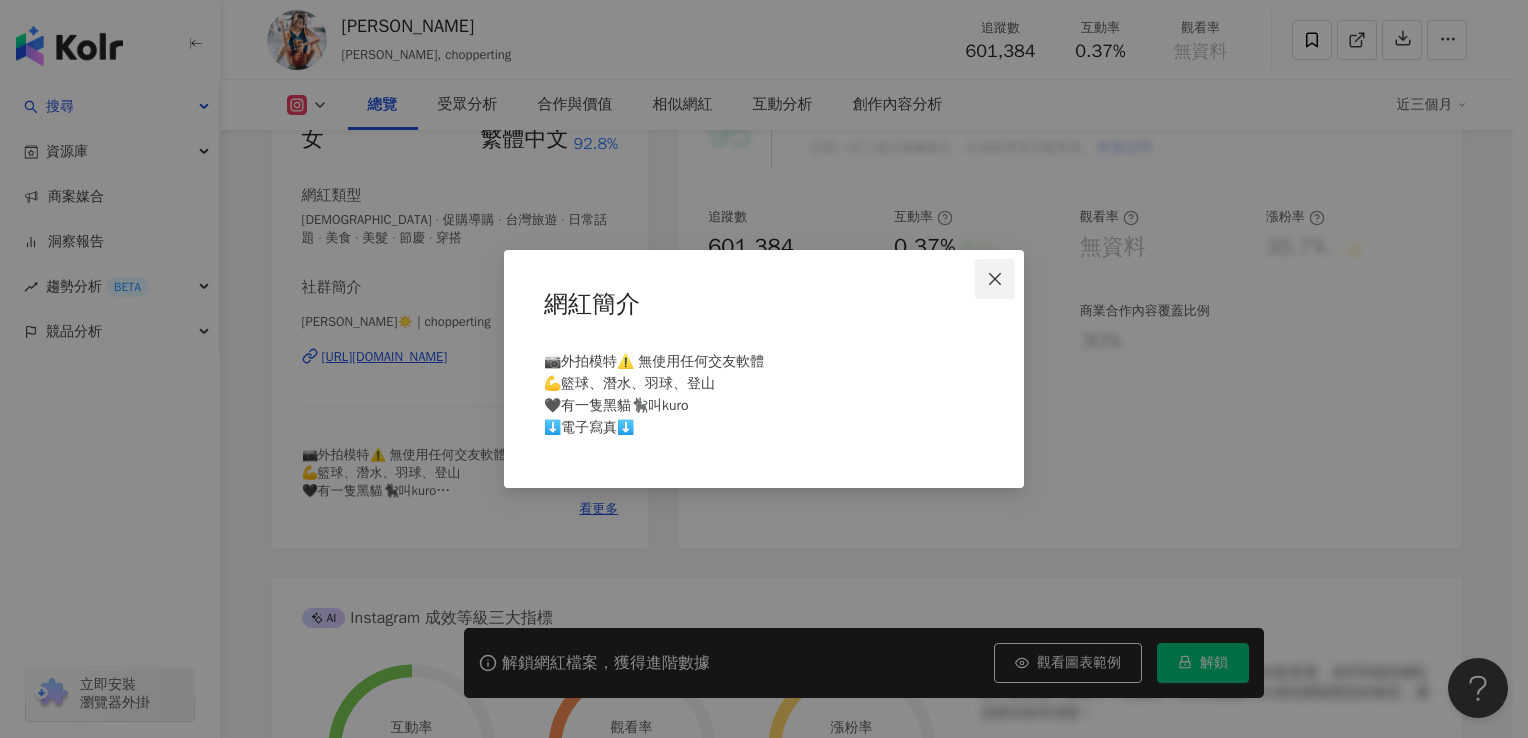 click at bounding box center [995, 279] 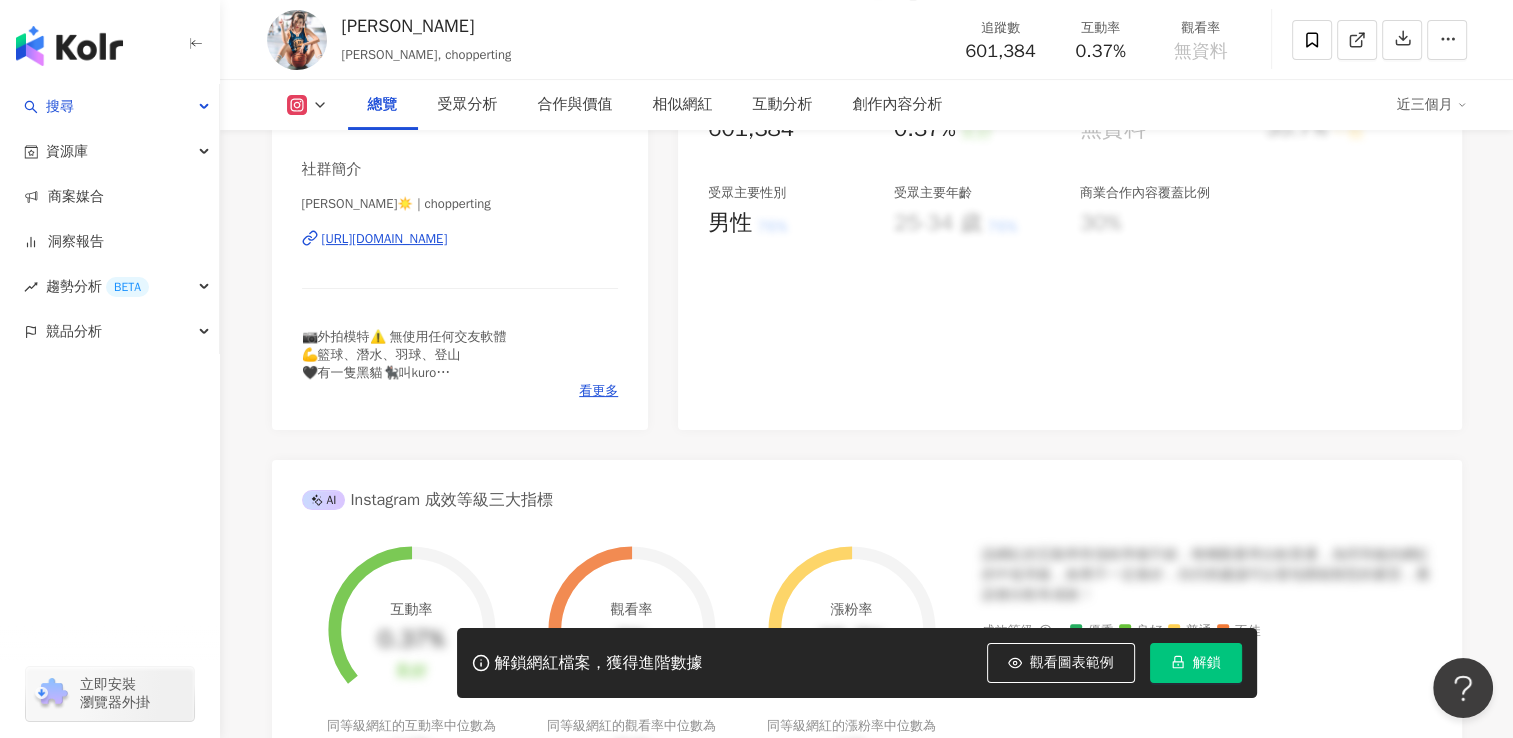 scroll, scrollTop: 400, scrollLeft: 0, axis: vertical 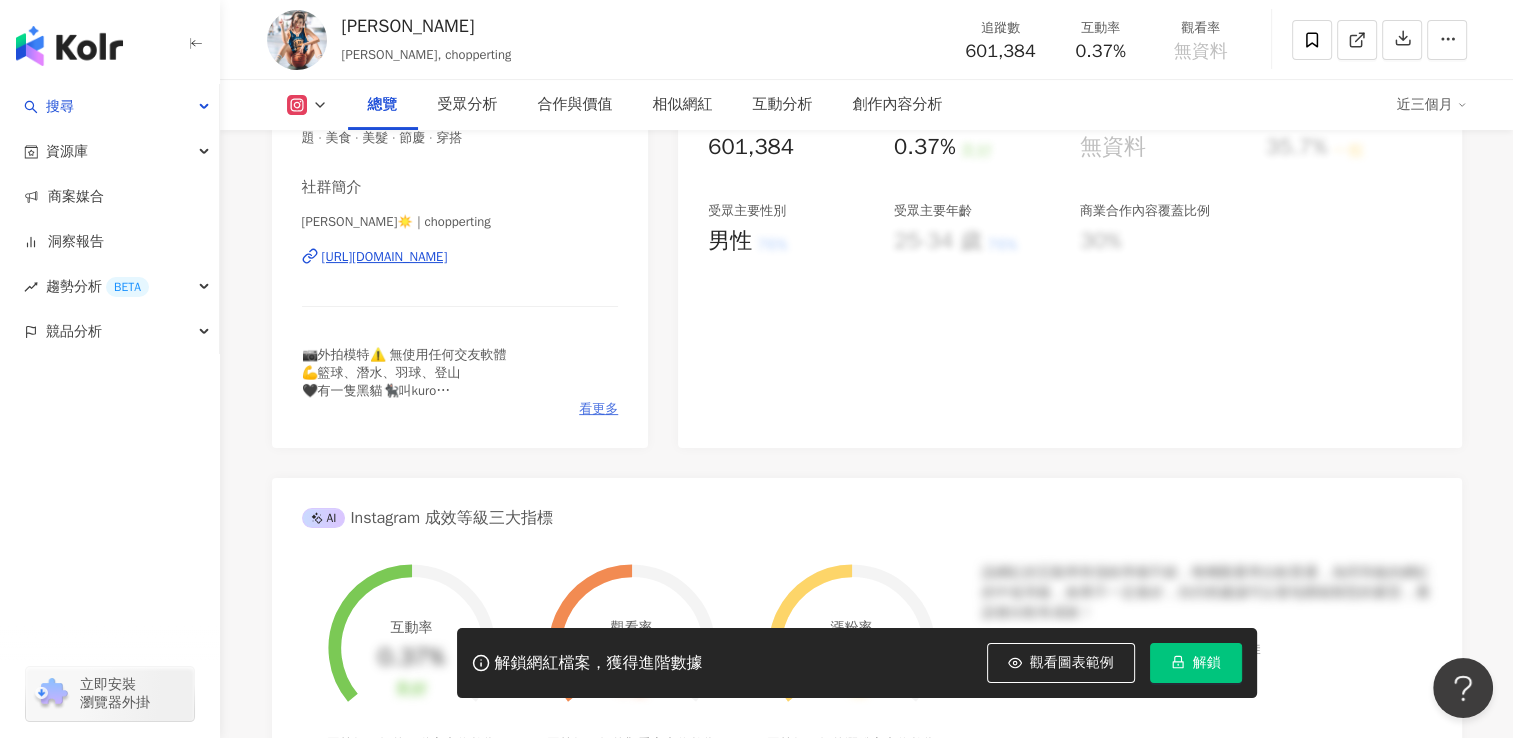 click on "看更多" at bounding box center [598, 409] 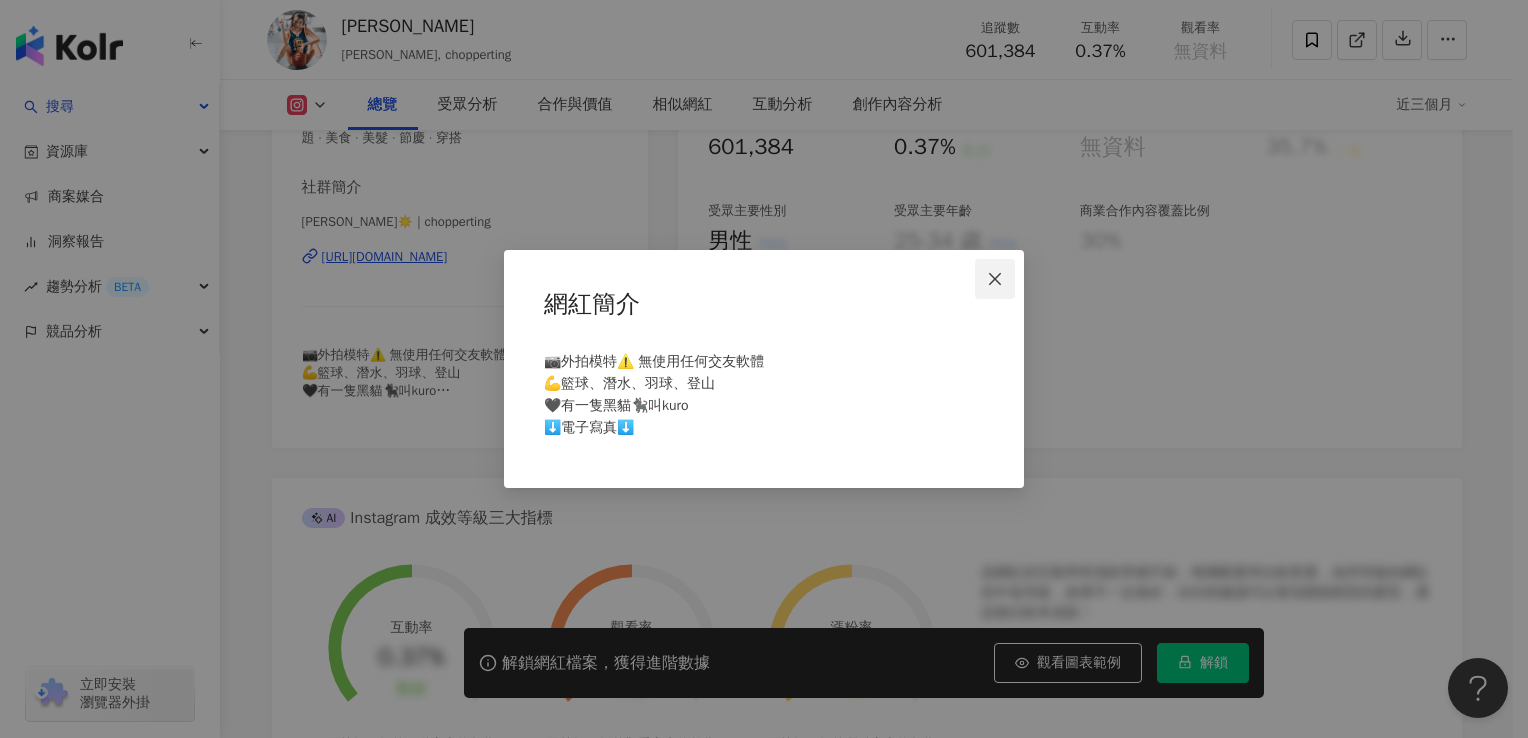 click 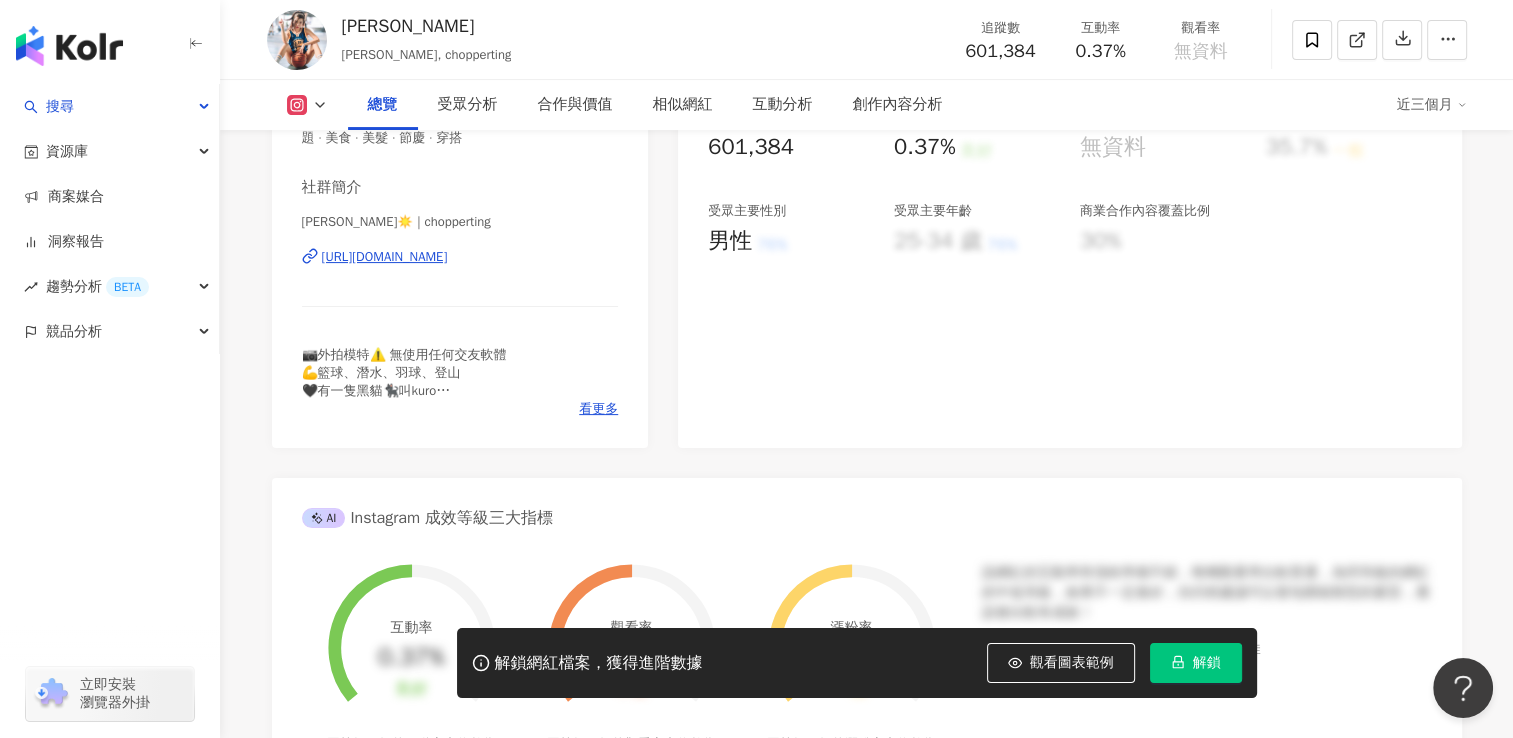 click on "95 K-Score :   優良 近期一到三個月積極發文，且漲粉率與互動率高。 查看說明 追蹤數   601,384 互動率   0.37% 良好 觀看率   無資料 漲粉率   35.7% 一般 受眾主要性別   男性 76% 受眾主要年齡   25-34 歲 76% 商業合作內容覆蓋比例   30%" at bounding box center (1069, 214) 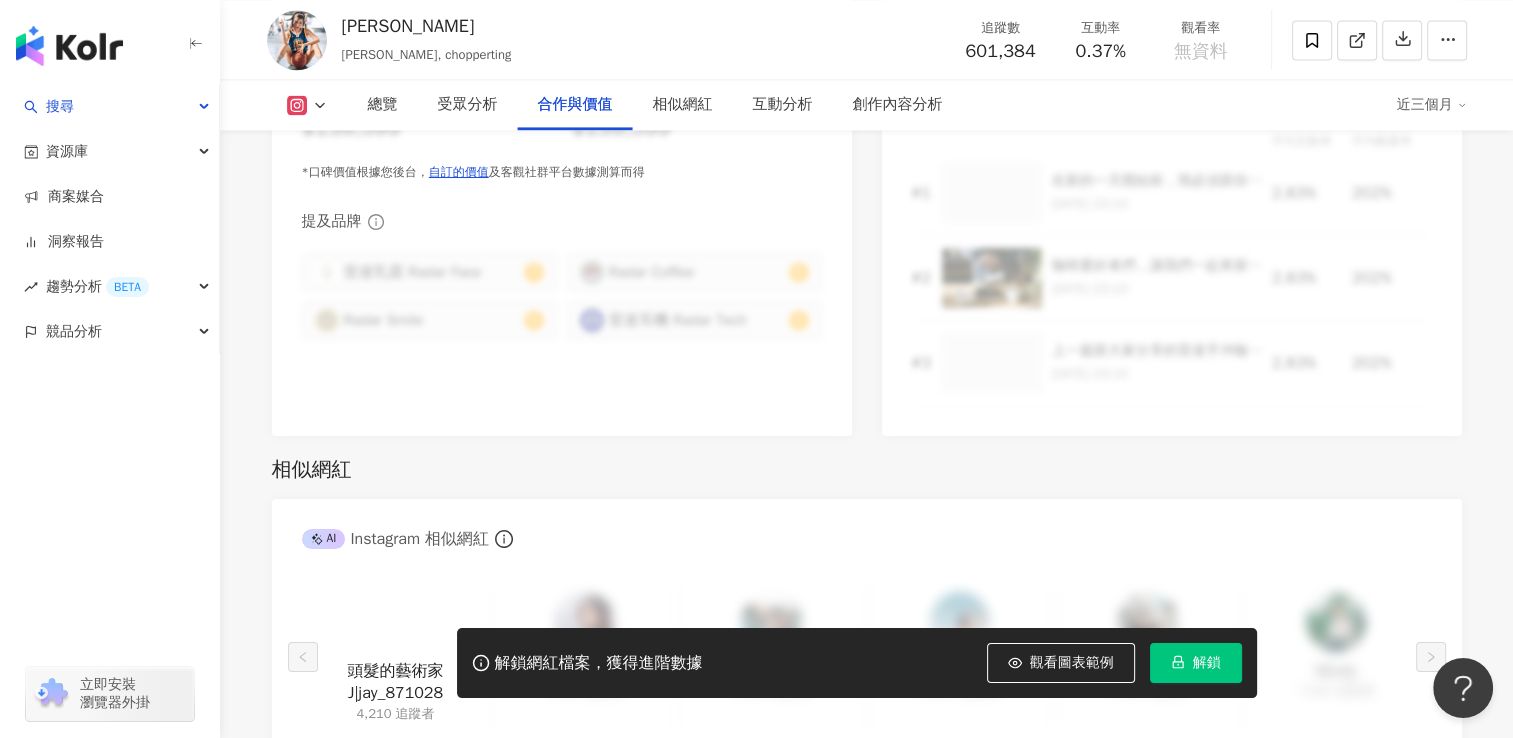 scroll, scrollTop: 3100, scrollLeft: 0, axis: vertical 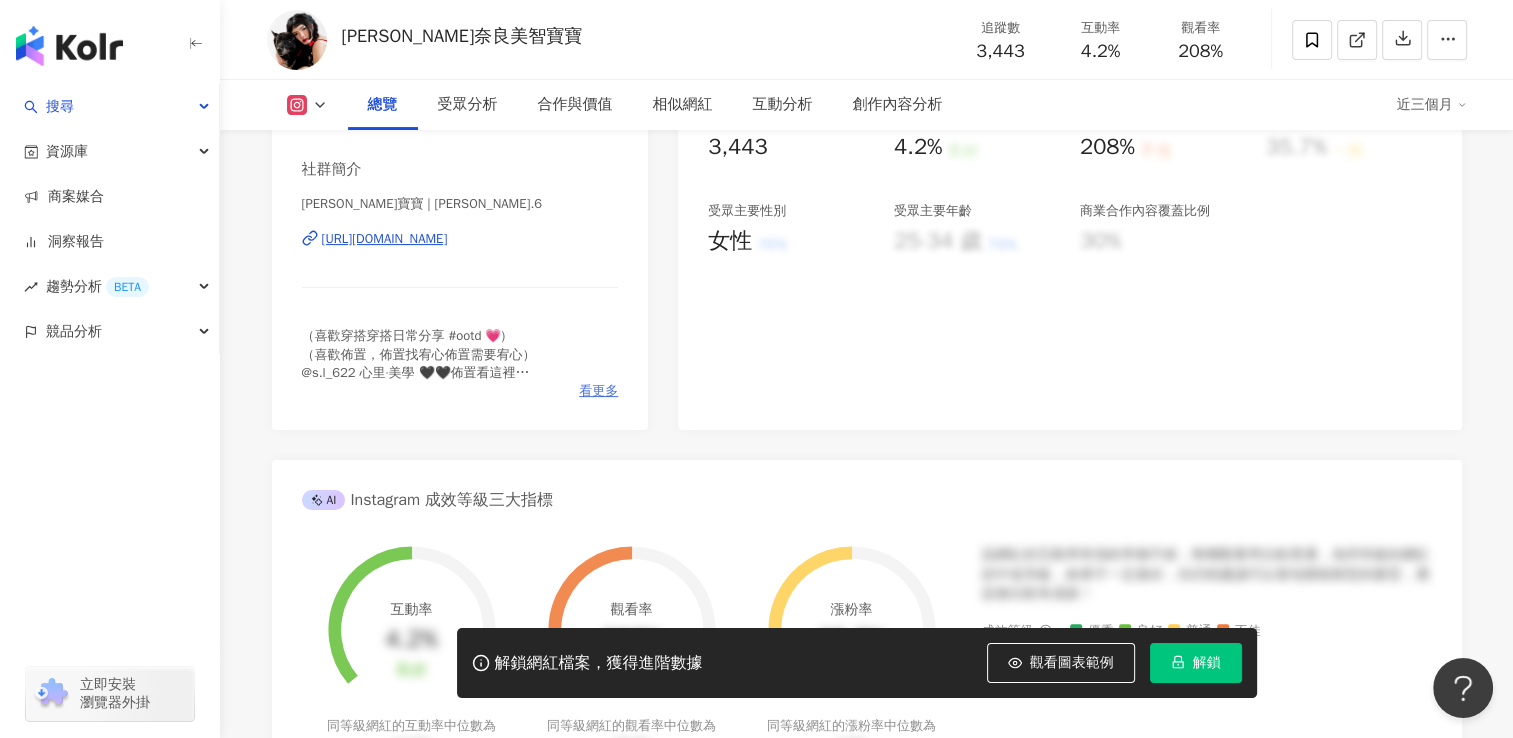 click on "看更多" at bounding box center [598, 391] 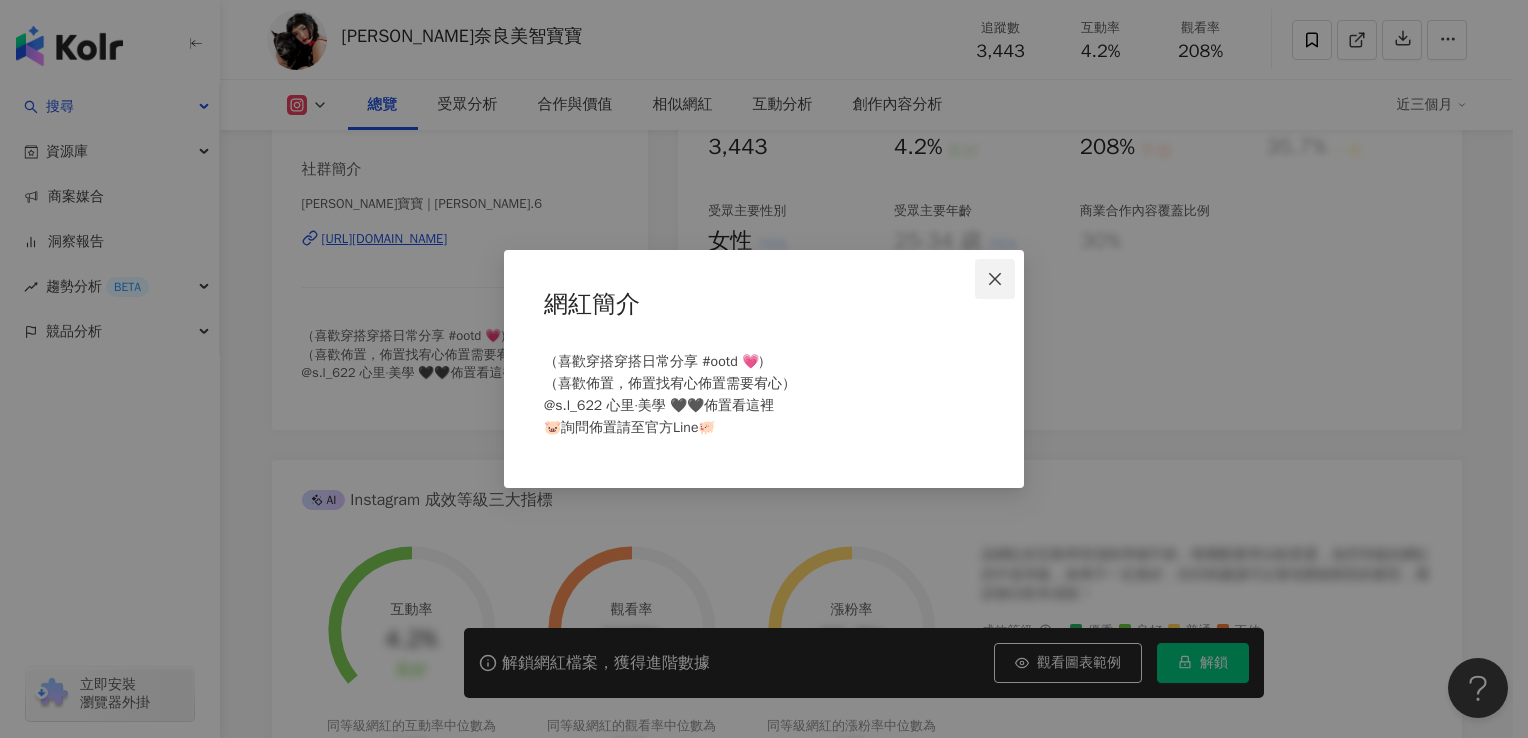 click 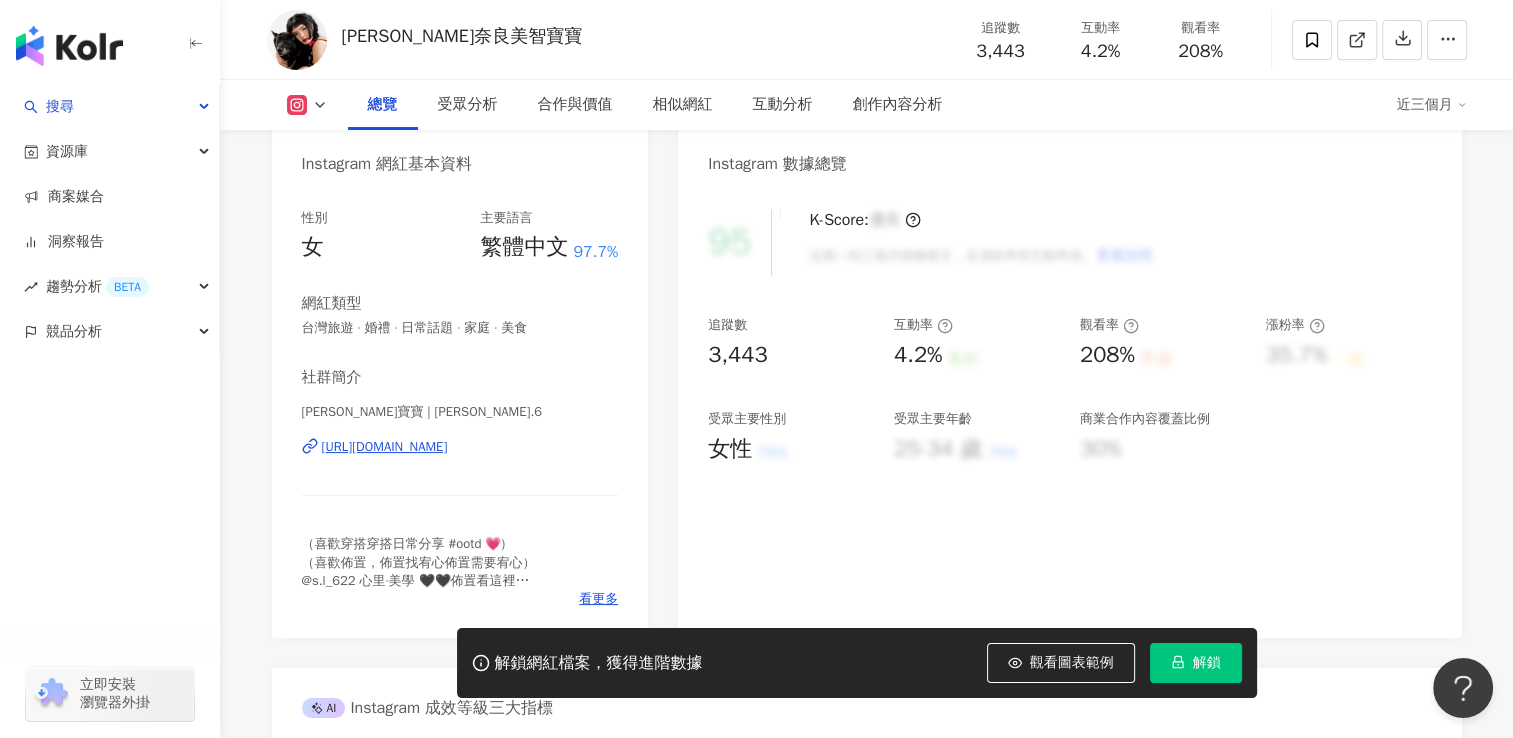 scroll, scrollTop: 300, scrollLeft: 0, axis: vertical 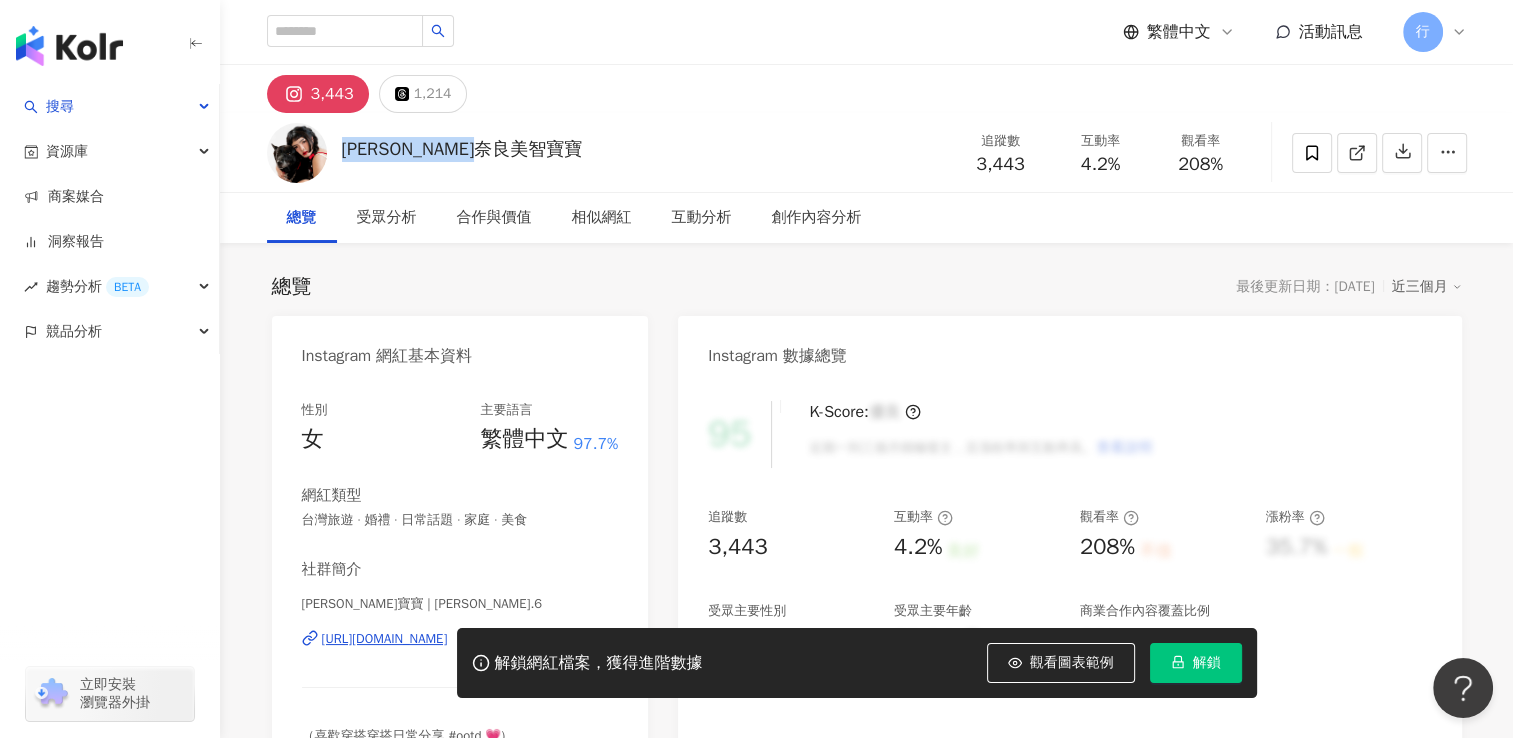 drag, startPoint x: 337, startPoint y: 146, endPoint x: 541, endPoint y: 172, distance: 205.65019 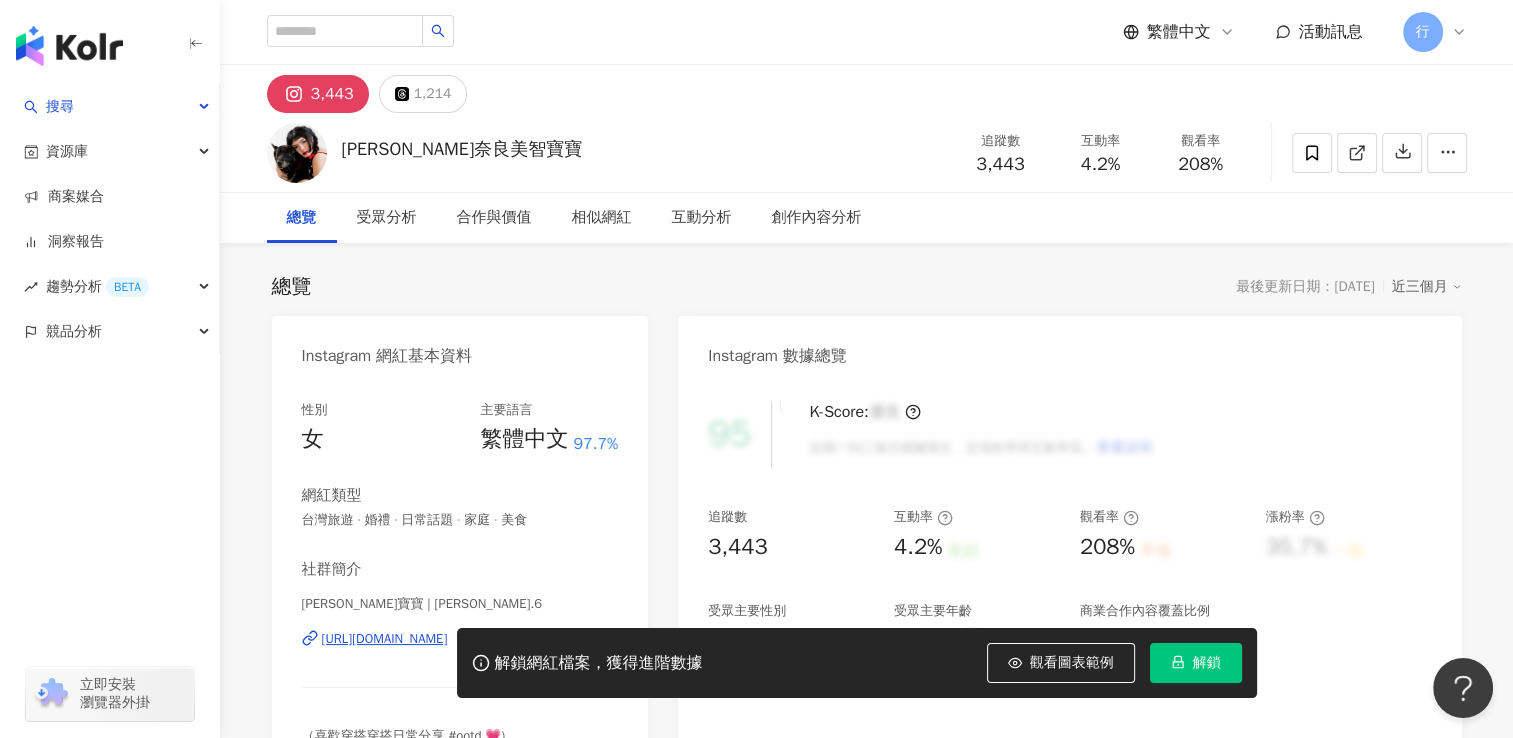 click on "3,443 1,214" at bounding box center [867, 89] 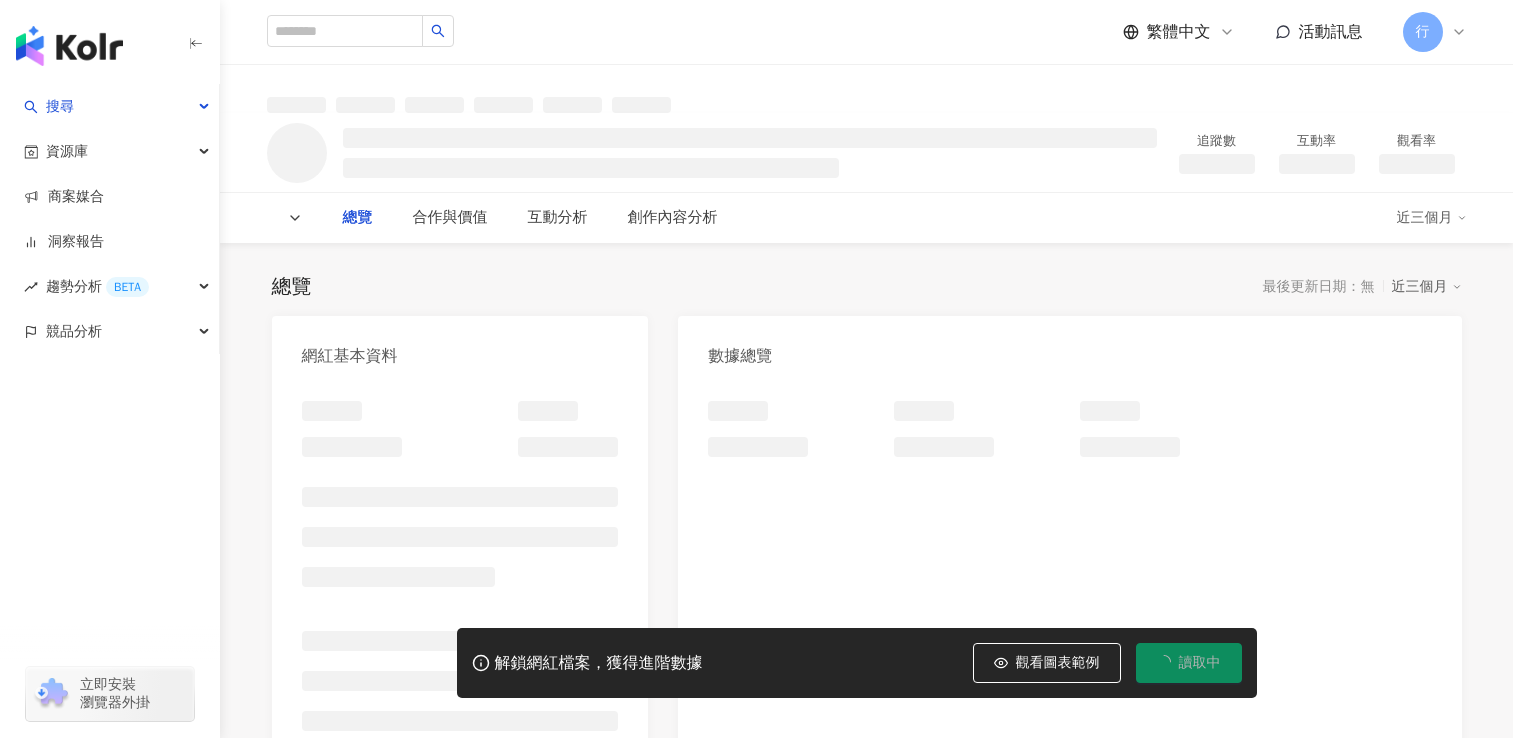 scroll, scrollTop: 0, scrollLeft: 0, axis: both 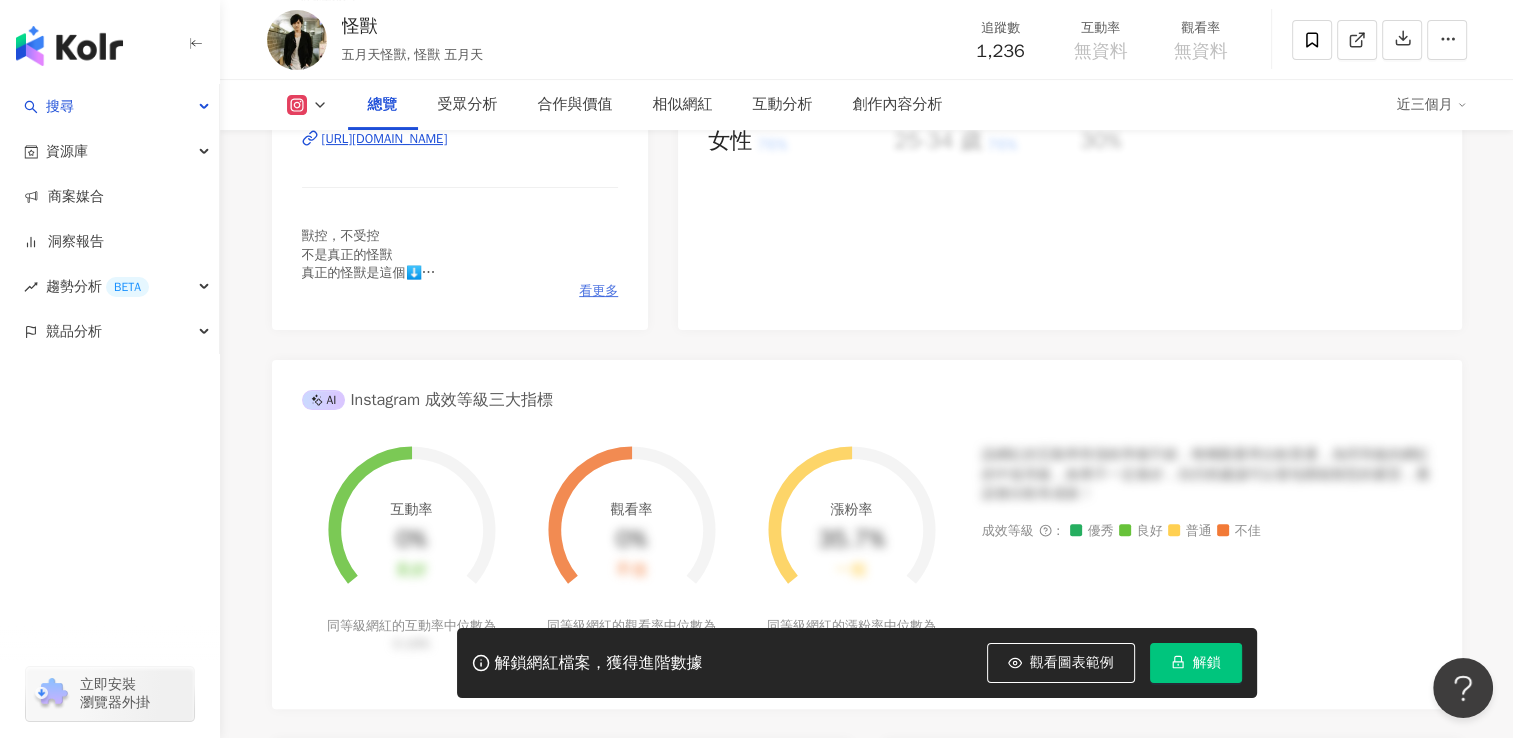 click on "看更多" at bounding box center [598, 291] 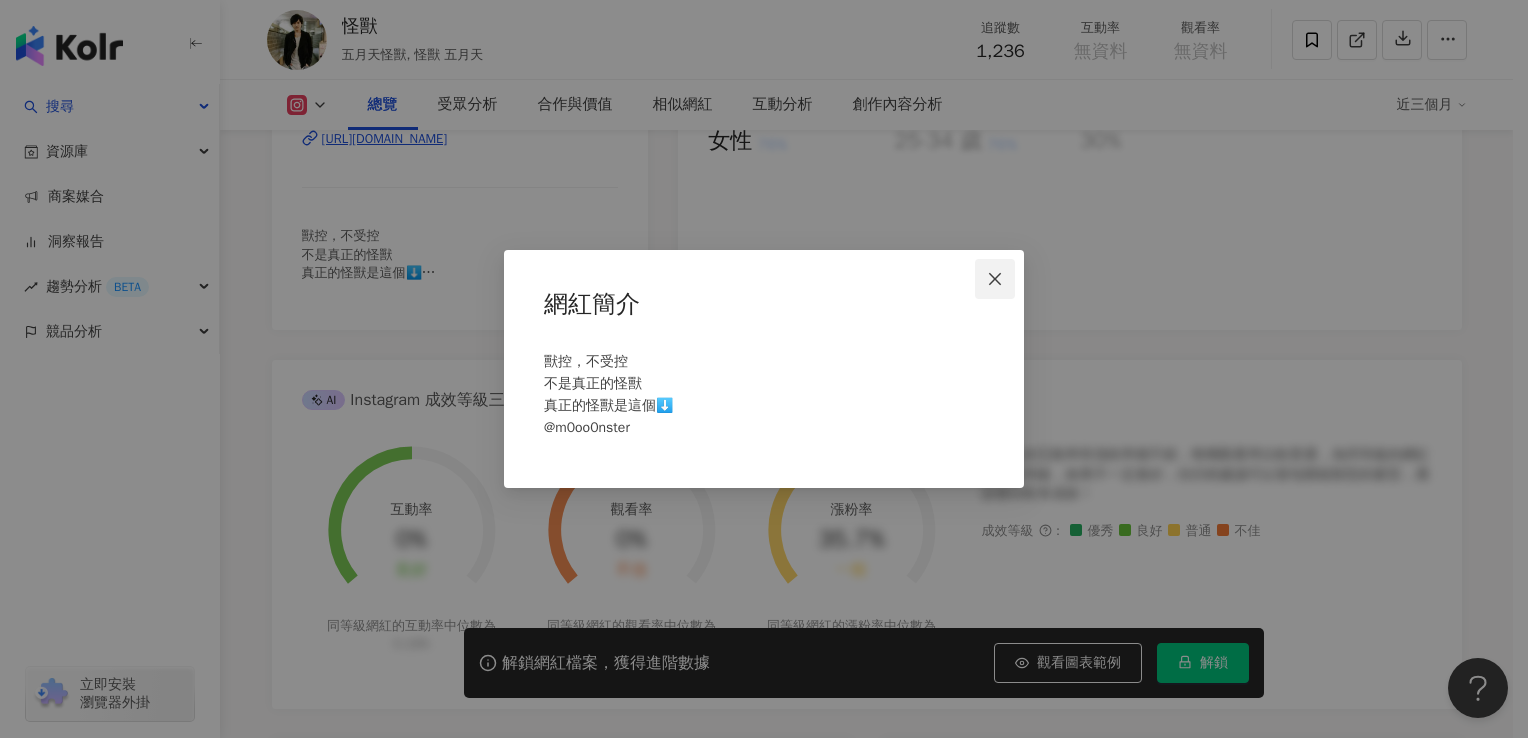click 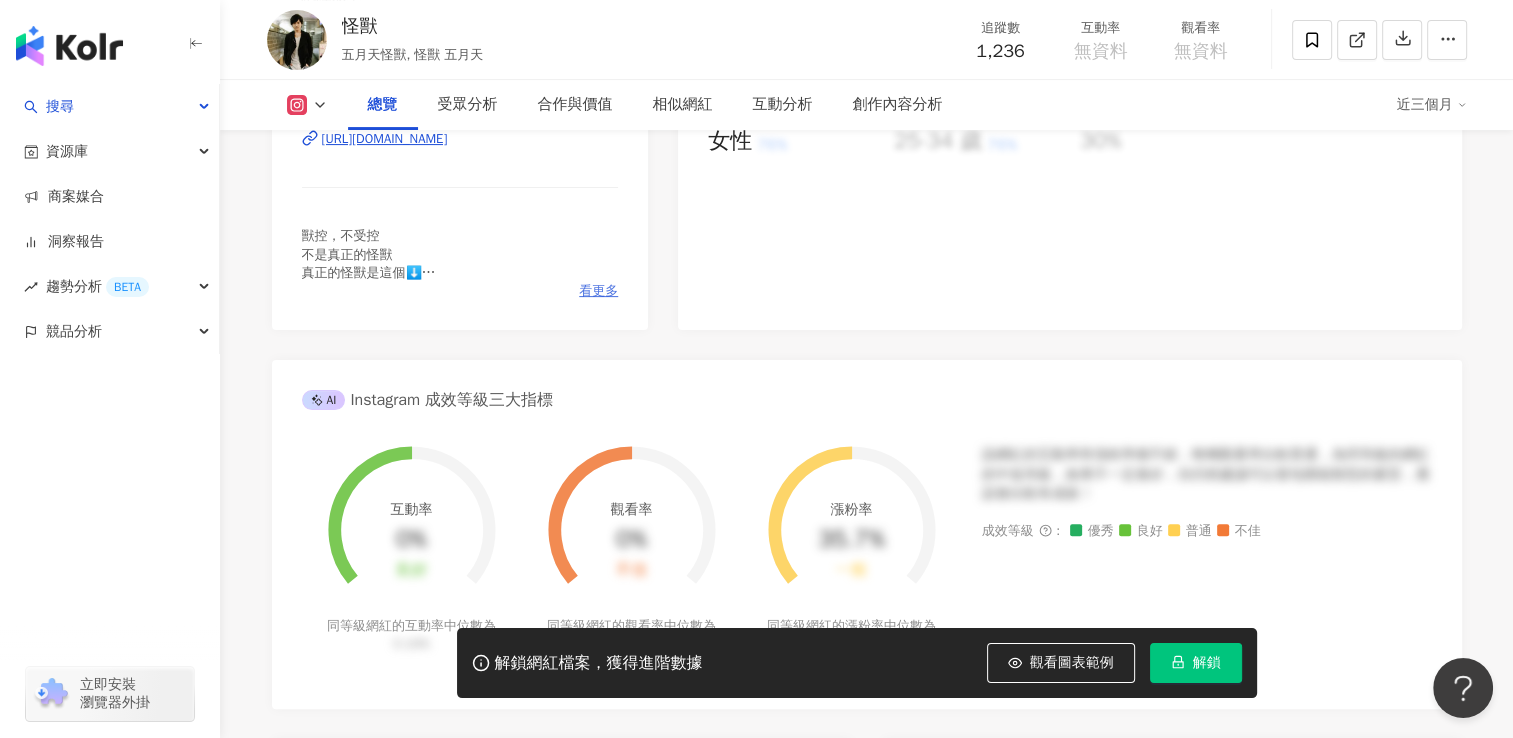 click on "看更多" at bounding box center (598, 291) 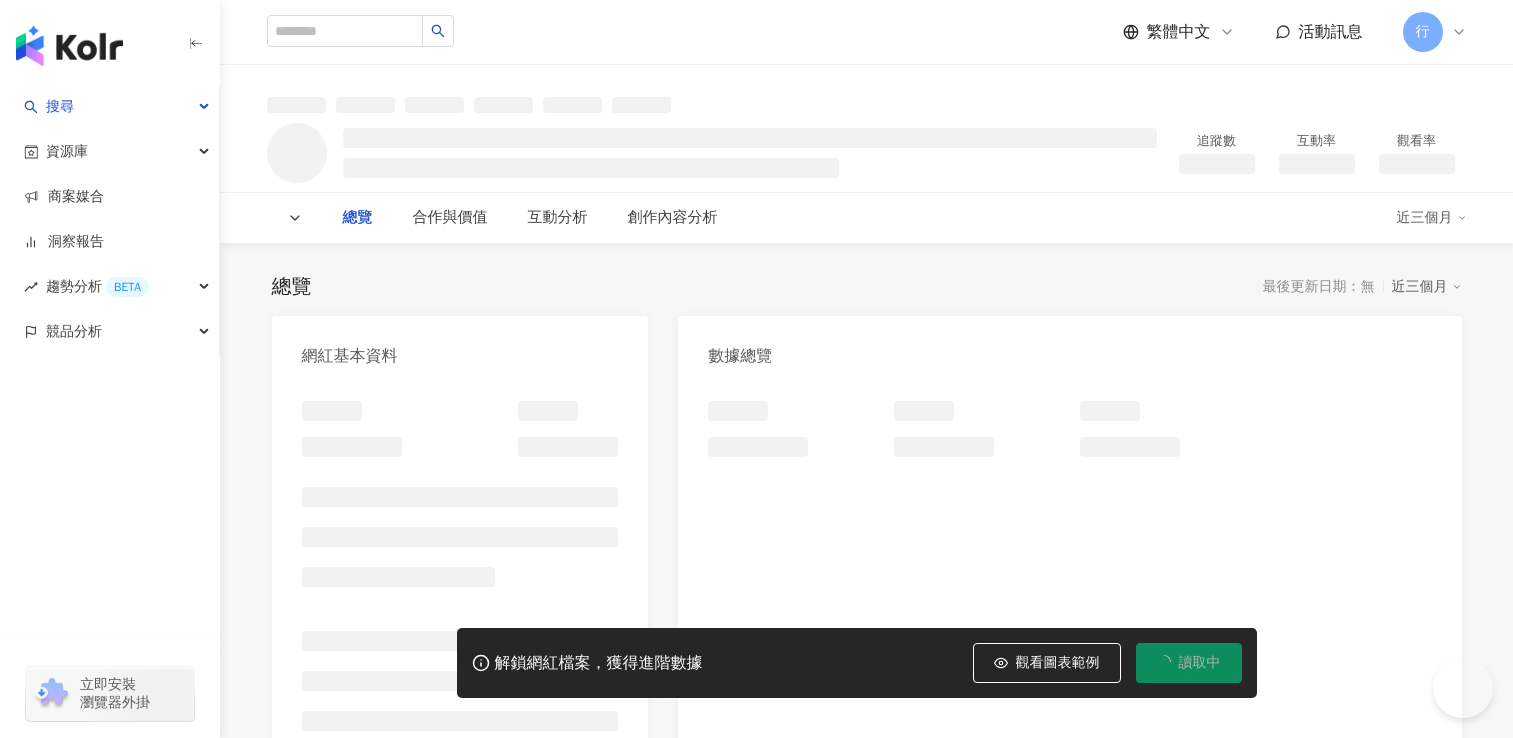 scroll, scrollTop: 0, scrollLeft: 0, axis: both 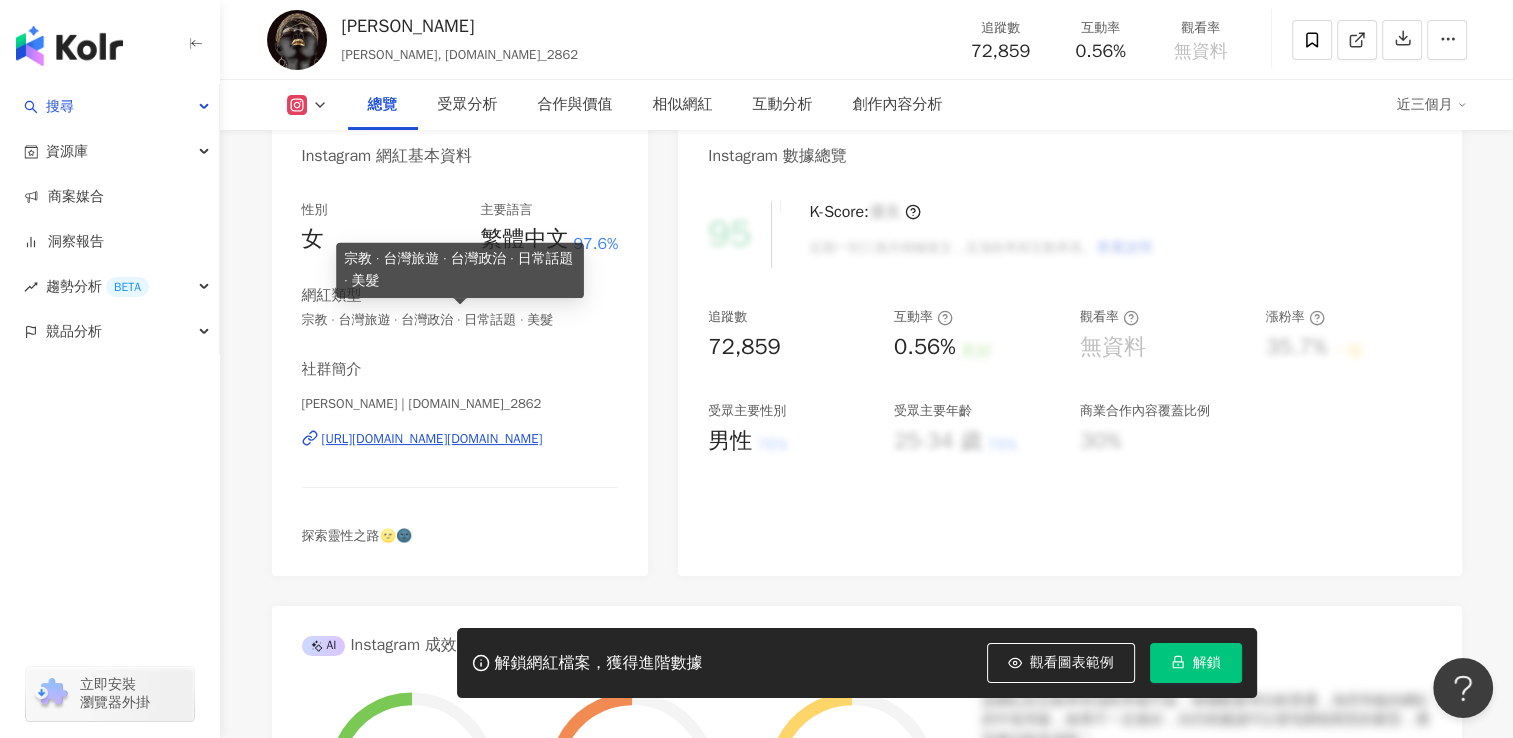 click on "性別   女 主要語言   繁體中文 97.6% 網紅類型 宗教 · 台灣旅遊 · 台灣政治 · 日常話題 · 美髮 社群簡介 [PERSON_NAME]Ň à na ༄ | [DOMAIN_NAME]_2862 [URL][DOMAIN_NAME][DOMAIN_NAME] 探索靈性之路🌝🌚" at bounding box center (460, 378) 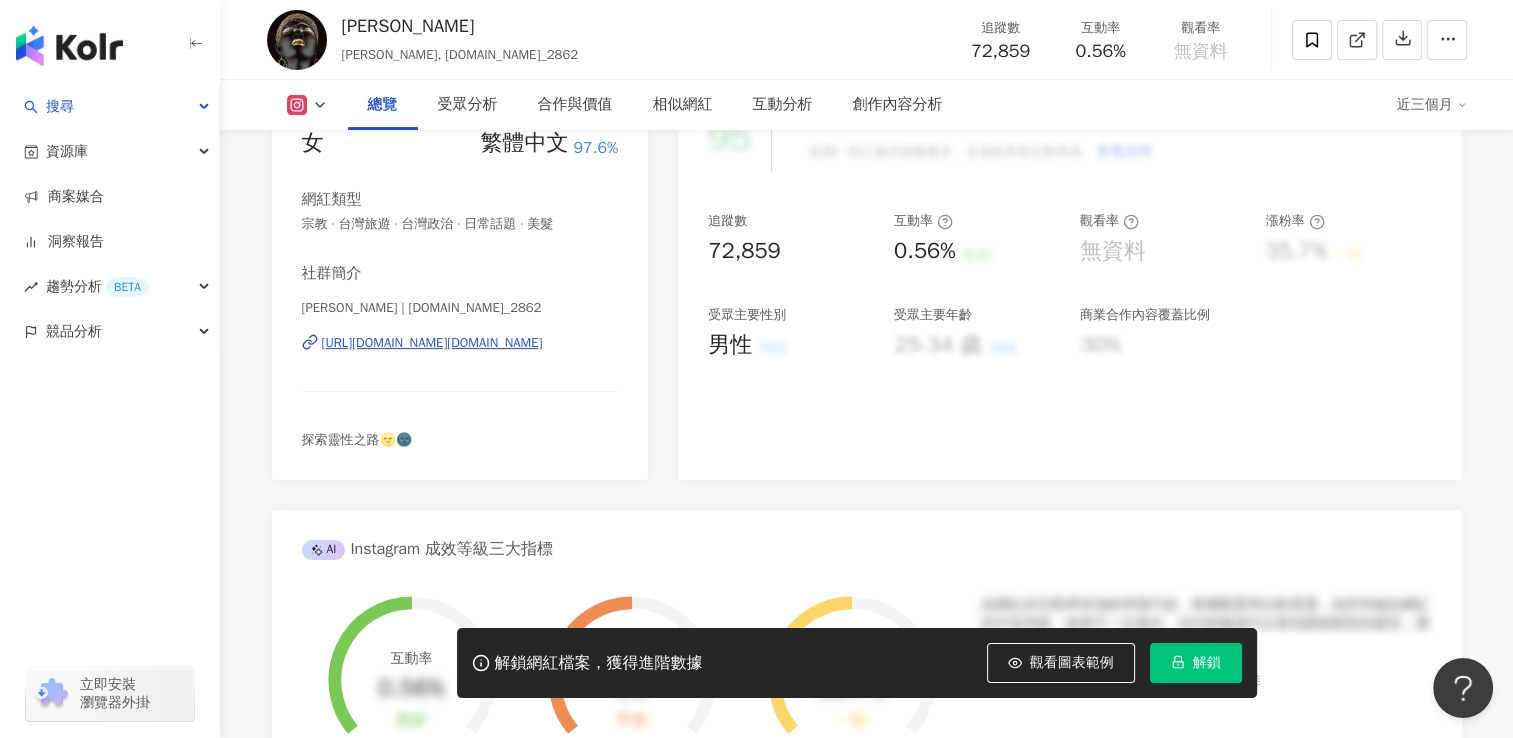 scroll, scrollTop: 400, scrollLeft: 0, axis: vertical 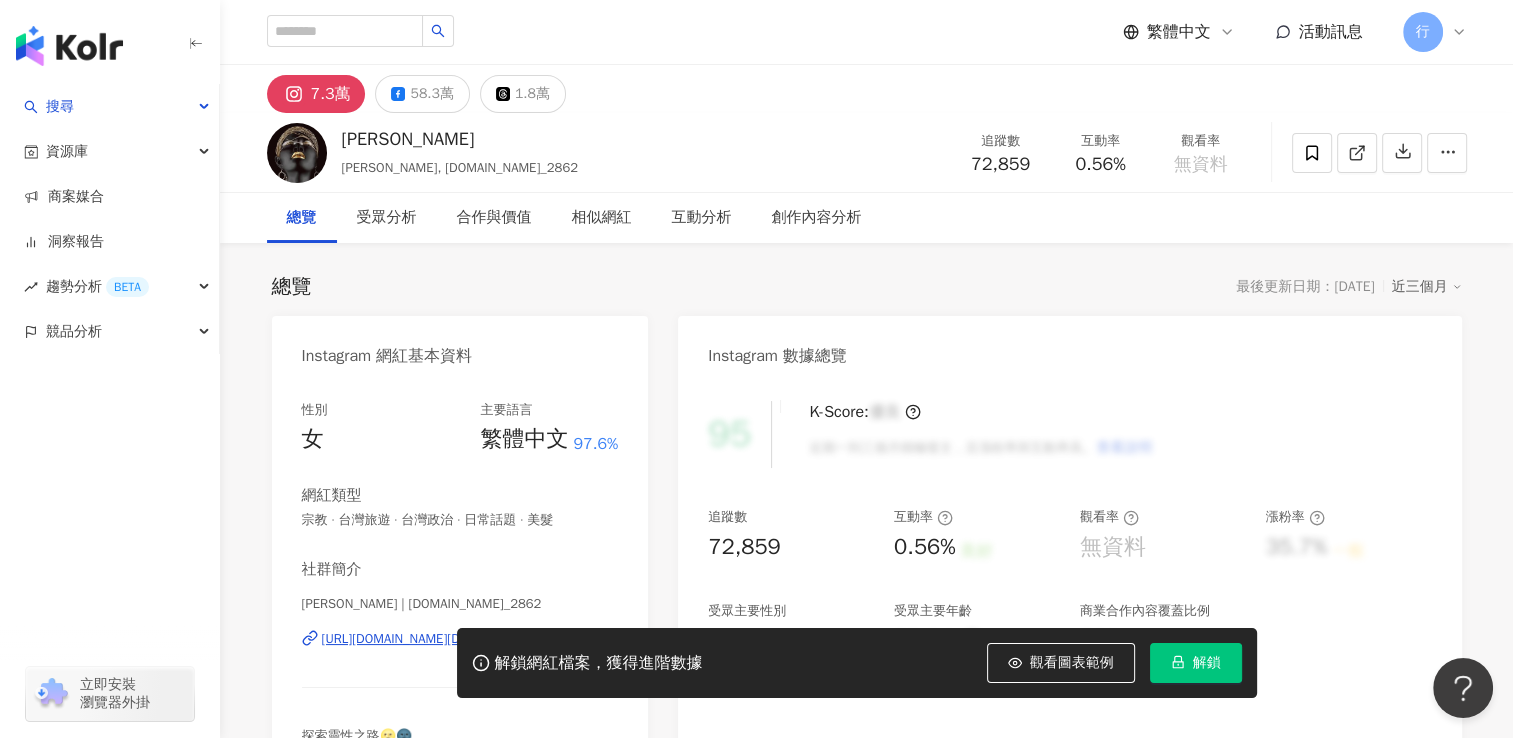 drag, startPoint x: 388, startPoint y: 644, endPoint x: 369, endPoint y: 642, distance: 19.104973 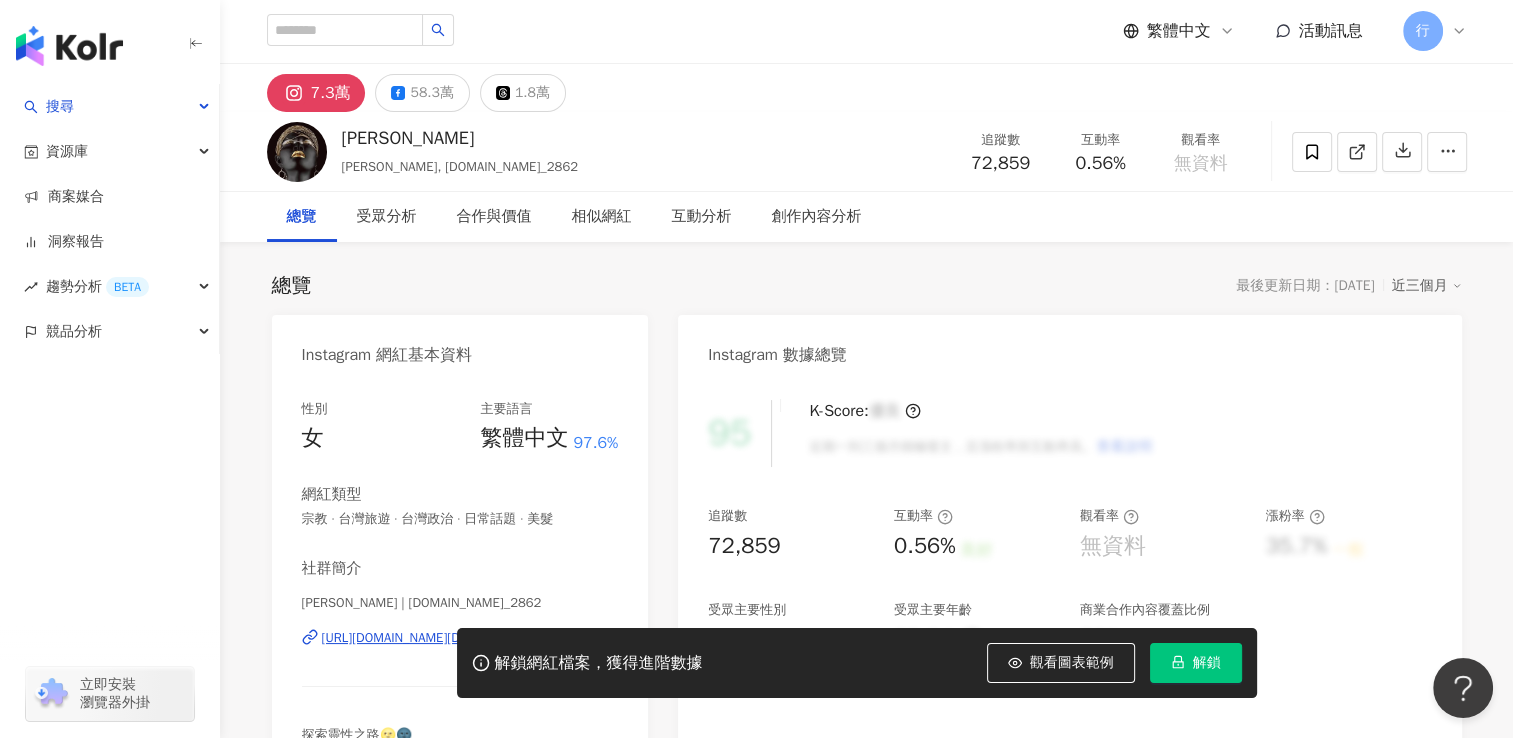 scroll, scrollTop: 400, scrollLeft: 0, axis: vertical 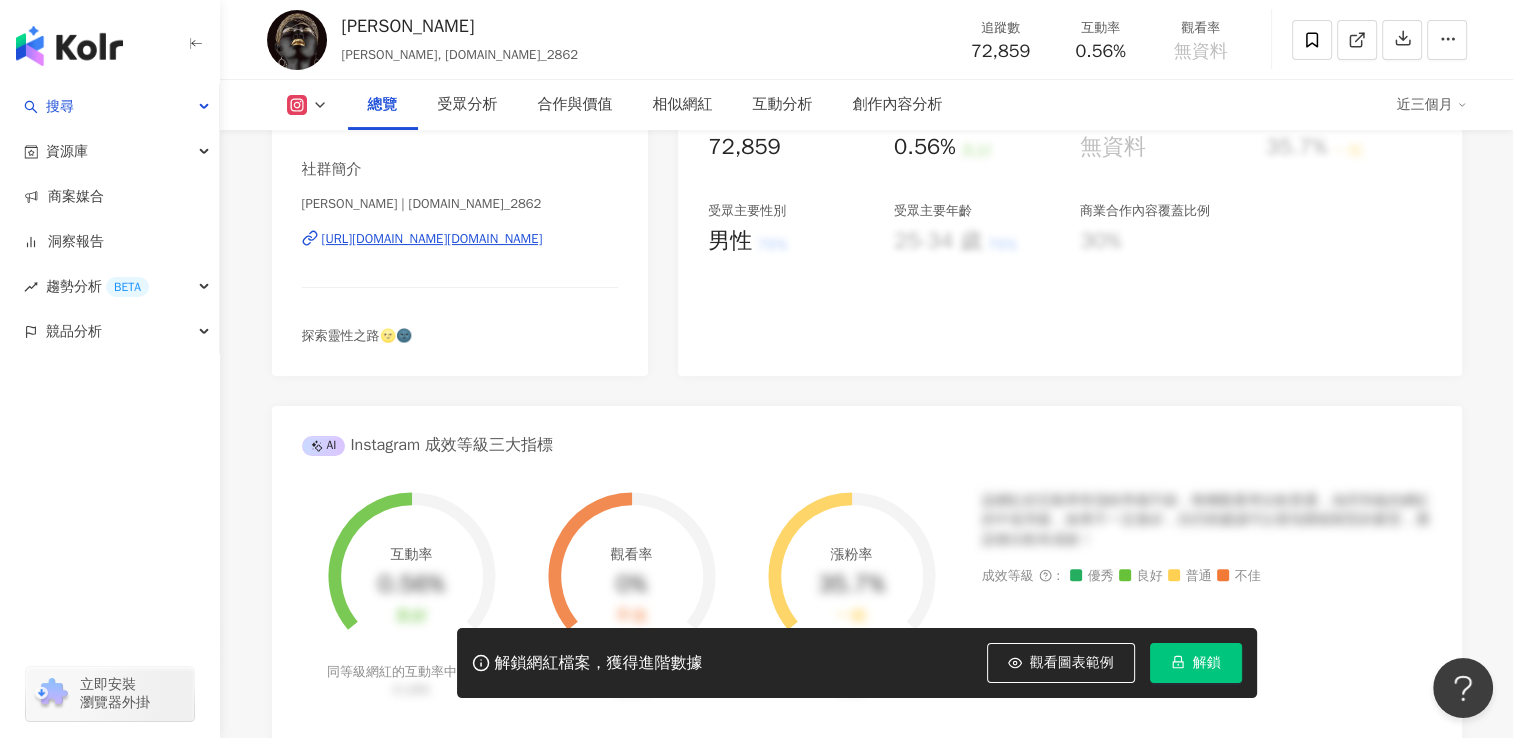 click on "https://www.instagram.com/tan.na_2862/" at bounding box center [432, 239] 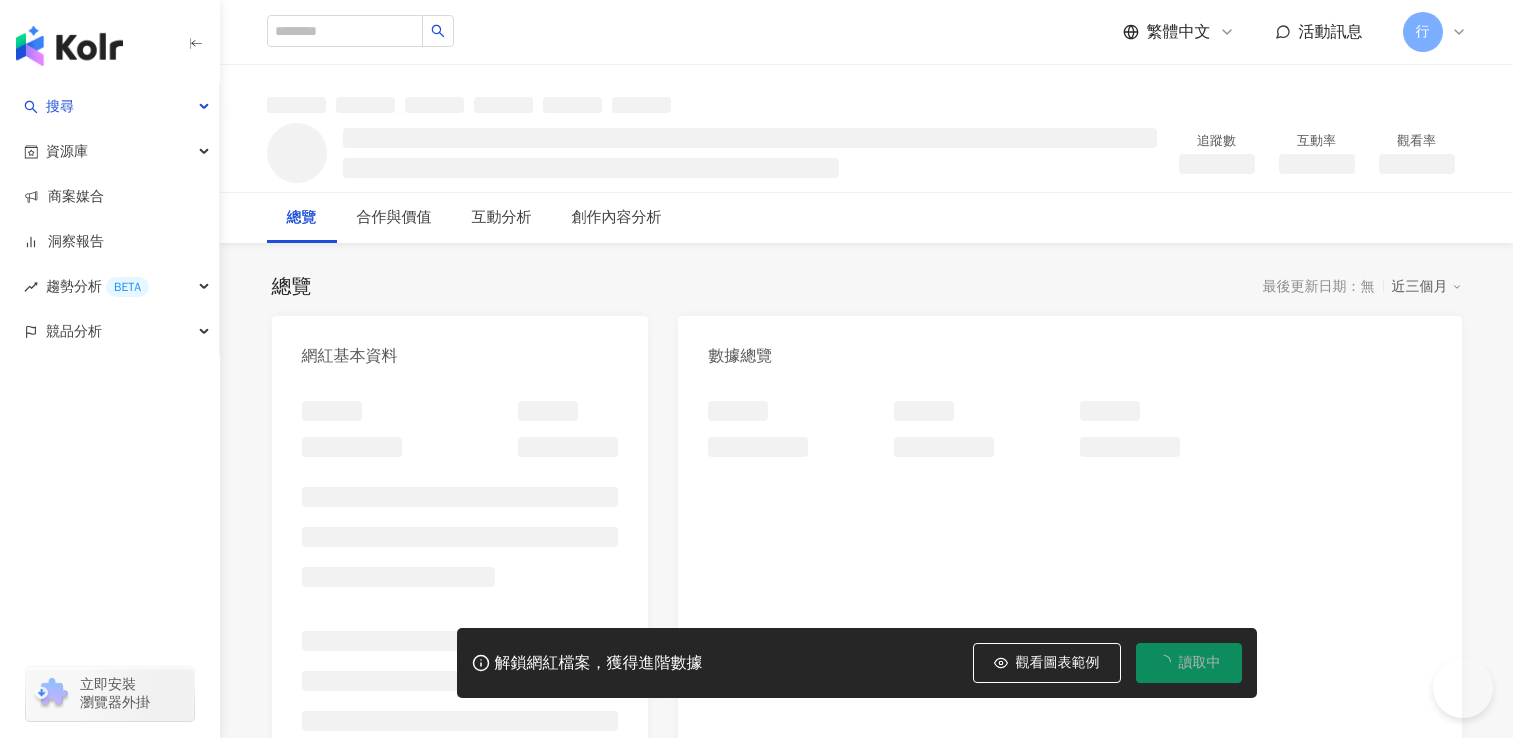 scroll, scrollTop: 0, scrollLeft: 0, axis: both 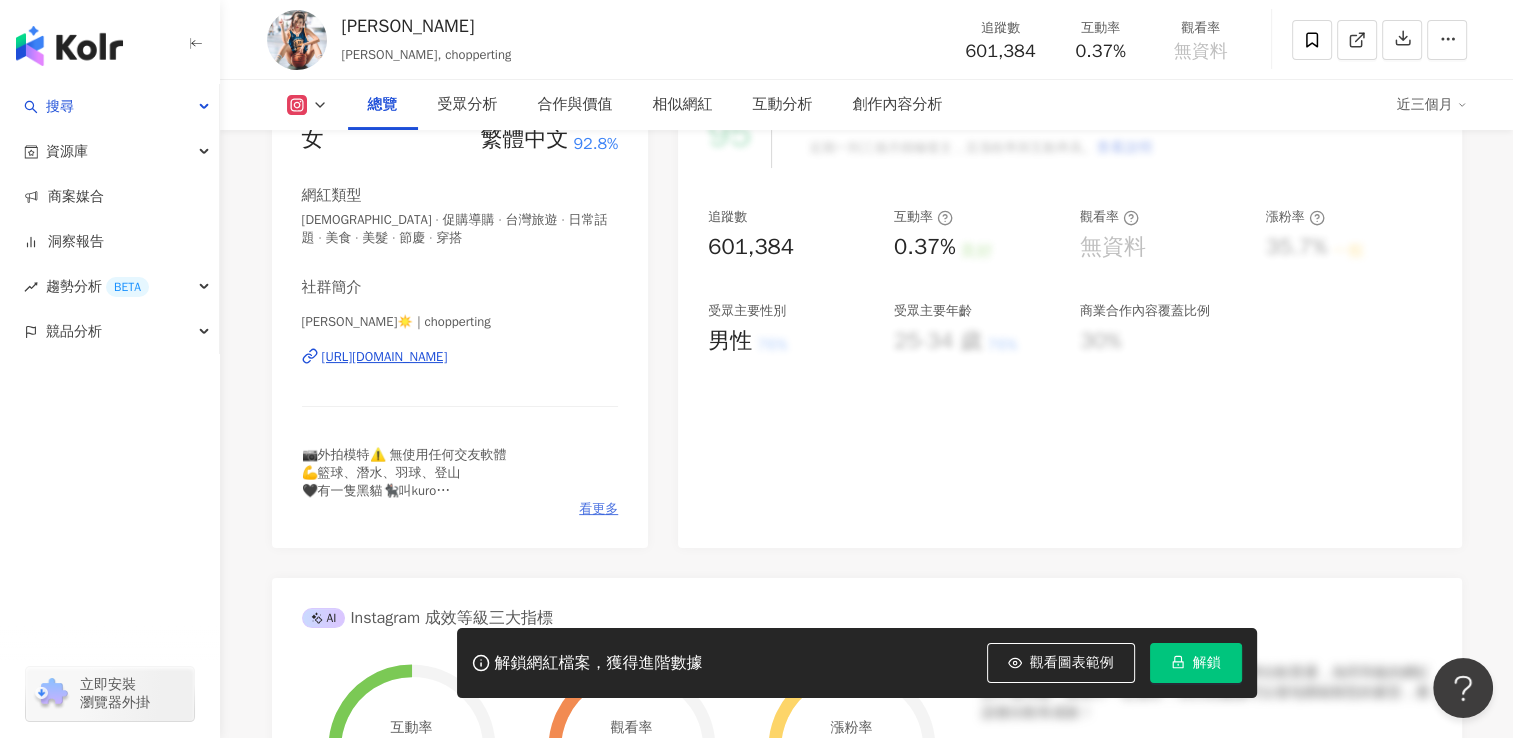 click on "看更多" at bounding box center (598, 509) 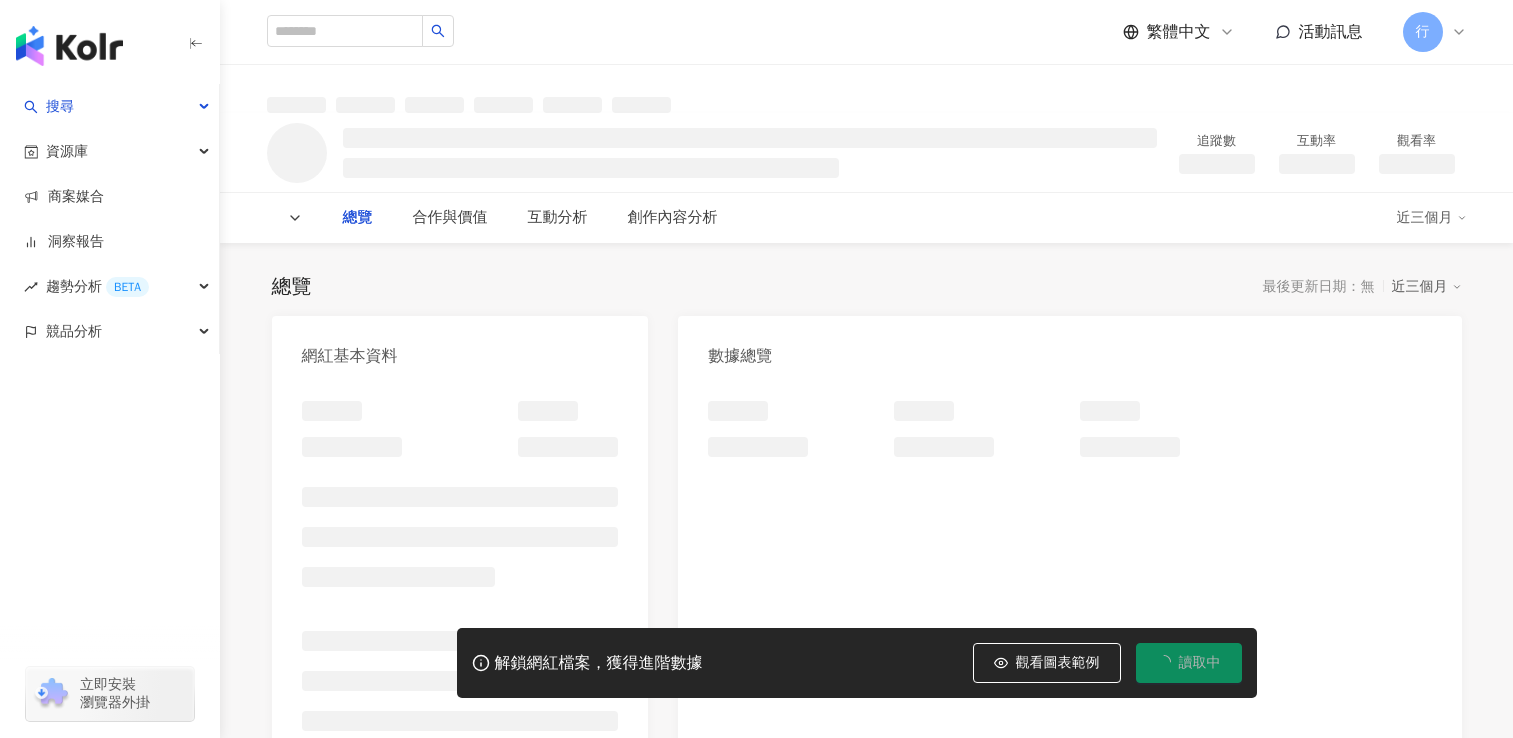 scroll, scrollTop: 0, scrollLeft: 0, axis: both 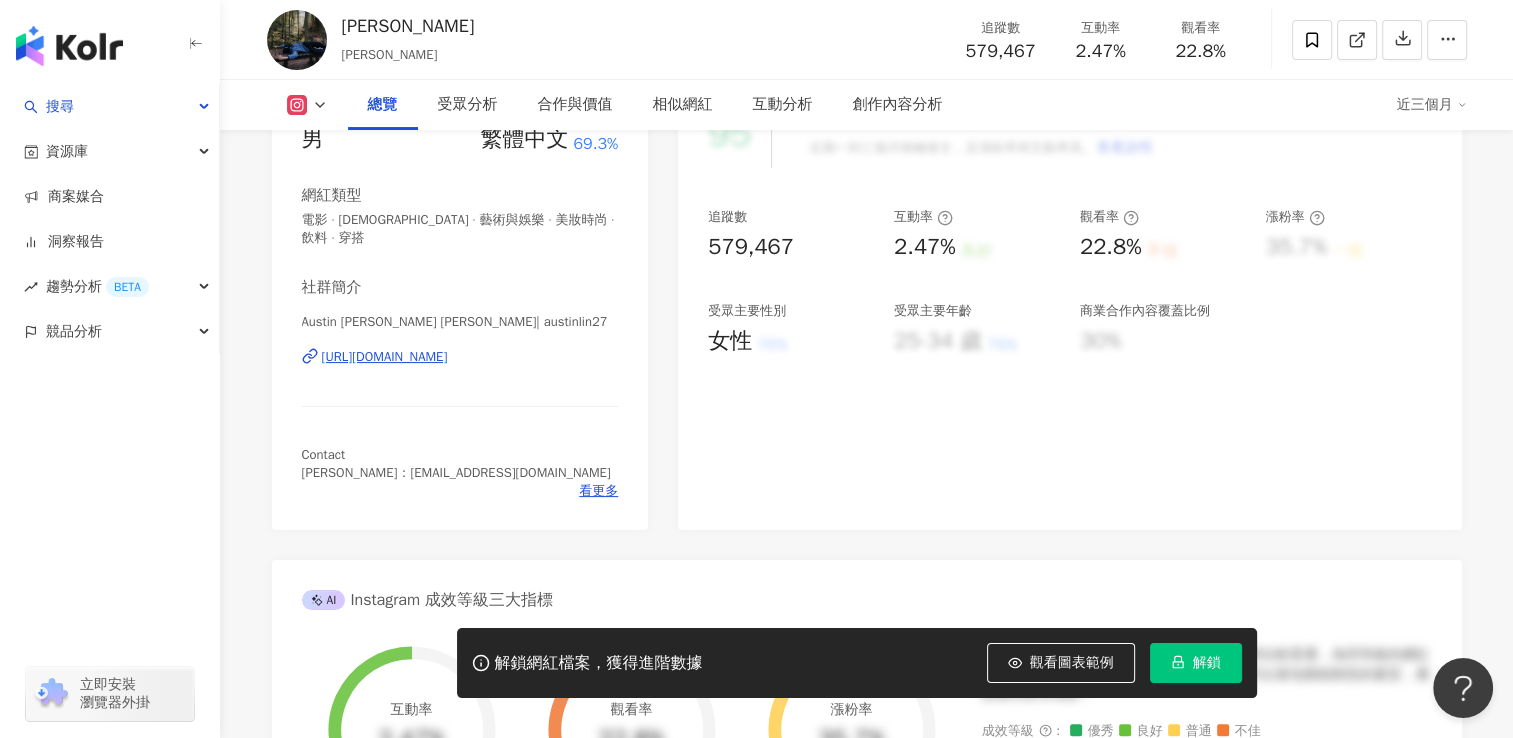 drag, startPoint x: 484, startPoint y: 357, endPoint x: 480, endPoint y: 341, distance: 16.492422 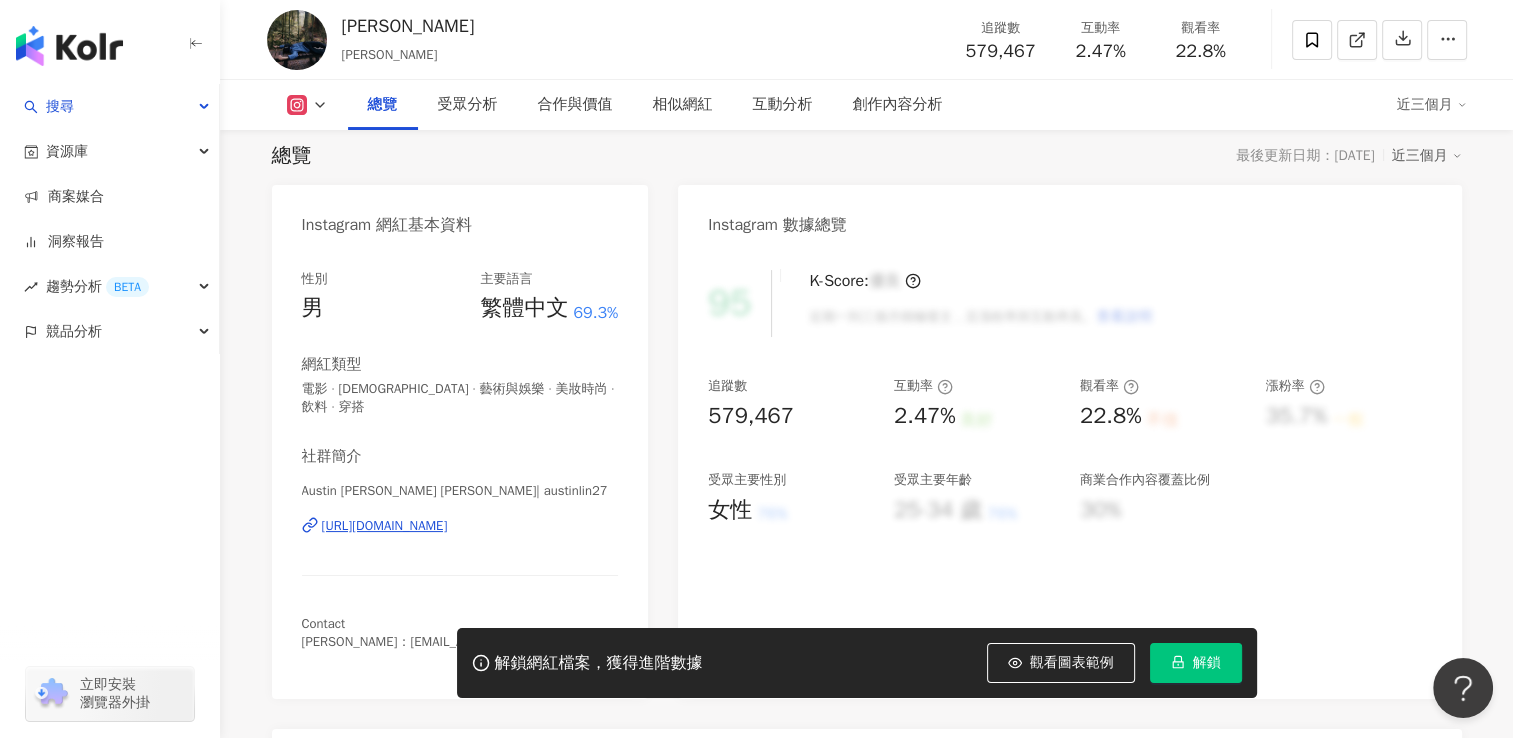 scroll, scrollTop: 100, scrollLeft: 0, axis: vertical 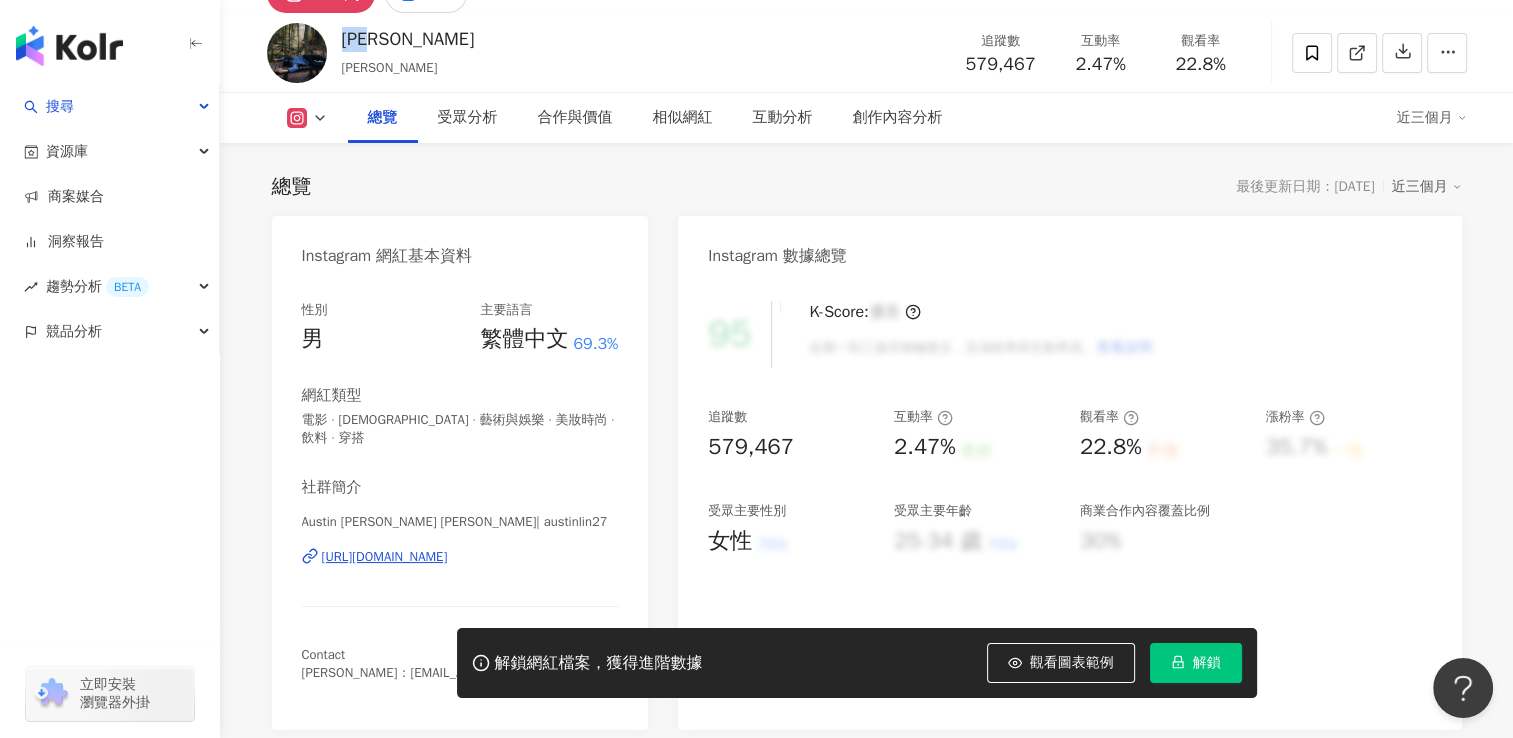 drag, startPoint x: 403, startPoint y: 52, endPoint x: 344, endPoint y: 34, distance: 61.68468 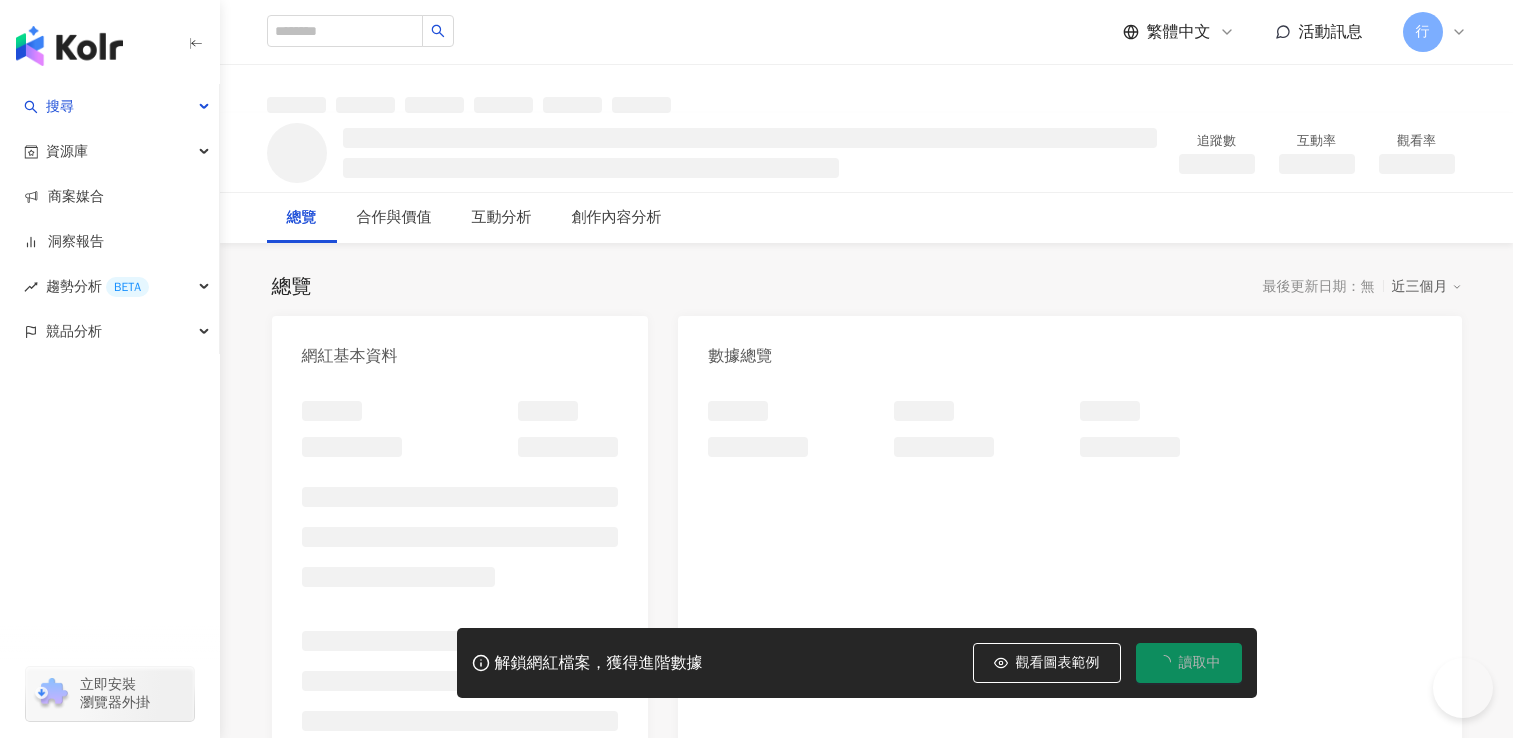 scroll, scrollTop: 0, scrollLeft: 0, axis: both 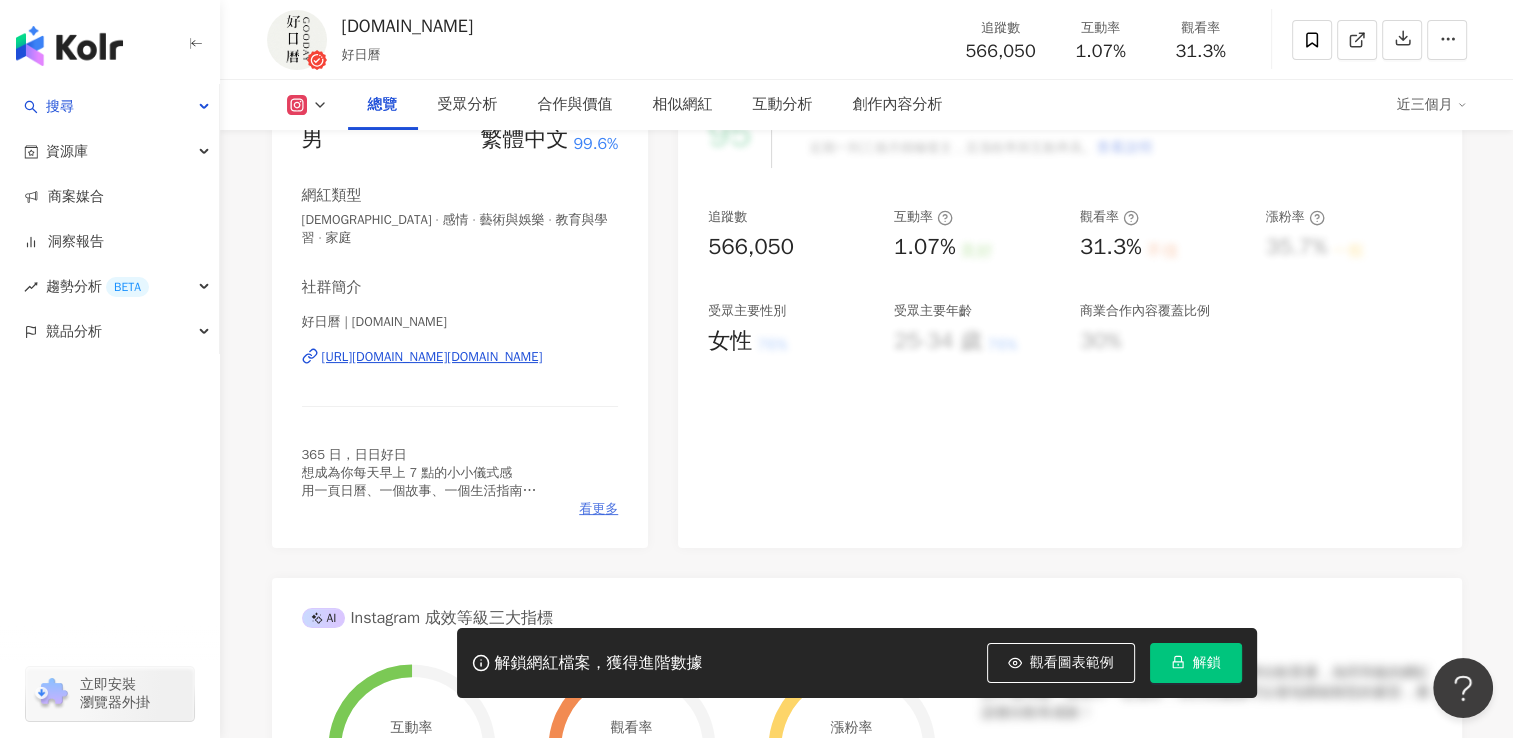 click on "看更多" at bounding box center [598, 509] 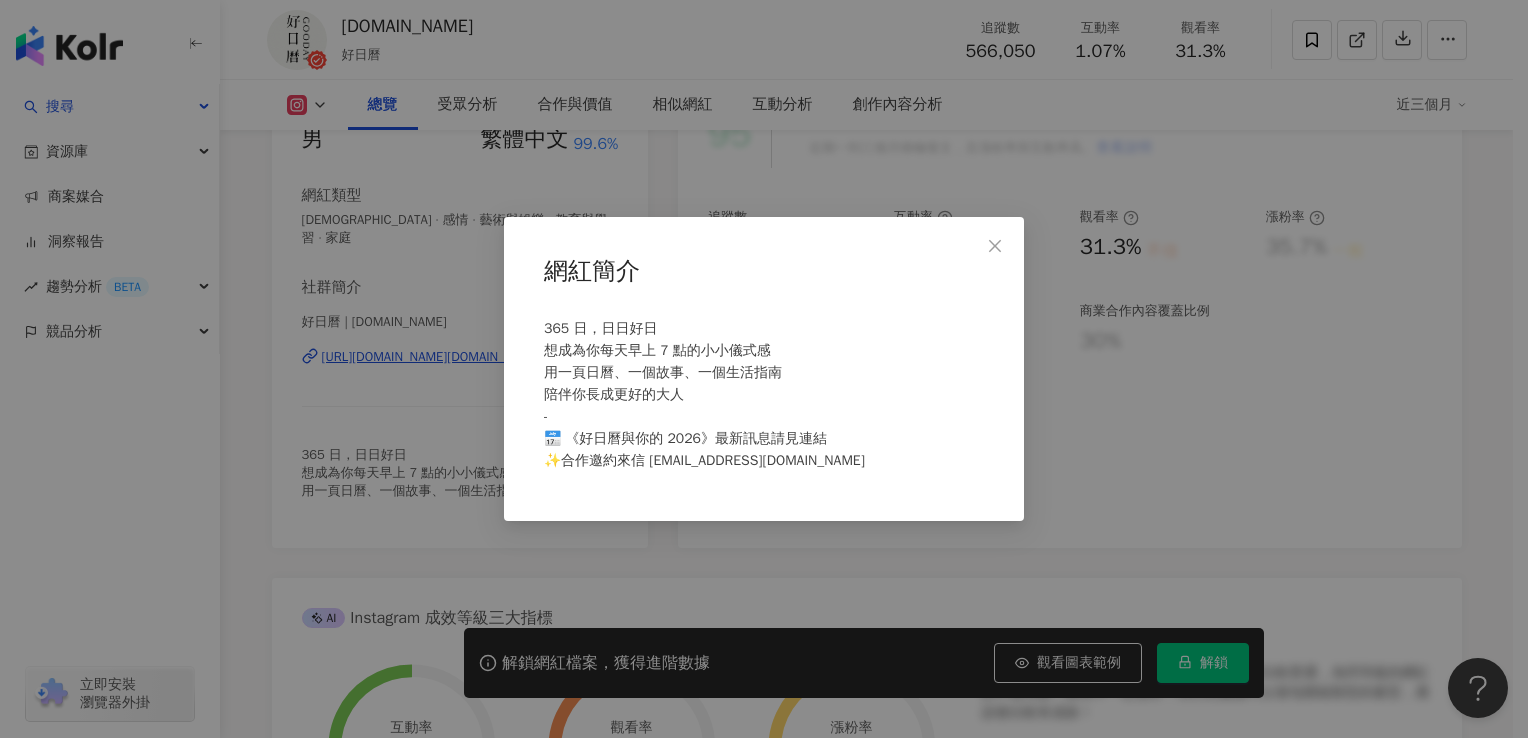 drag, startPoint x: 569, startPoint y: 350, endPoint x: 435, endPoint y: 388, distance: 139.28389 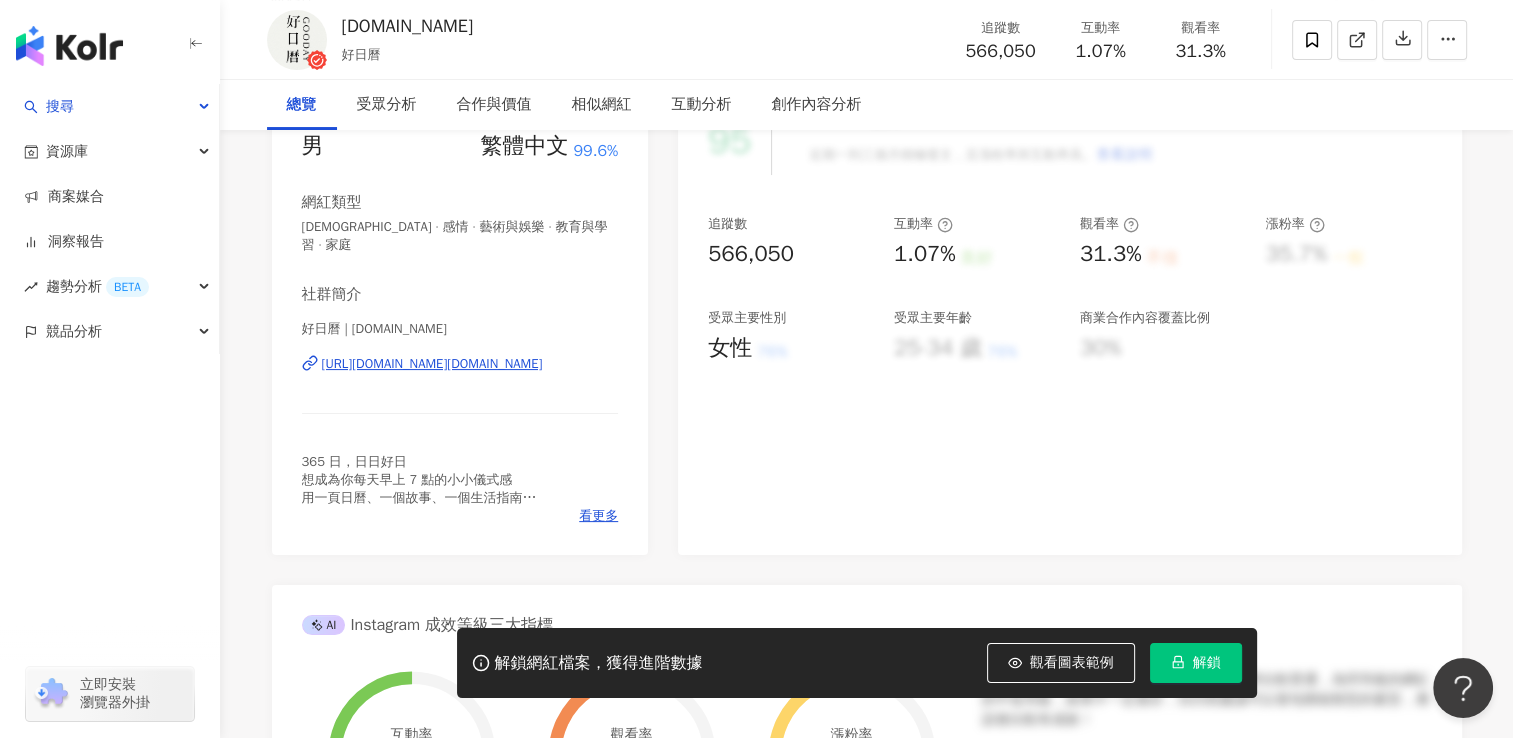 scroll, scrollTop: 0, scrollLeft: 0, axis: both 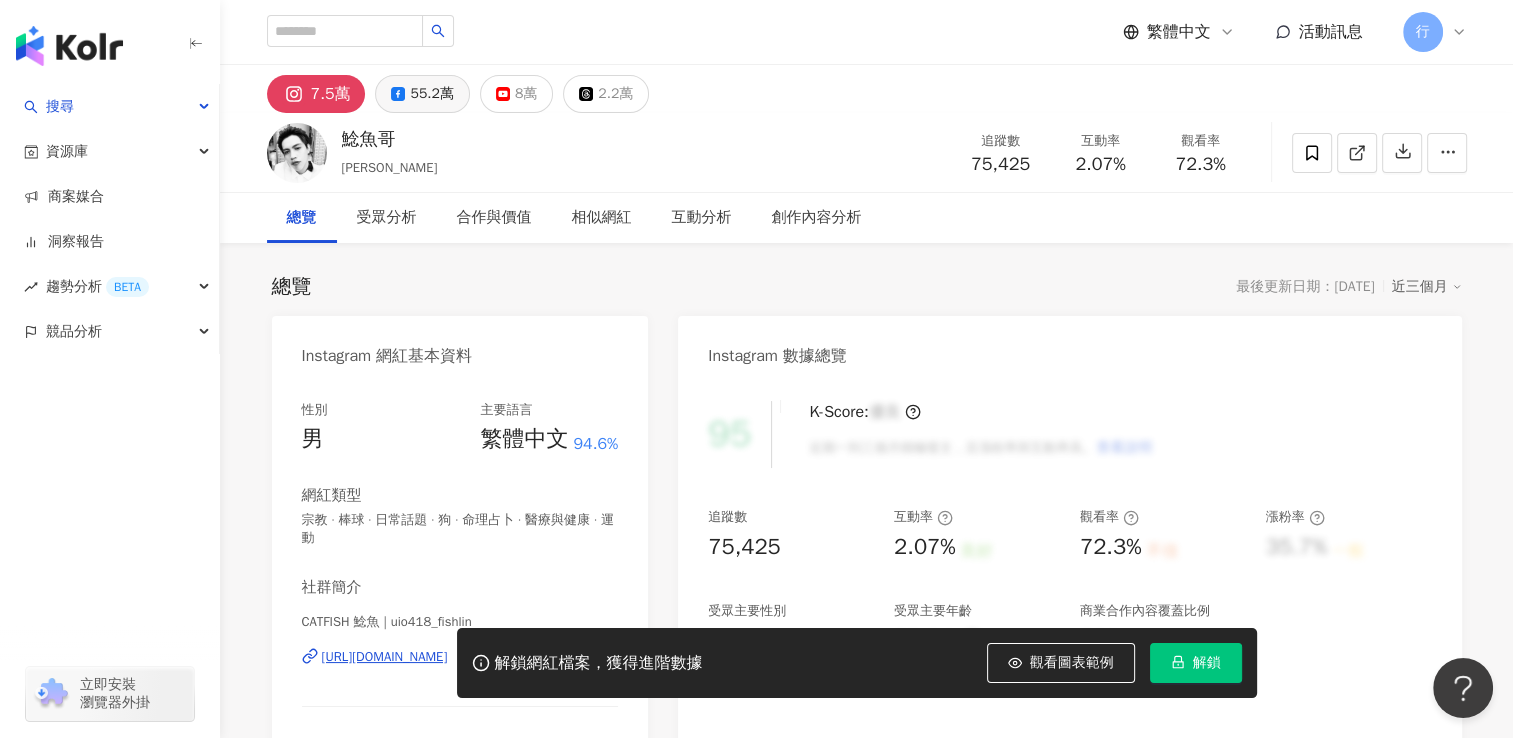 click on "55.2萬" at bounding box center (422, 94) 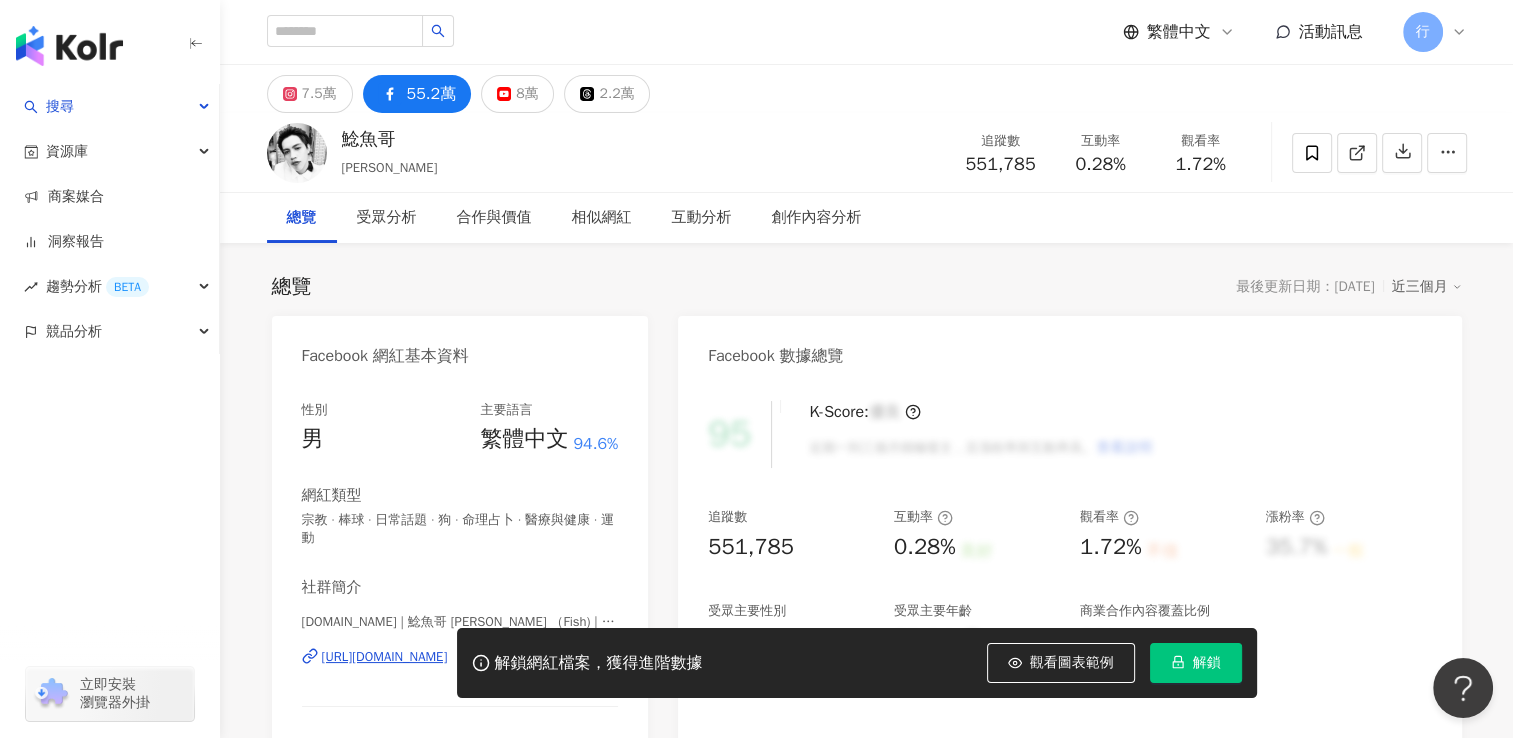 click on "55.2萬" at bounding box center (432, 94) 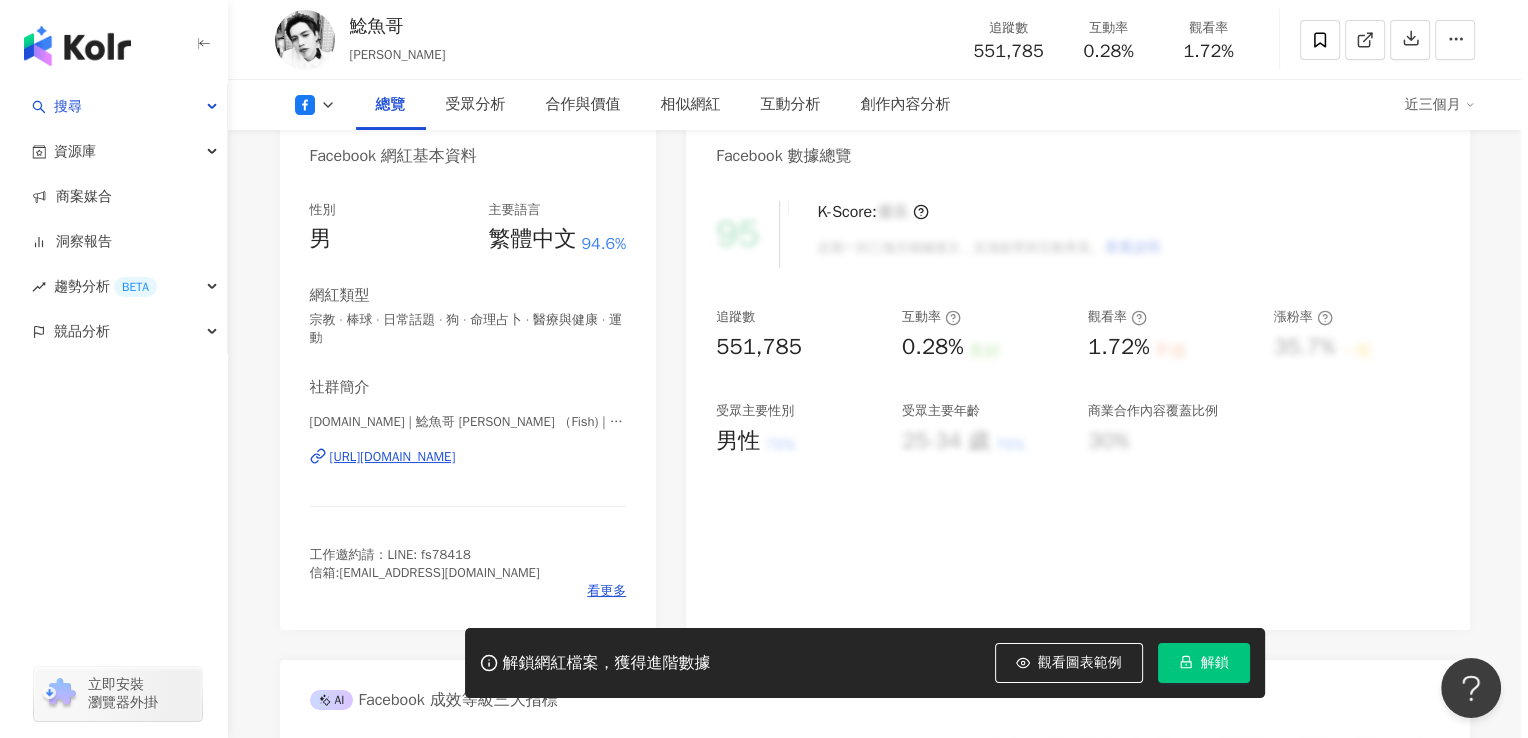 scroll, scrollTop: 400, scrollLeft: 0, axis: vertical 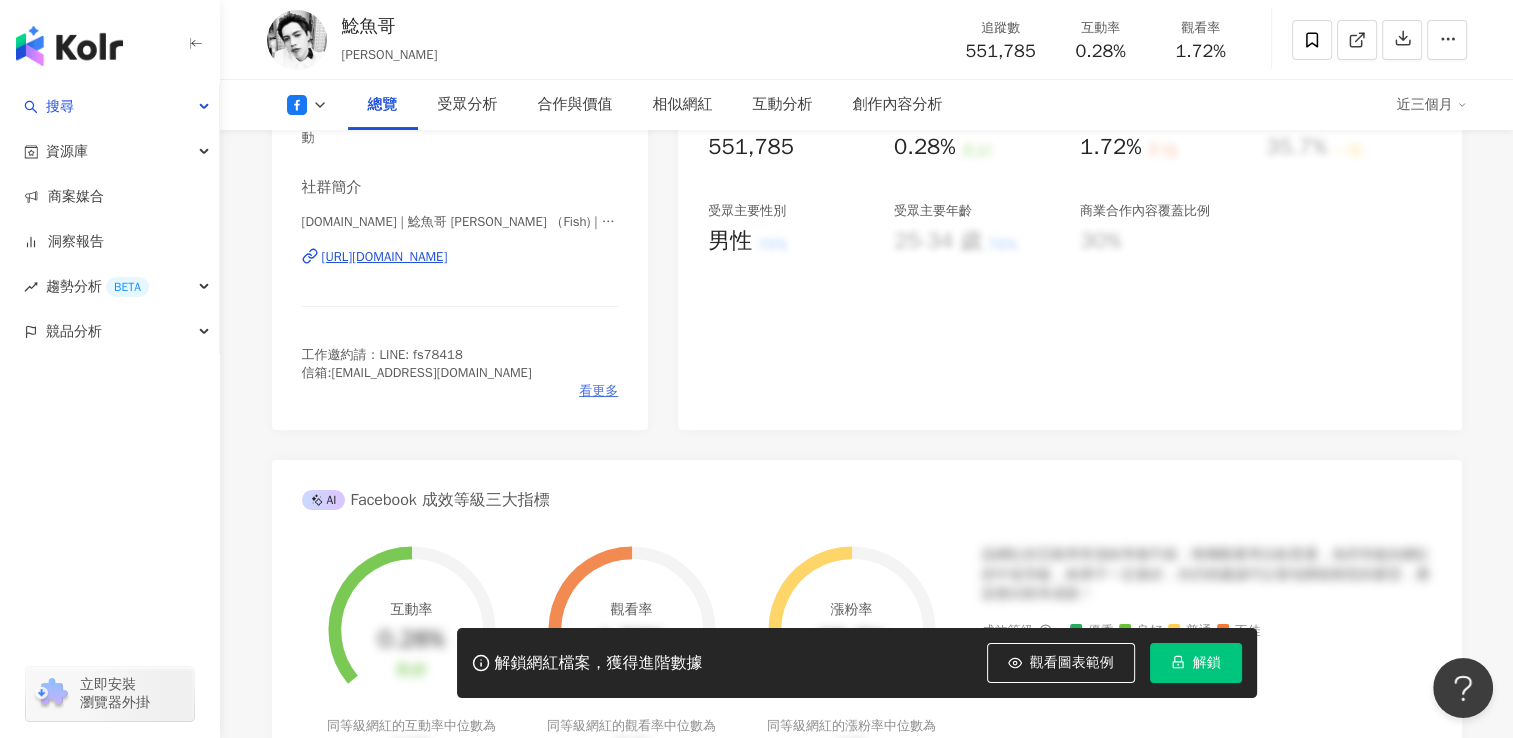 click on "看更多" at bounding box center [598, 391] 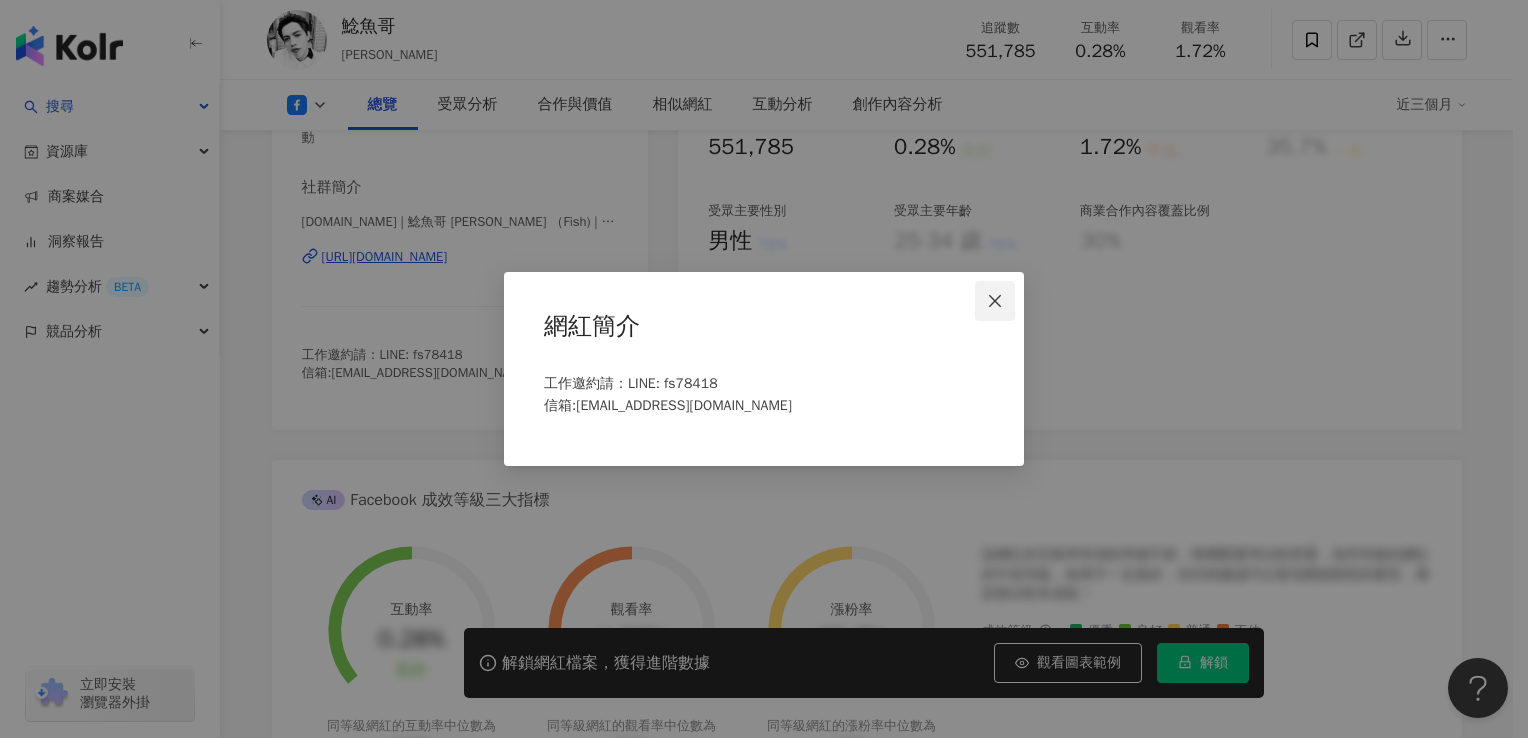 click 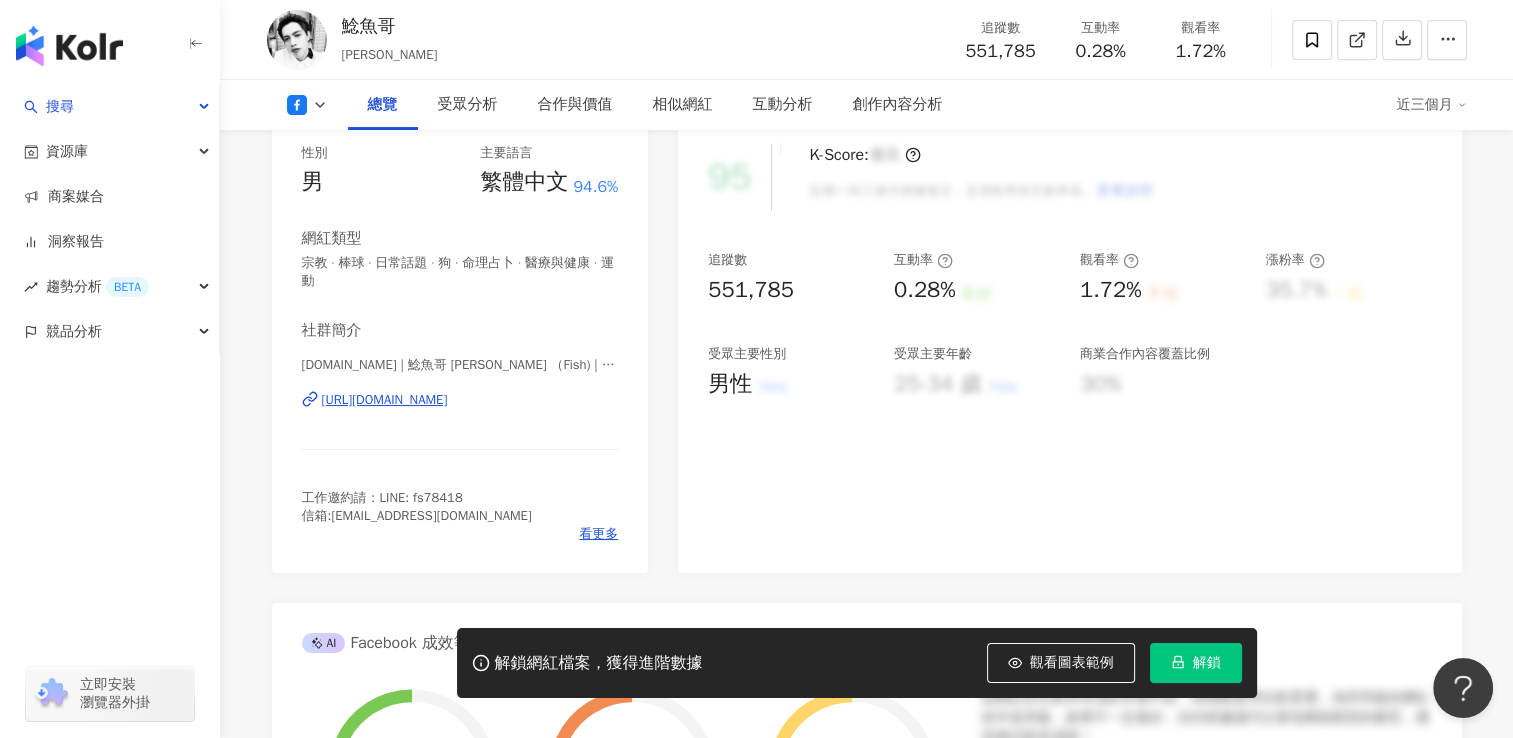 scroll, scrollTop: 200, scrollLeft: 0, axis: vertical 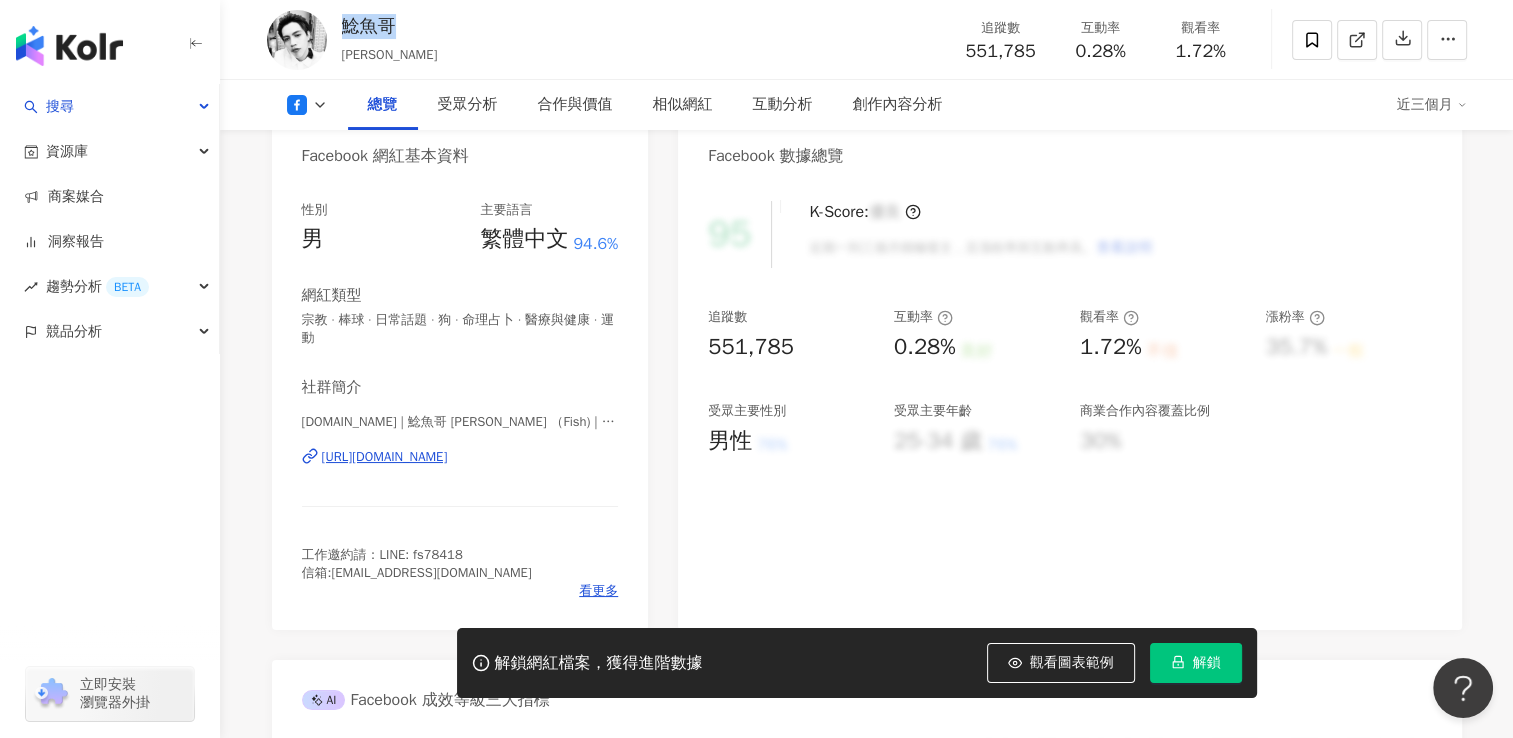 drag, startPoint x: 430, startPoint y: 31, endPoint x: 341, endPoint y: 18, distance: 89.94443 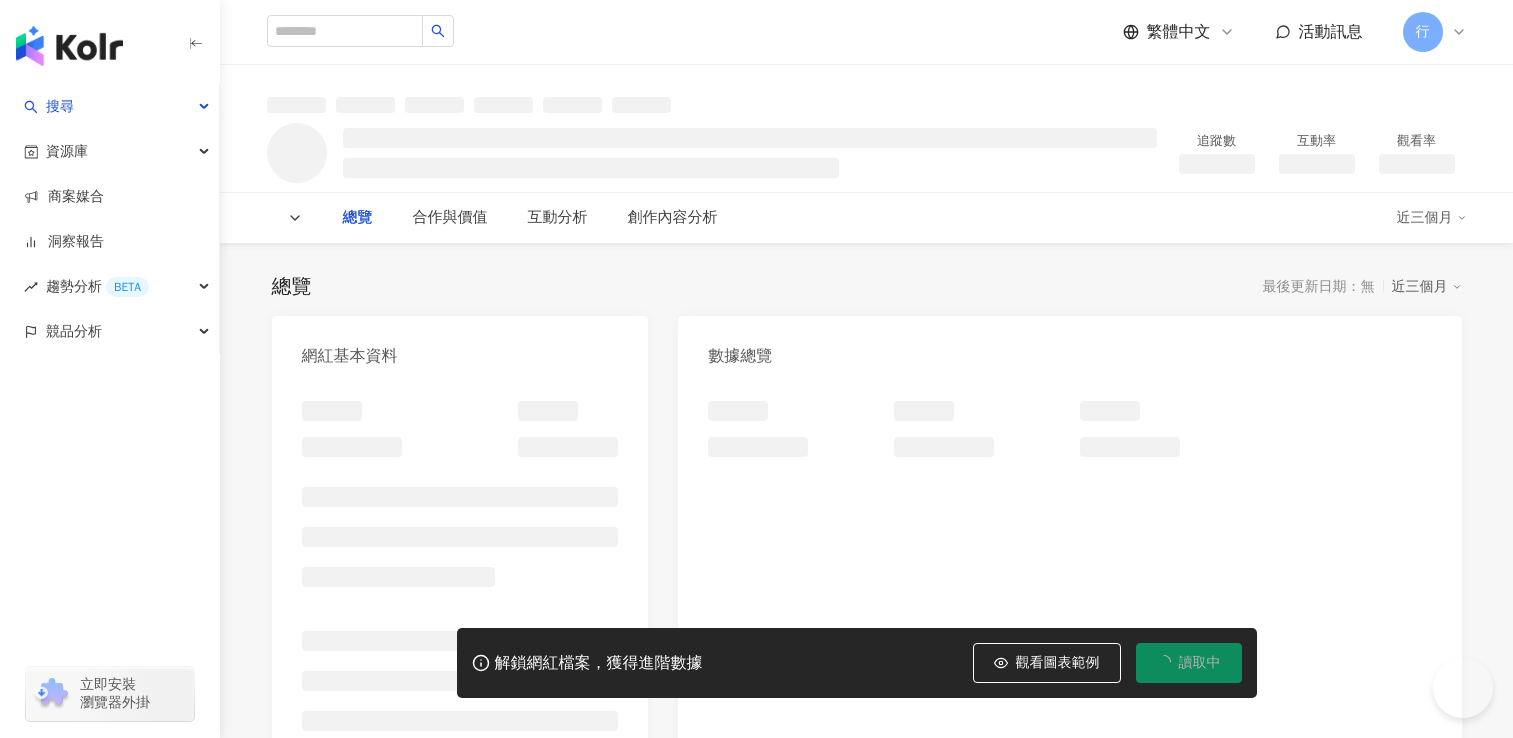 scroll, scrollTop: 0, scrollLeft: 0, axis: both 